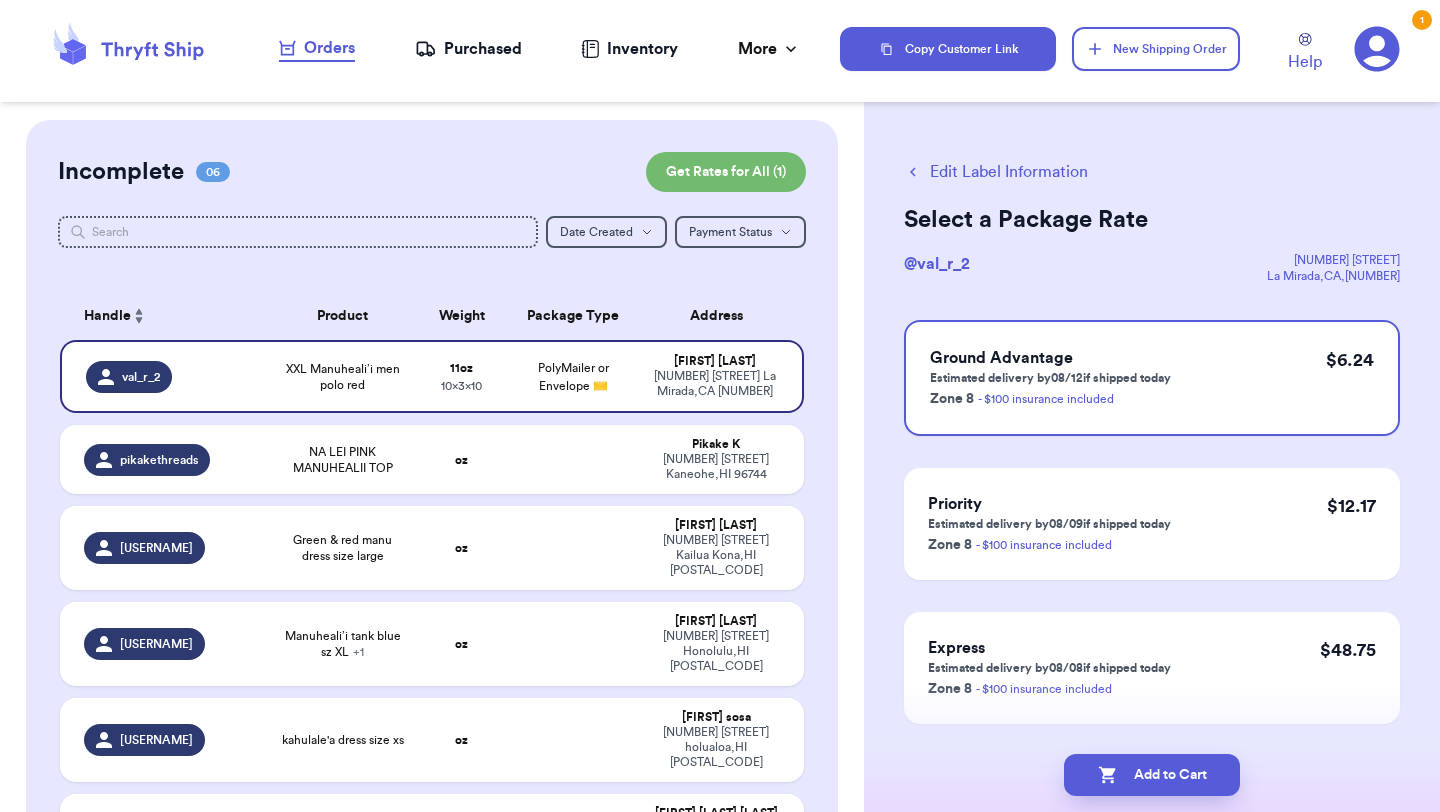 scroll, scrollTop: 0, scrollLeft: 0, axis: both 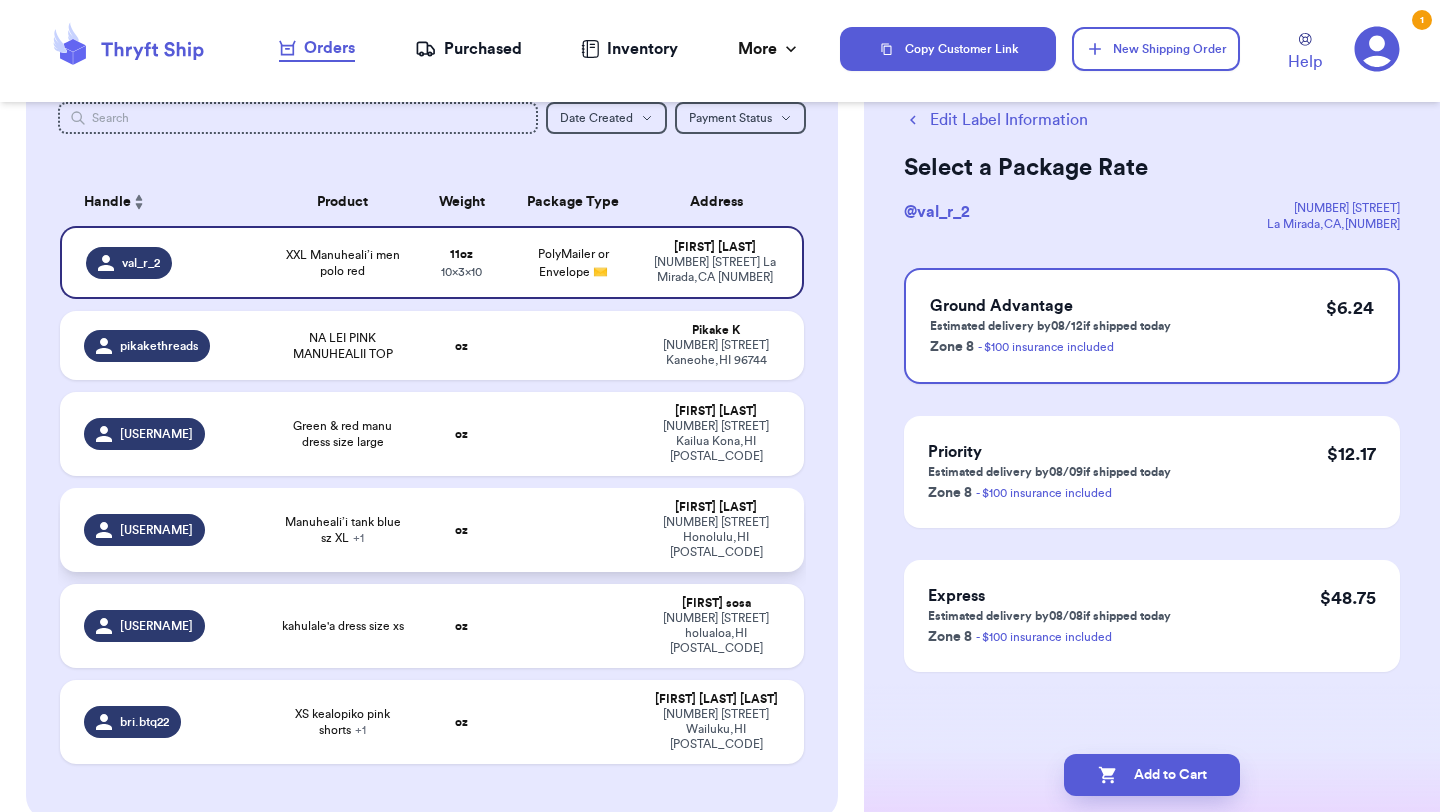 click on "Manuheali’i tank blue sz XL + 1" at bounding box center (342, 530) 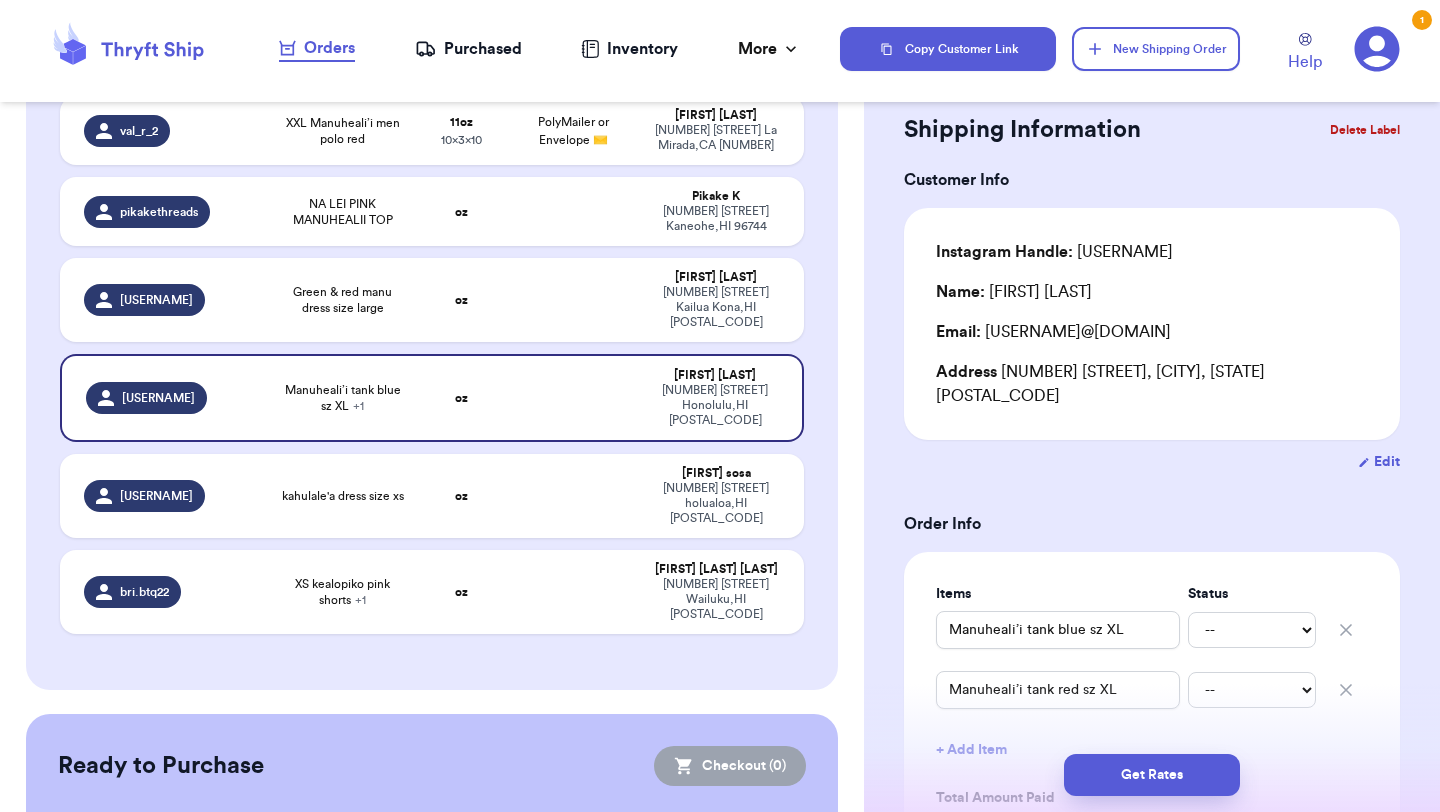 scroll, scrollTop: 193, scrollLeft: 0, axis: vertical 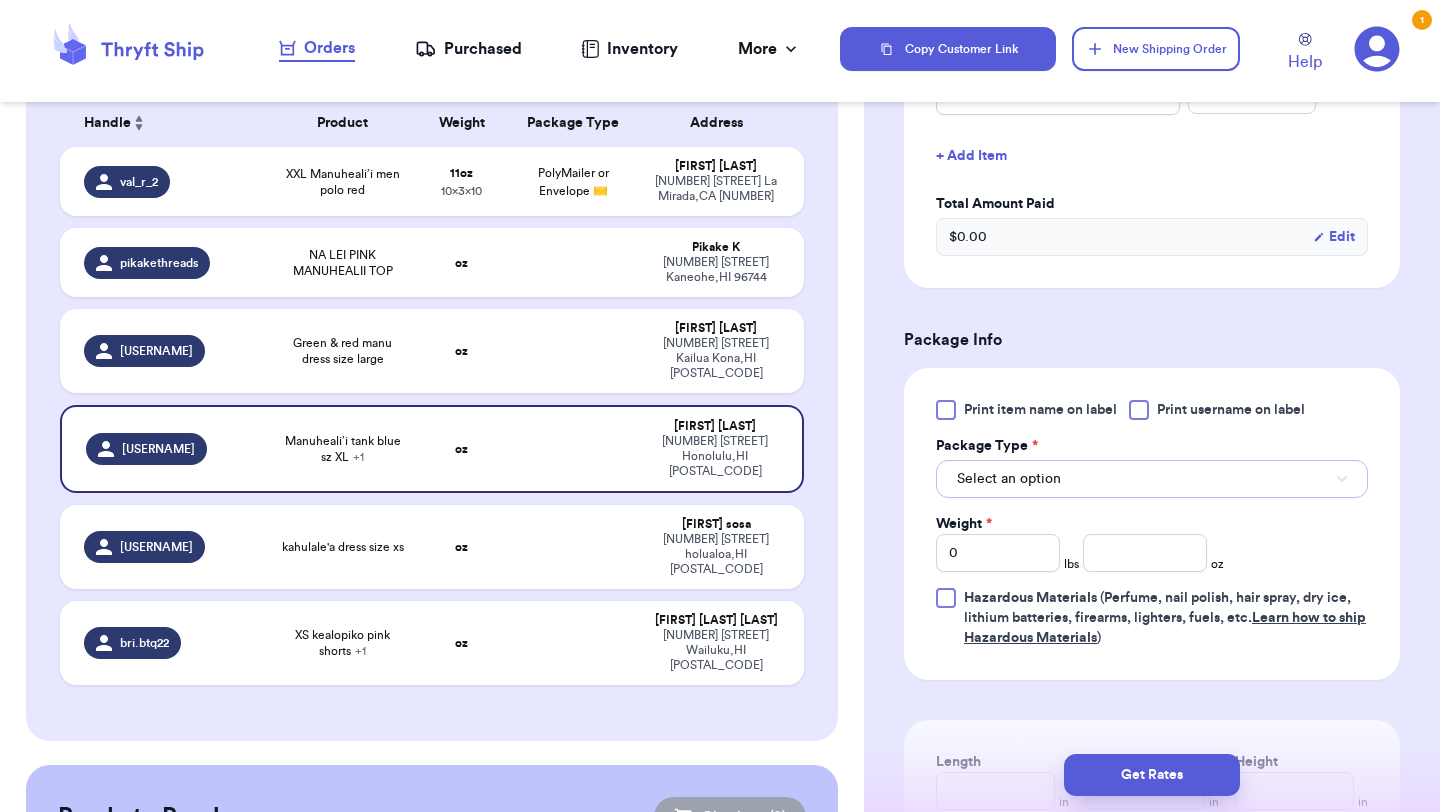click on "Select an option" at bounding box center [1009, 479] 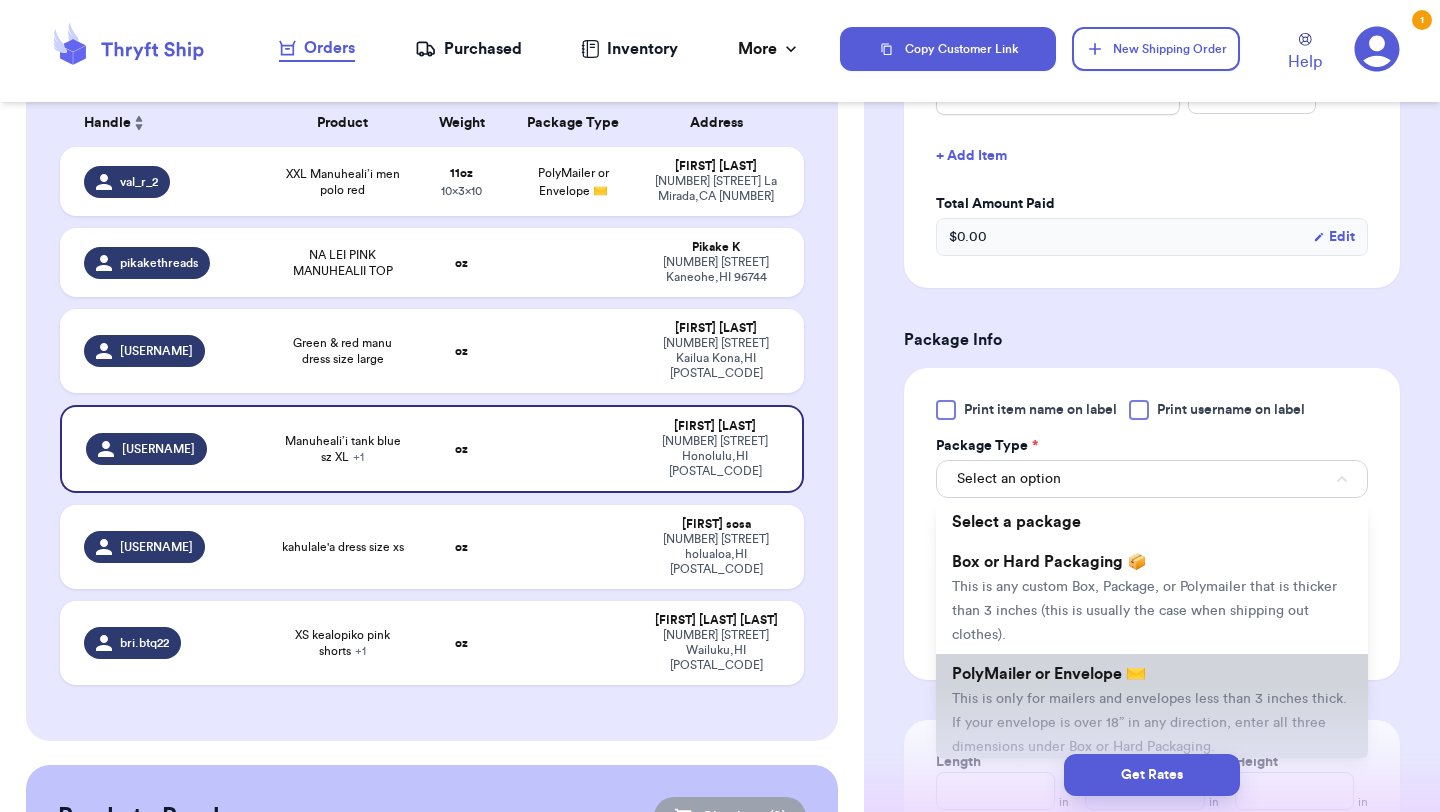 click on "This is only for mailers and envelopes less than 3 inches thick. If your envelope is over 18” in any direction, enter all three dimensions under Box or Hard Packaging." at bounding box center (1149, 723) 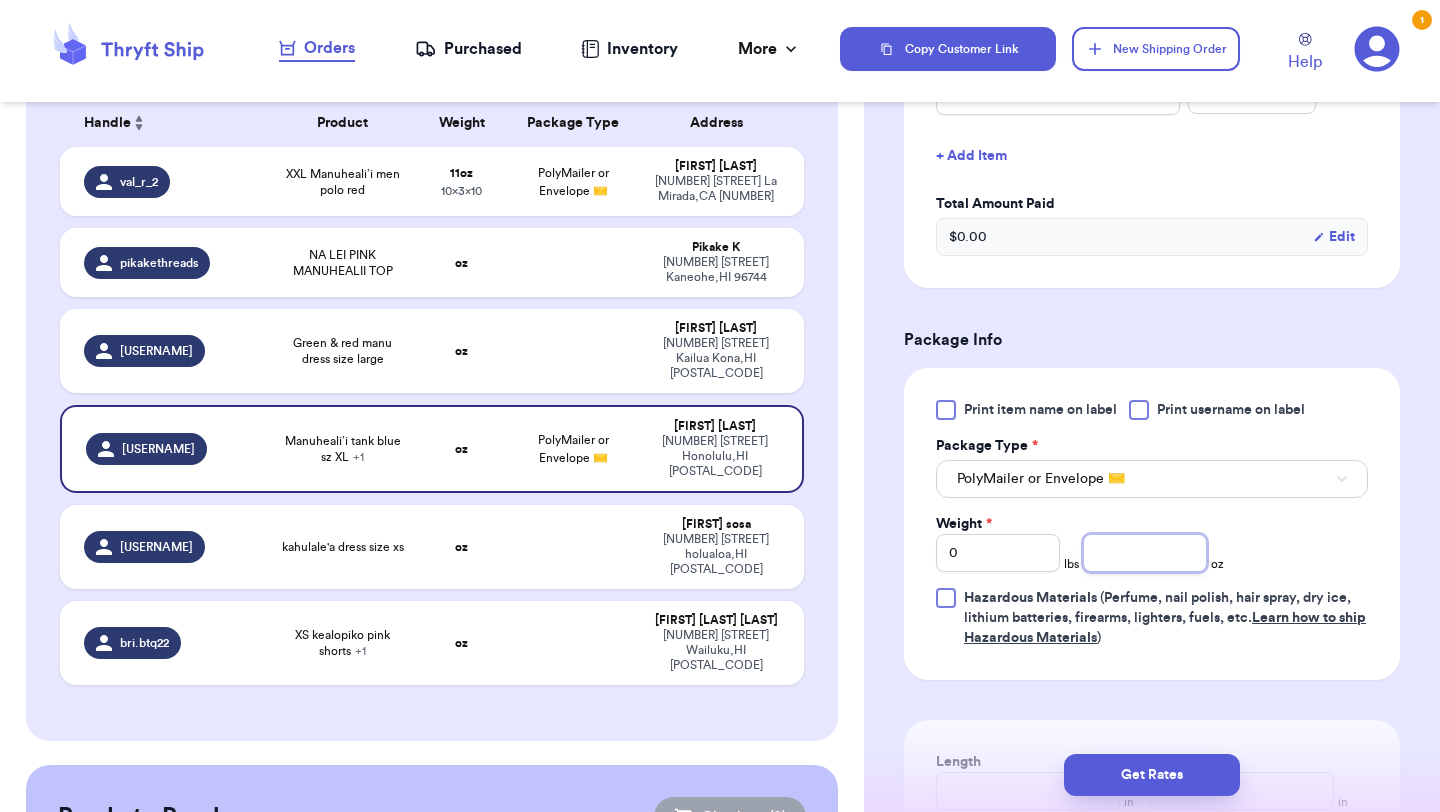 click at bounding box center [1145, 553] 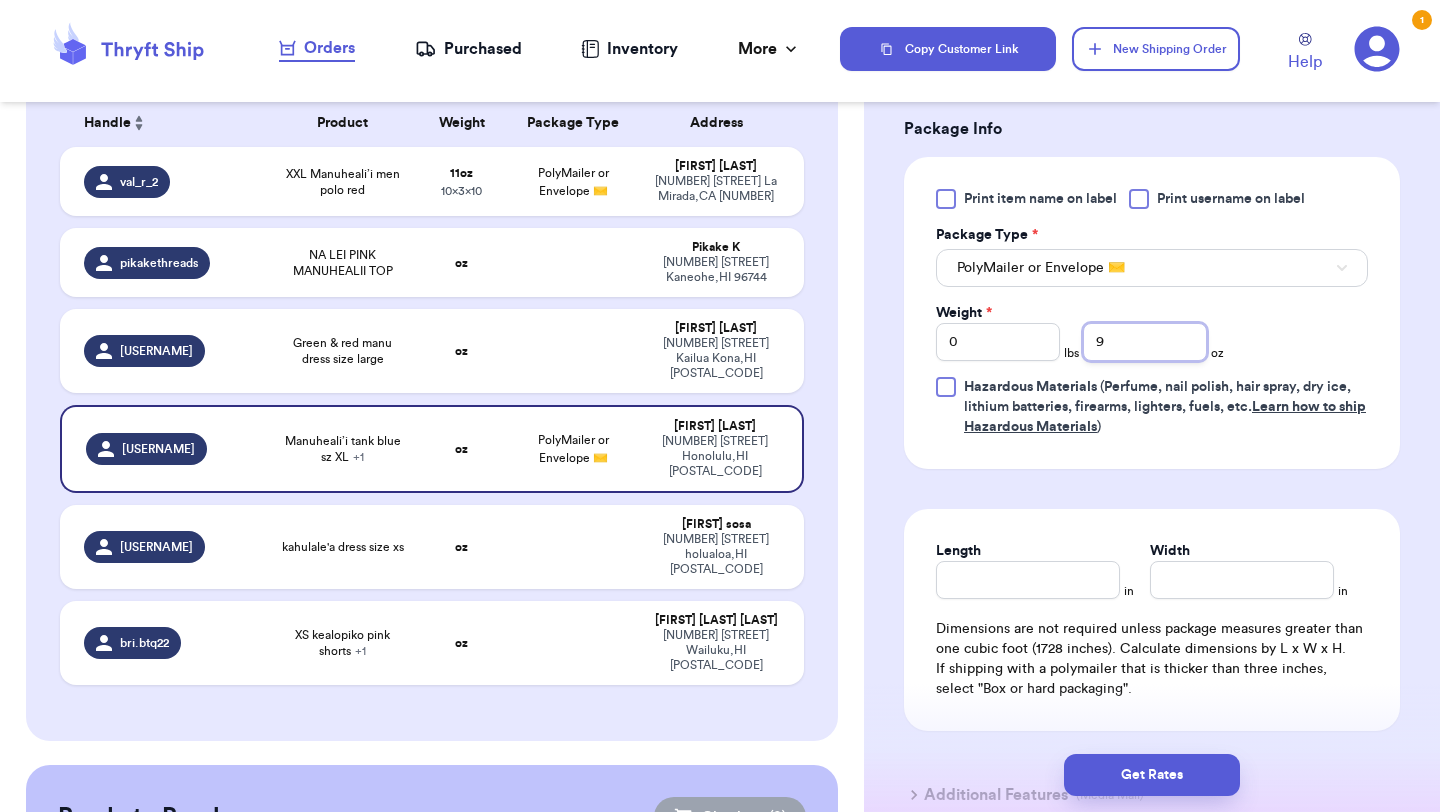 scroll, scrollTop: 858, scrollLeft: 0, axis: vertical 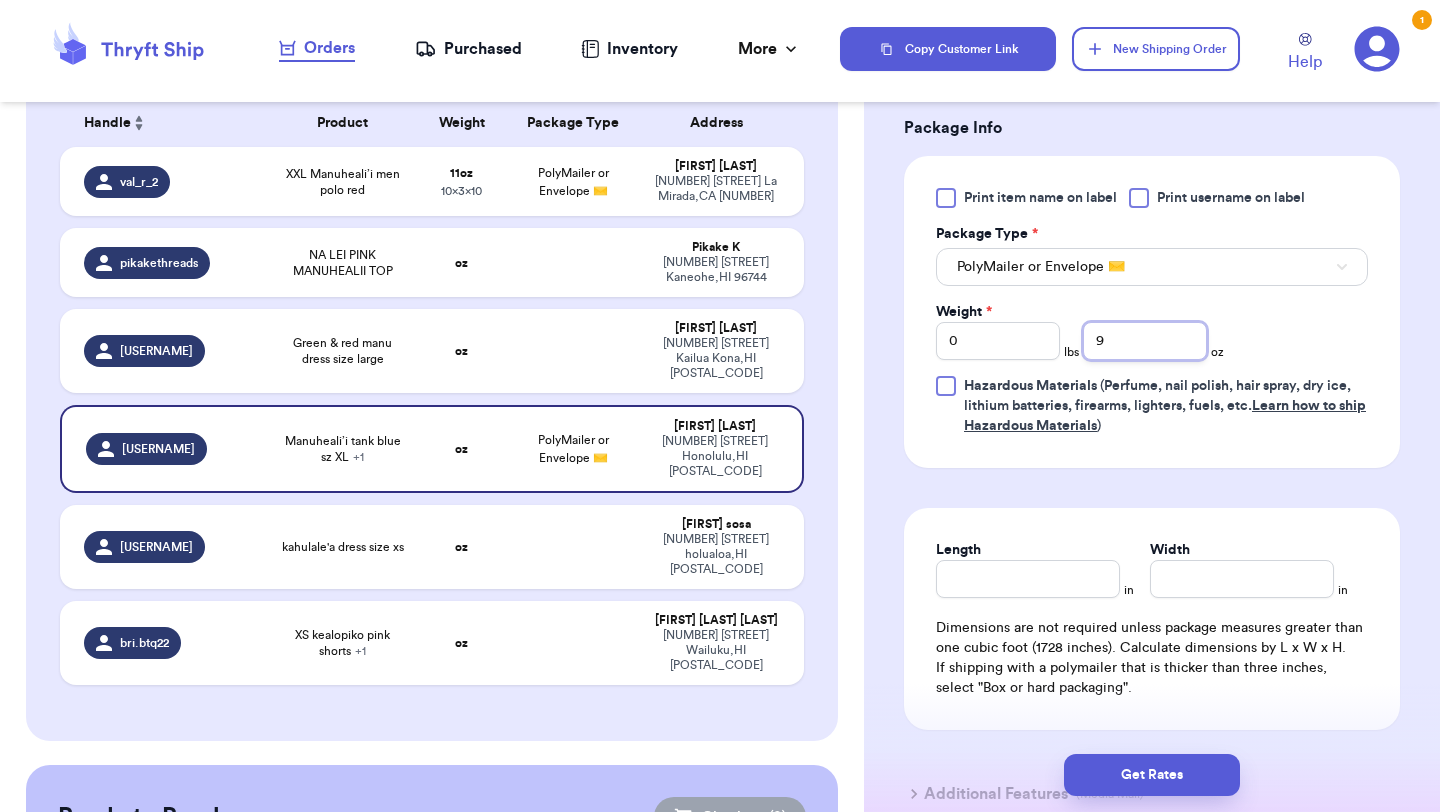 type on "9" 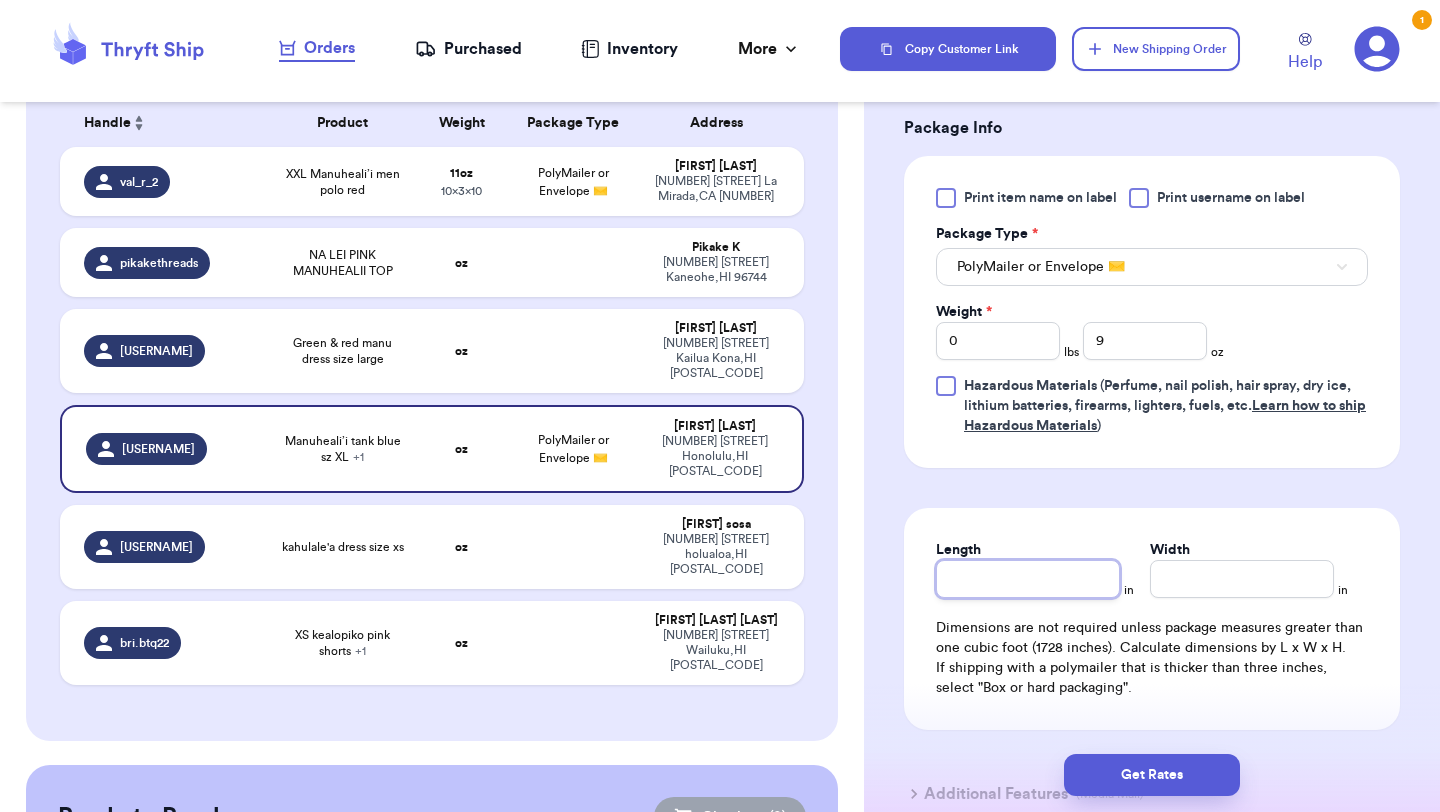 click on "Length" at bounding box center (1028, 579) 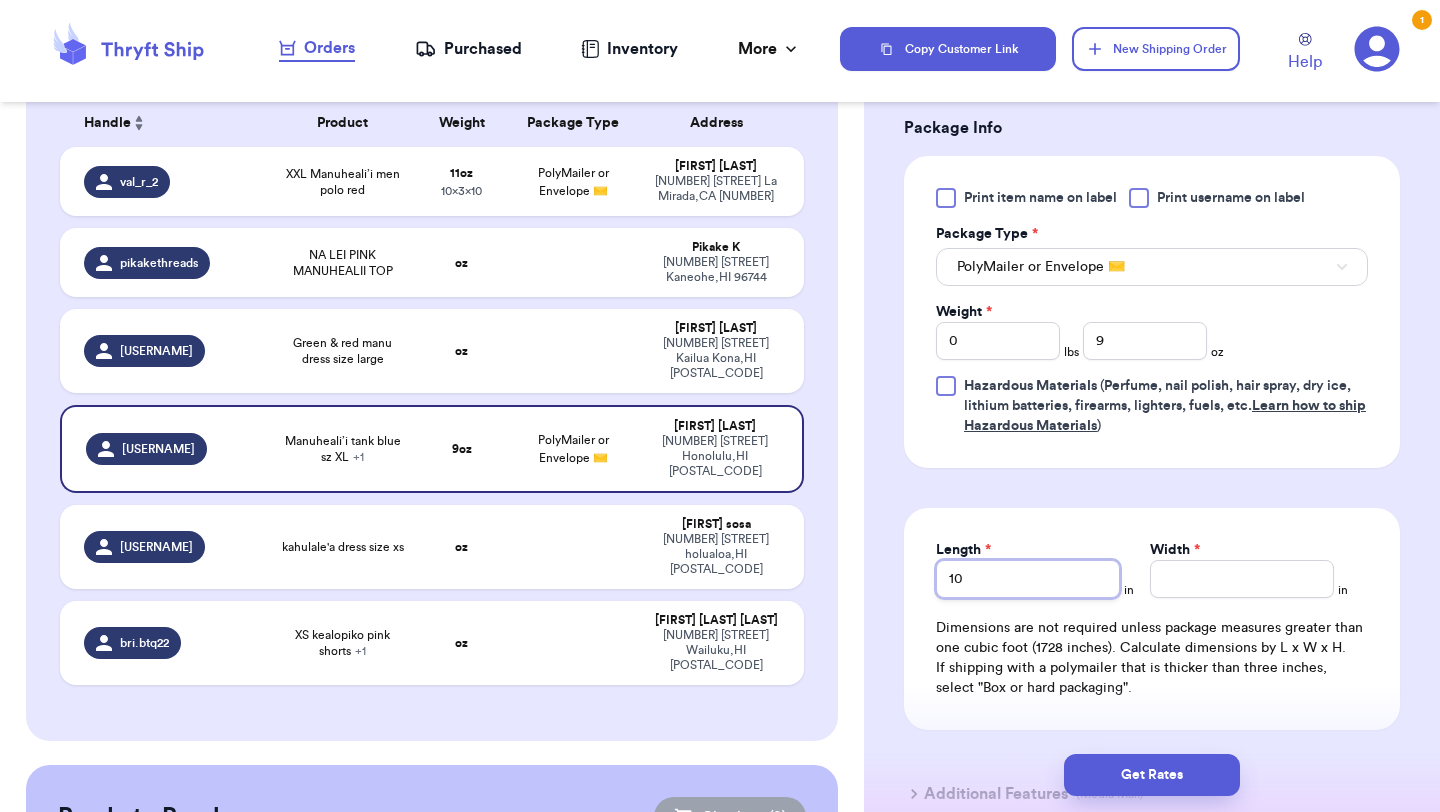 type on "10" 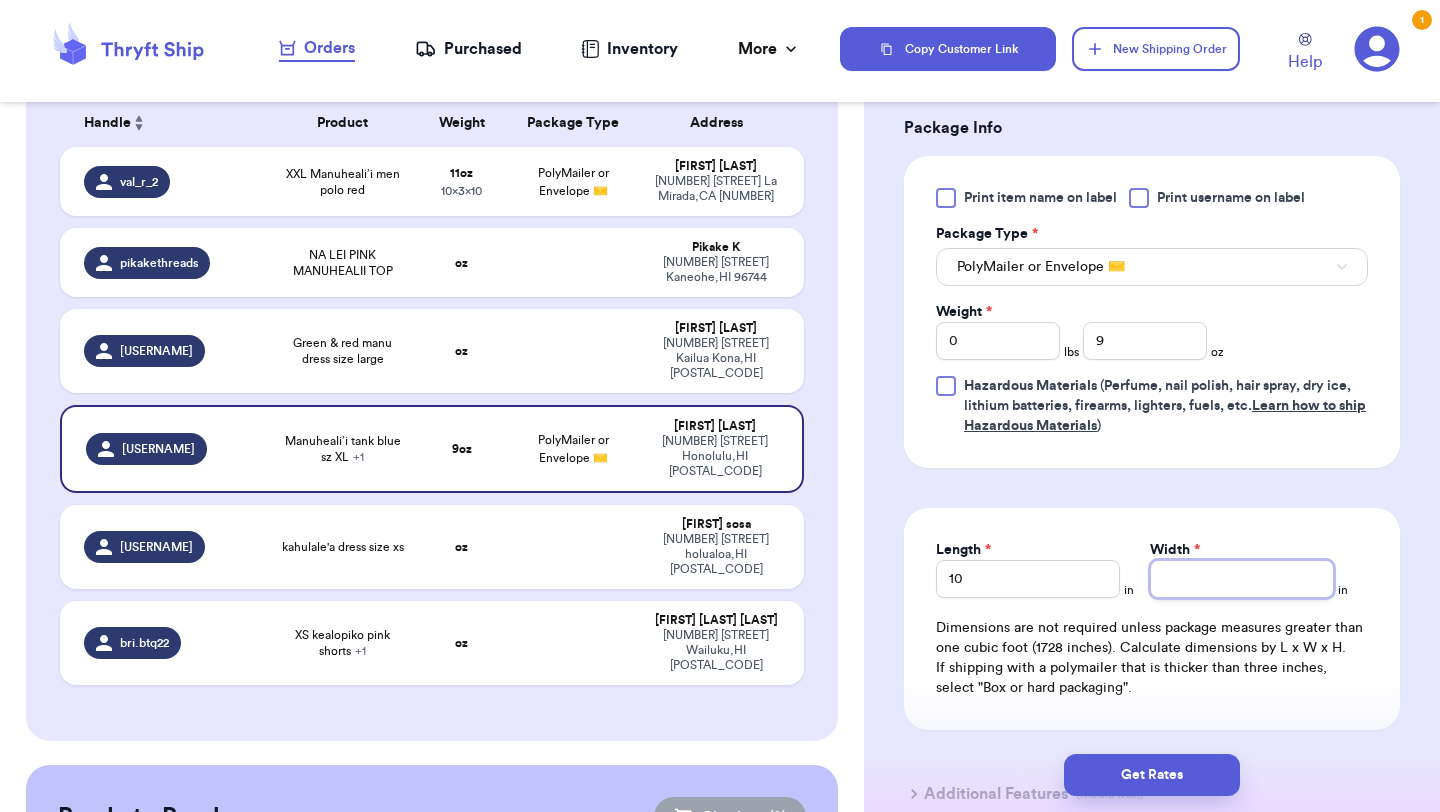 click on "Width *" at bounding box center [1242, 579] 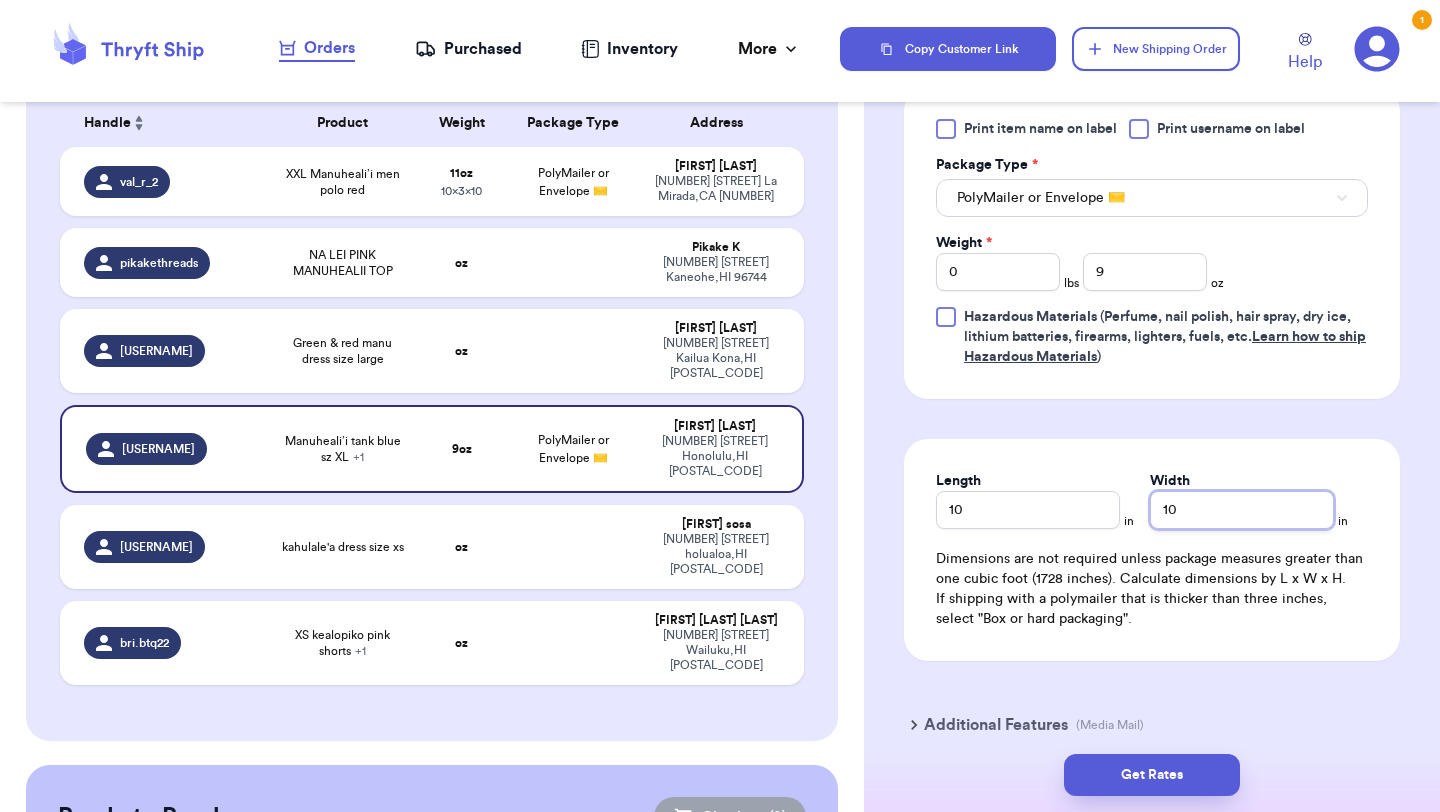 scroll, scrollTop: 996, scrollLeft: 0, axis: vertical 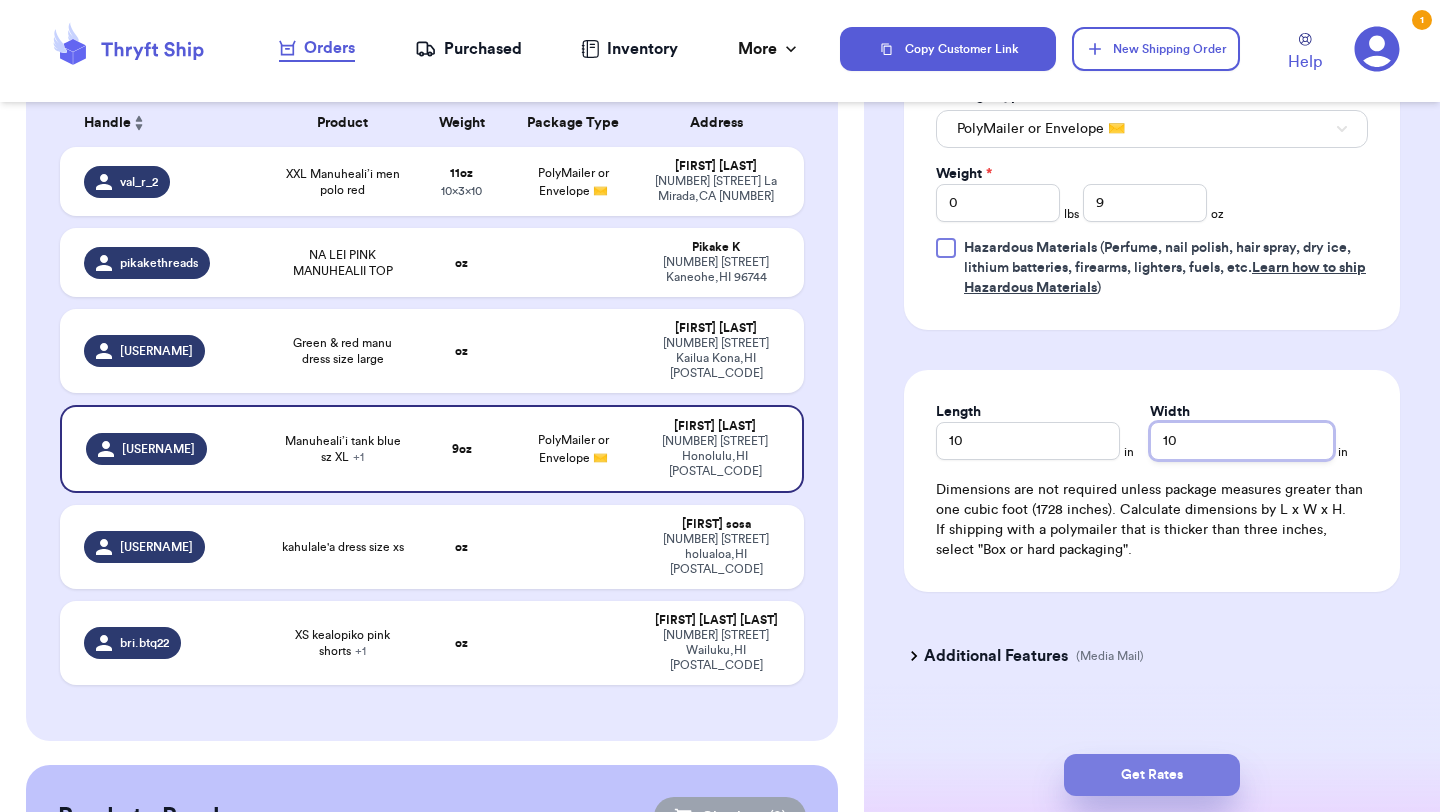 type on "10" 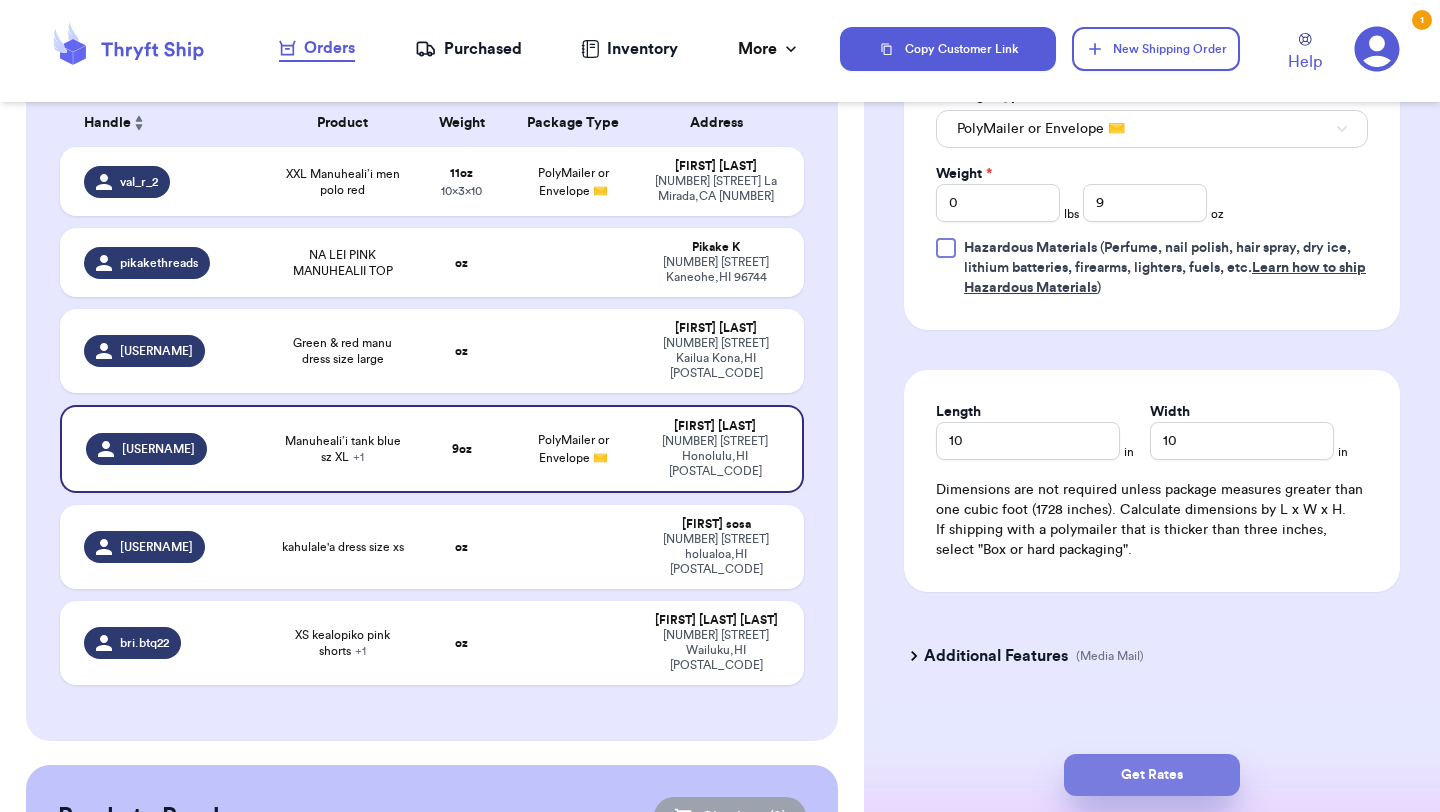 click on "Get Rates" at bounding box center (1152, 775) 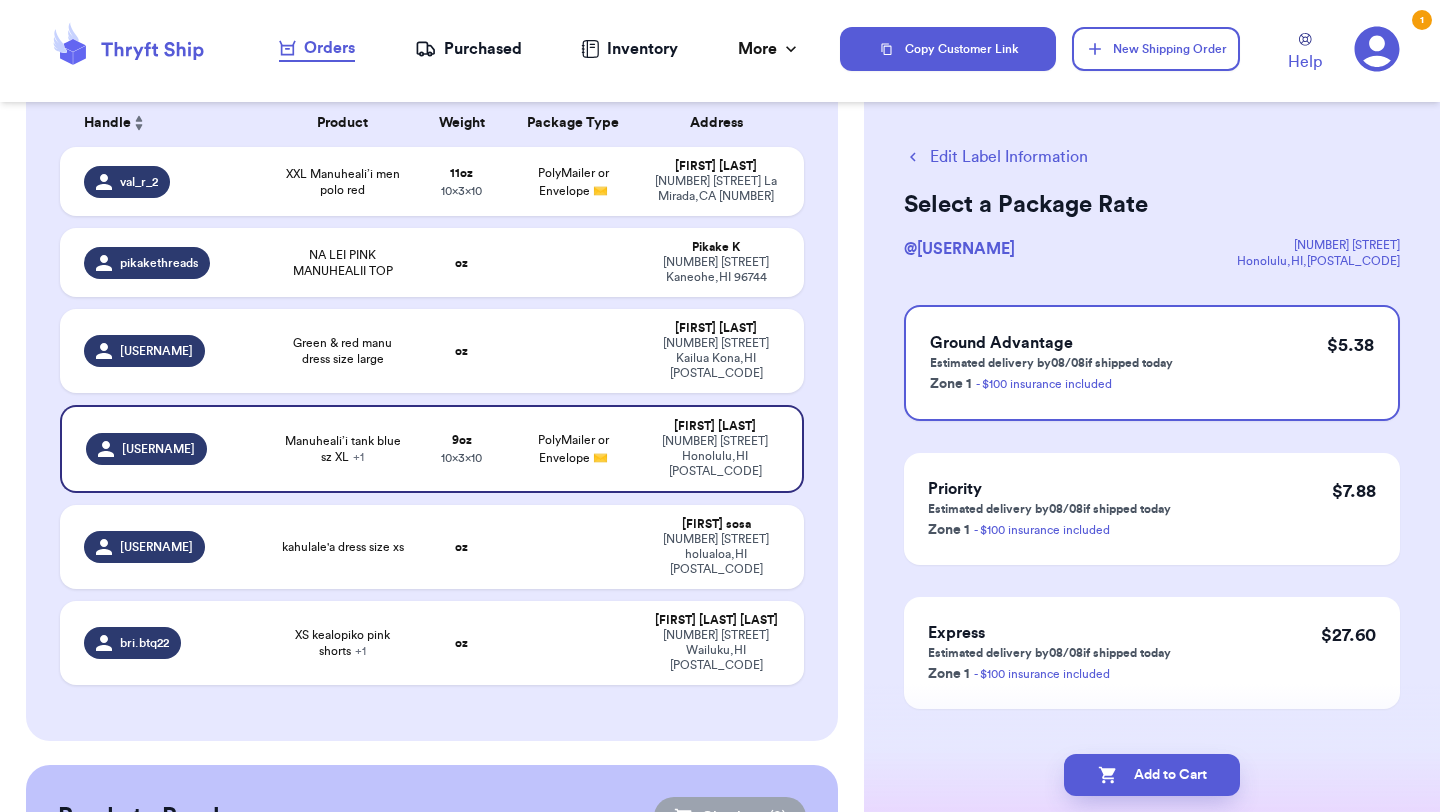scroll, scrollTop: 52, scrollLeft: 0, axis: vertical 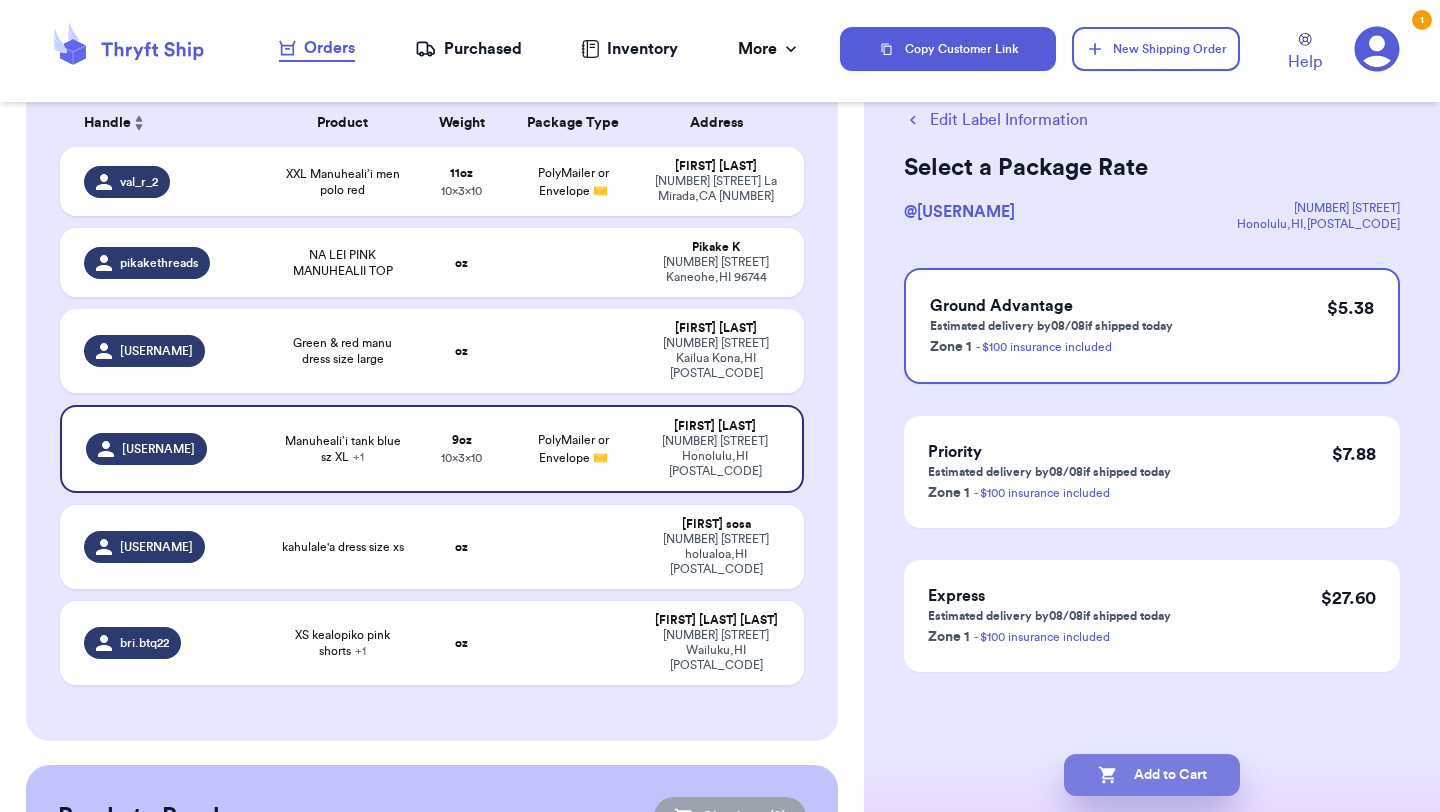 click 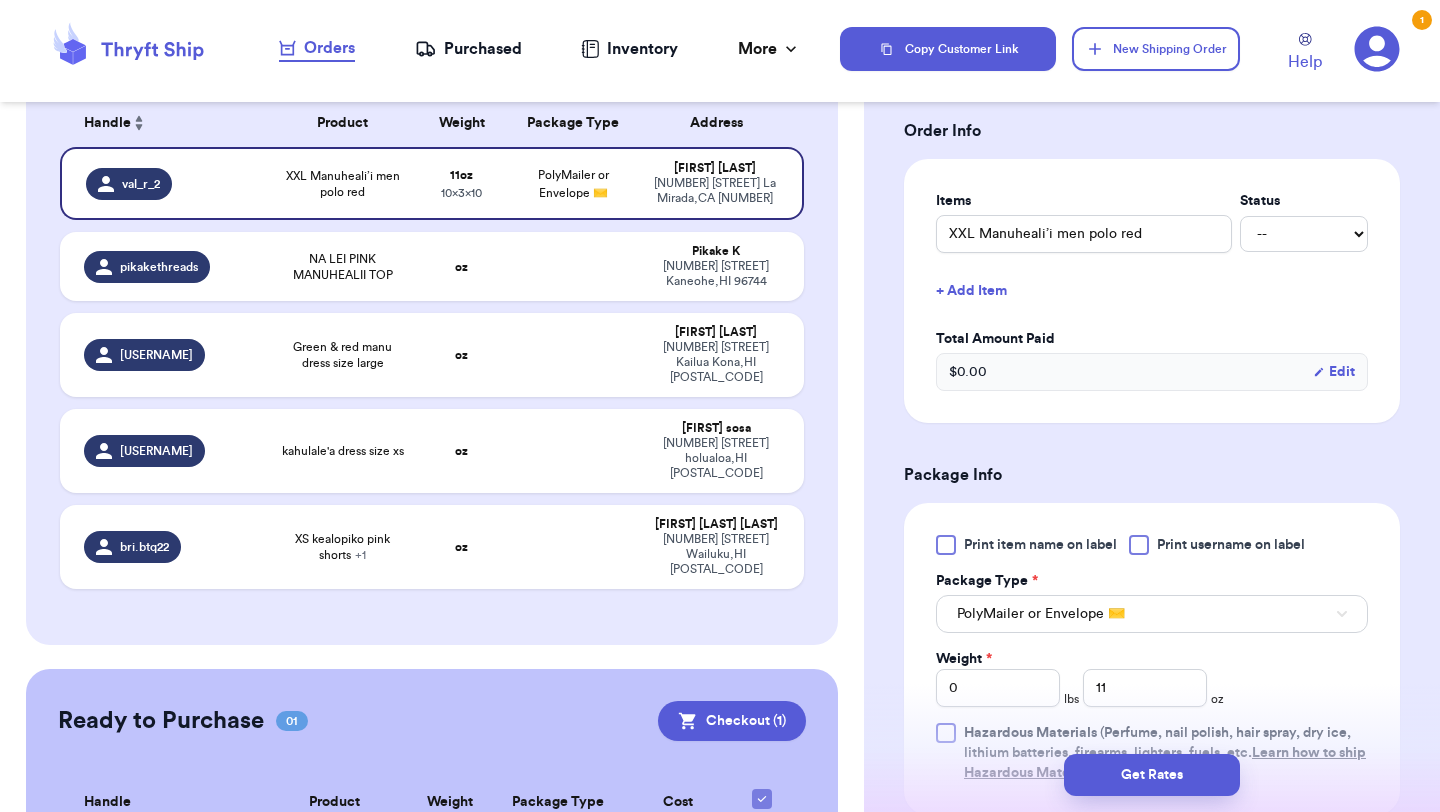scroll, scrollTop: 472, scrollLeft: 0, axis: vertical 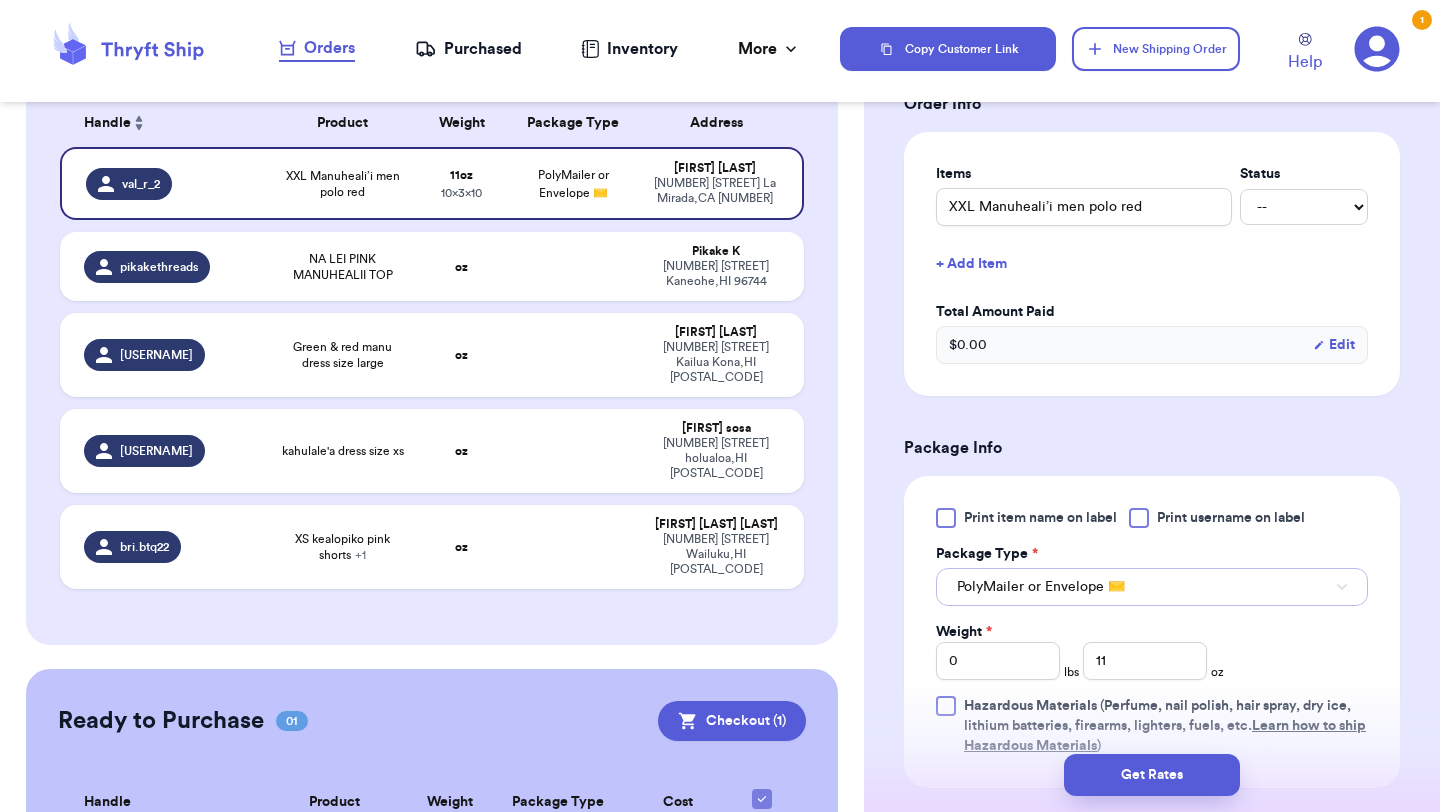 click on "PolyMailer or Envelope ✉️" at bounding box center [1041, 587] 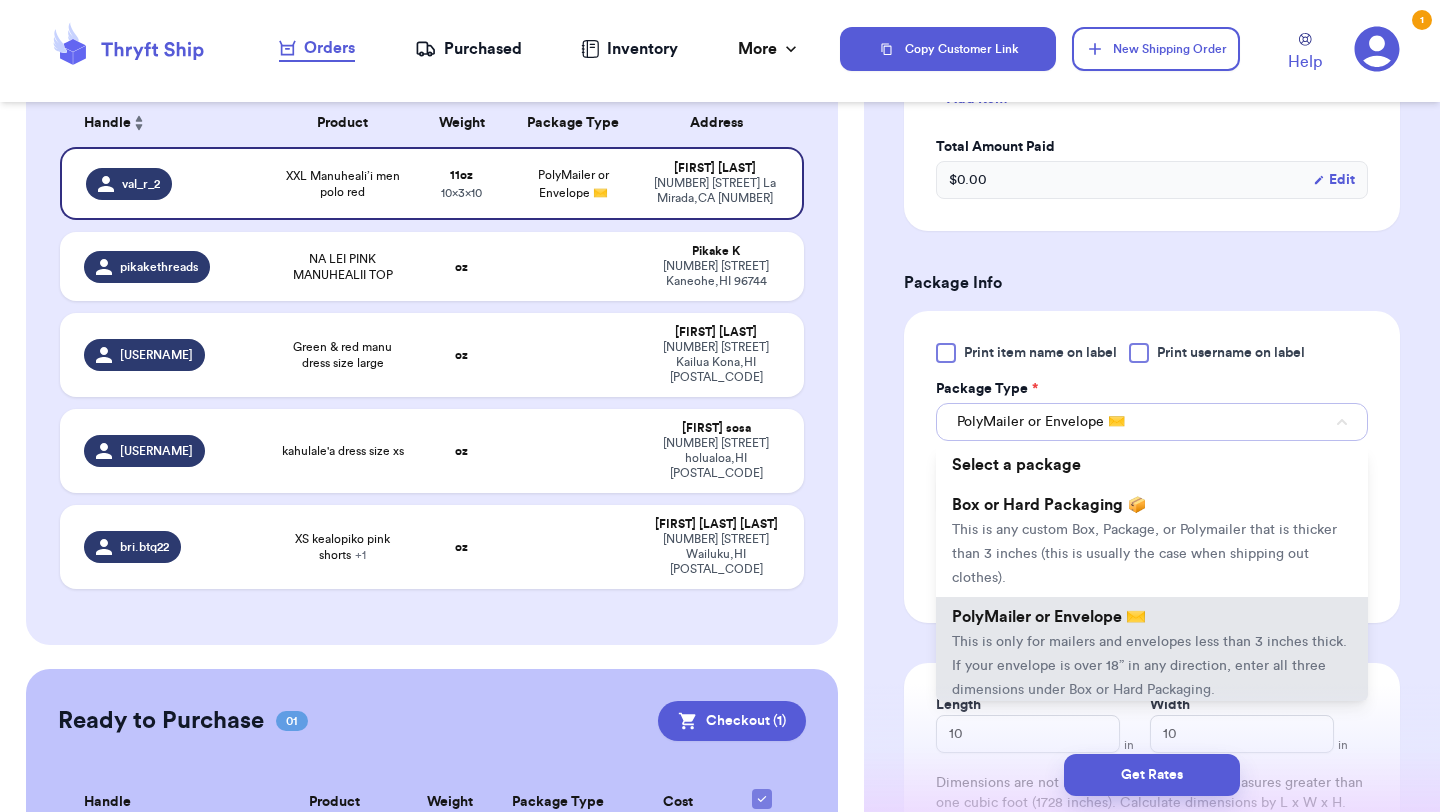 scroll, scrollTop: 633, scrollLeft: 0, axis: vertical 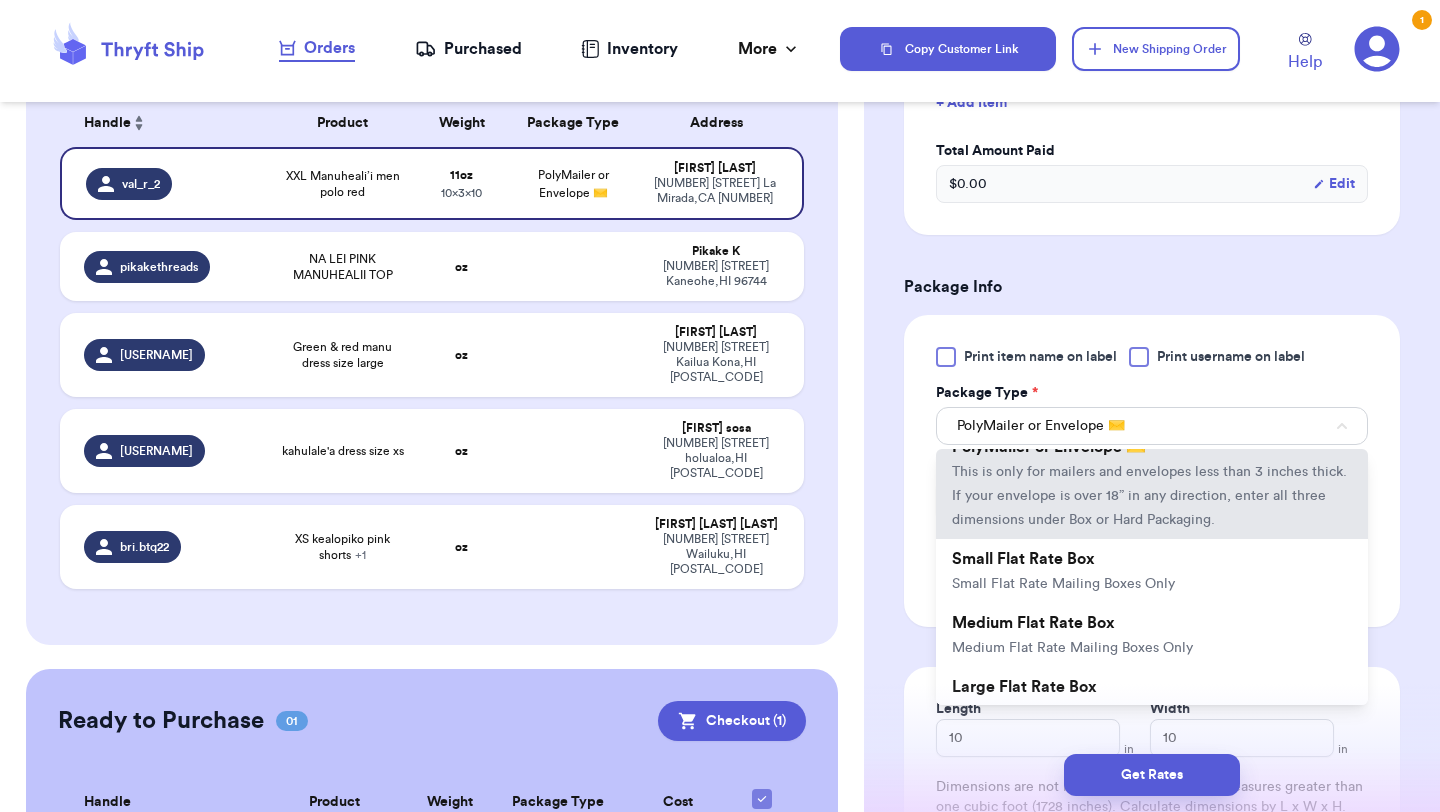 click on "Package Info" at bounding box center [1152, 287] 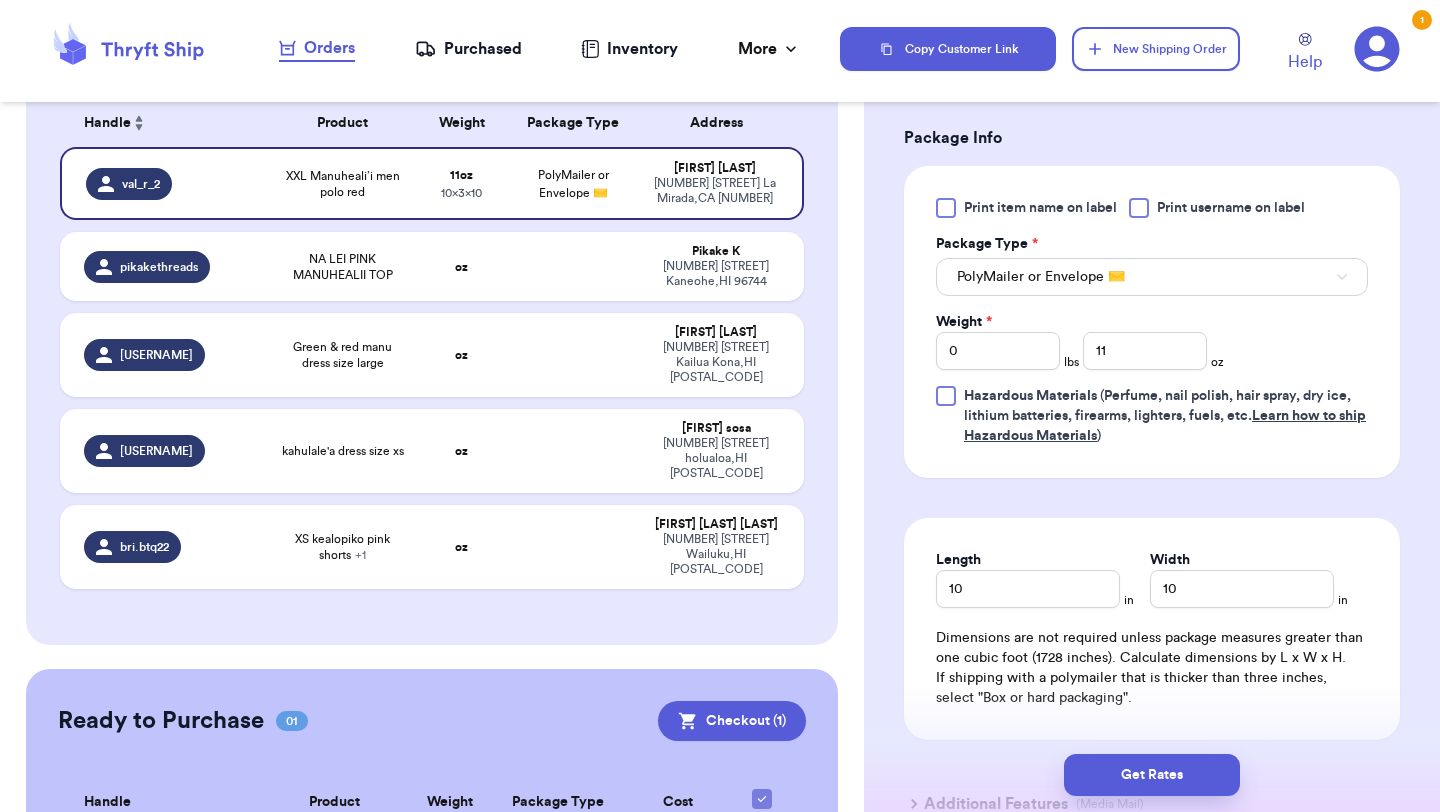 scroll, scrollTop: 785, scrollLeft: 0, axis: vertical 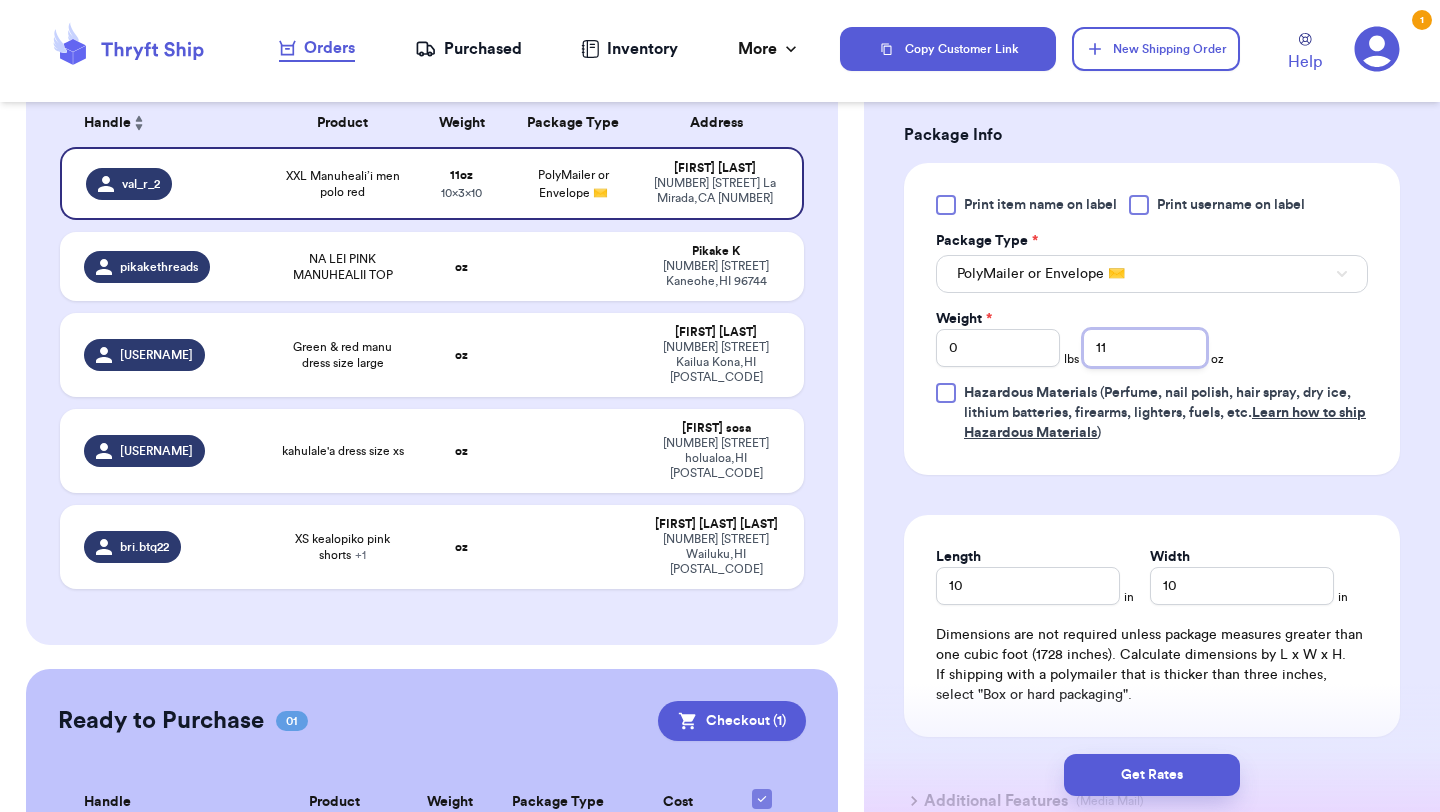 click on "11" at bounding box center [1145, 348] 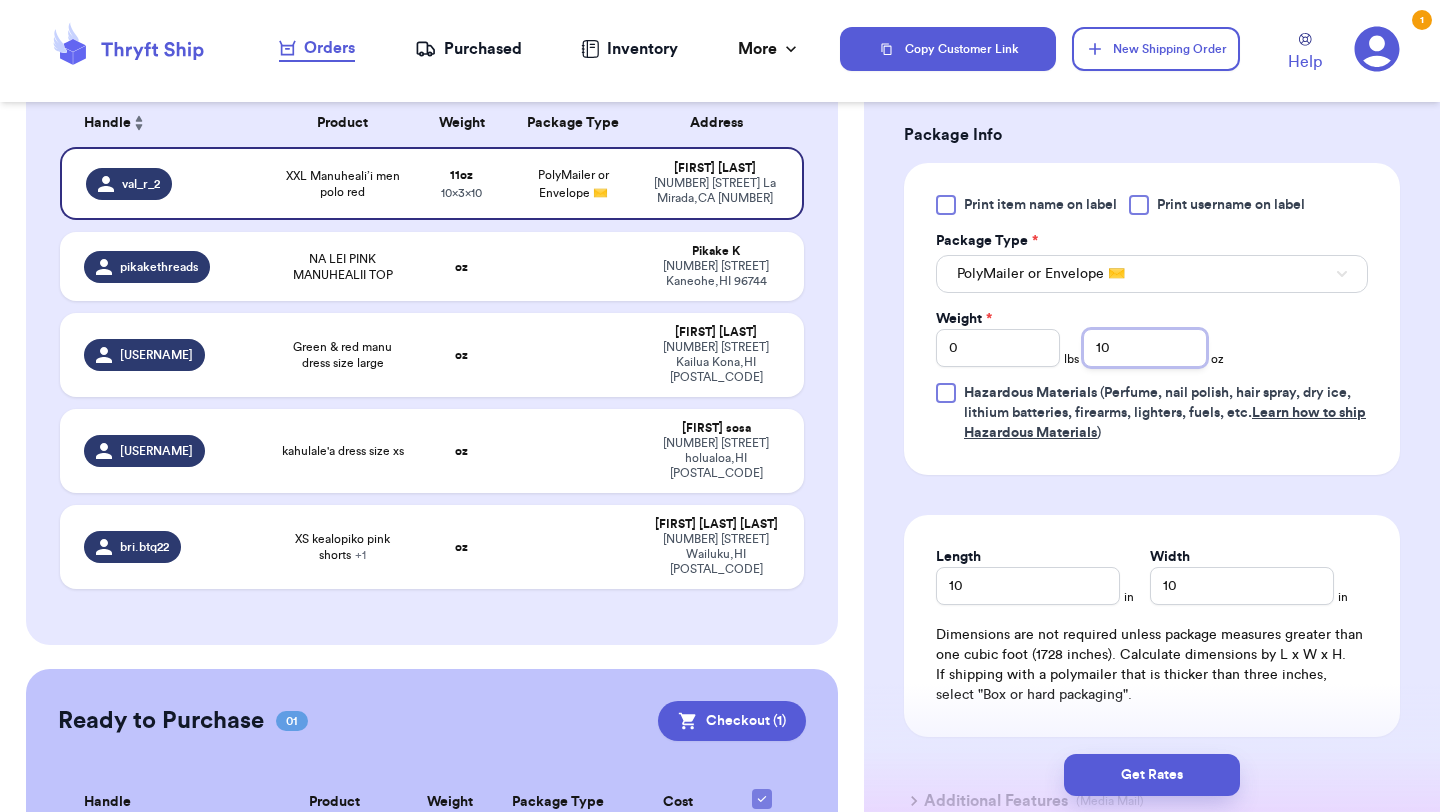 scroll, scrollTop: 931, scrollLeft: 0, axis: vertical 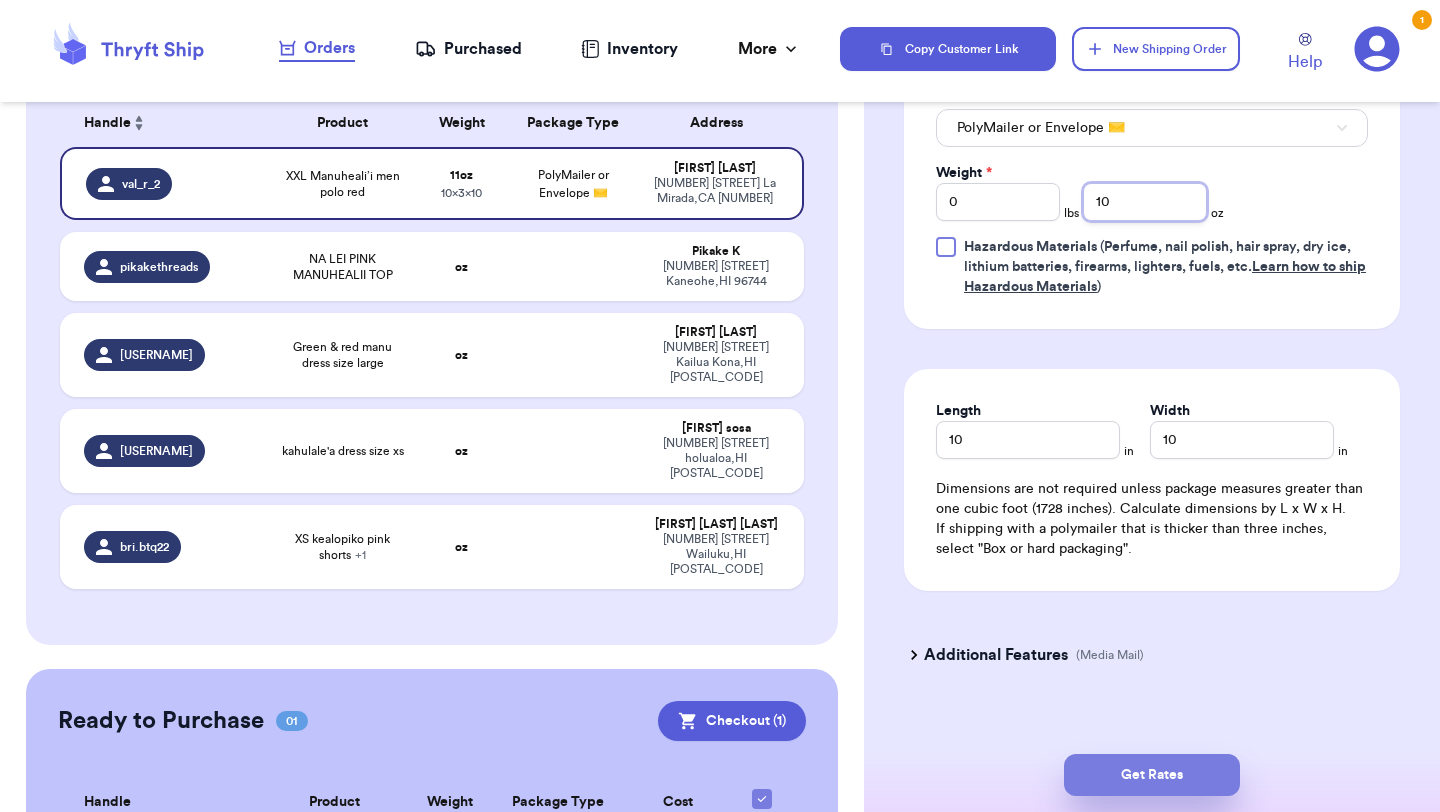 type on "10" 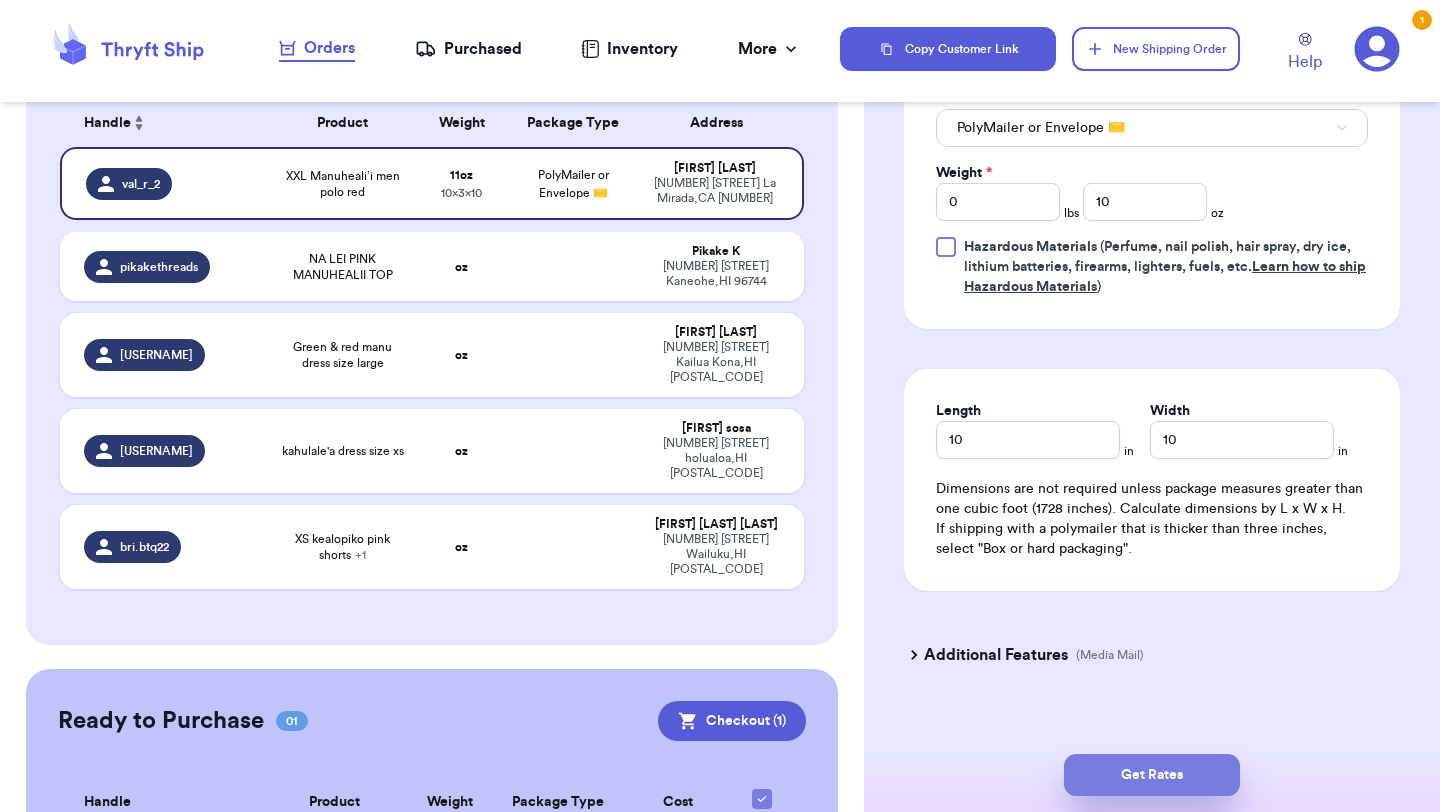 click on "Get Rates" at bounding box center [1152, 775] 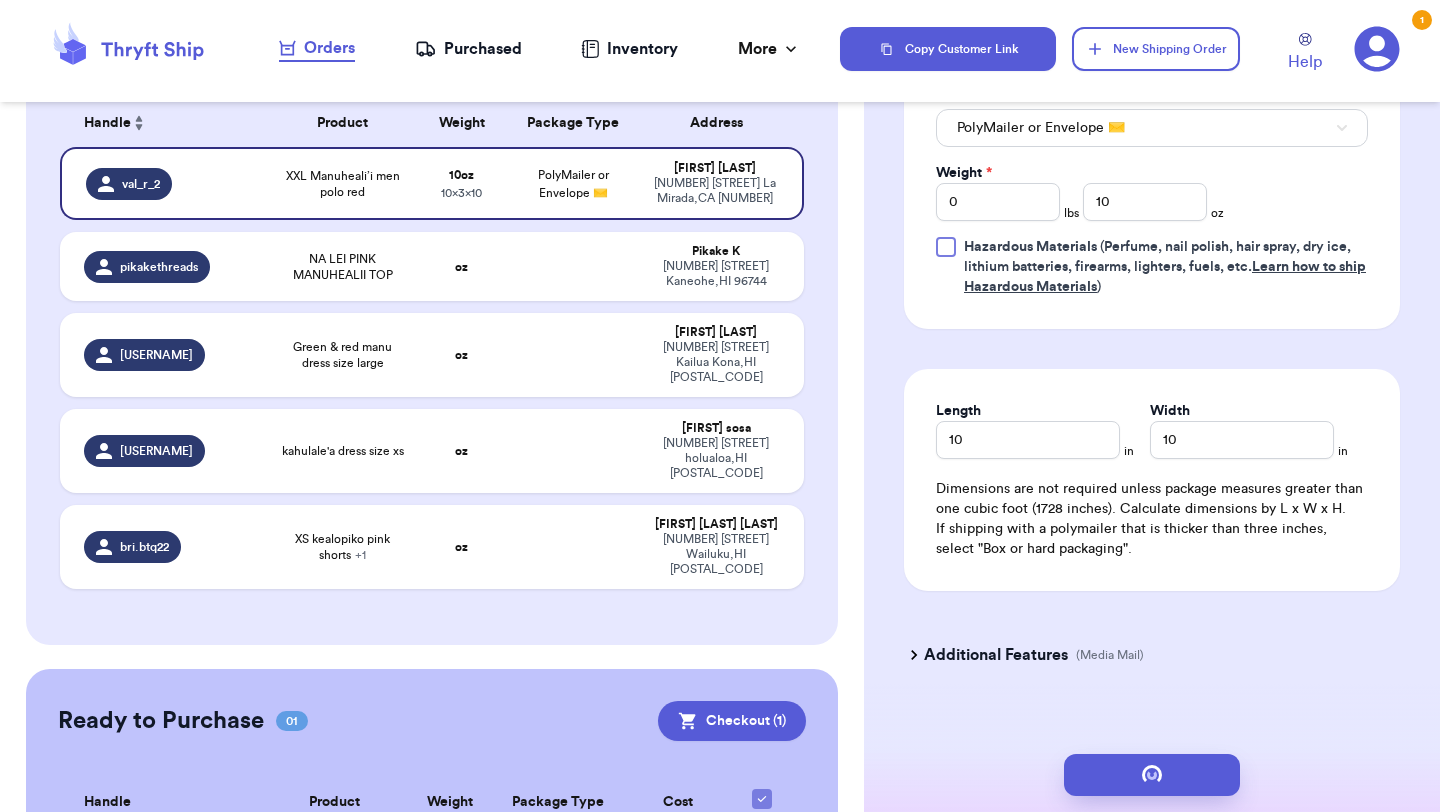 scroll, scrollTop: 0, scrollLeft: 0, axis: both 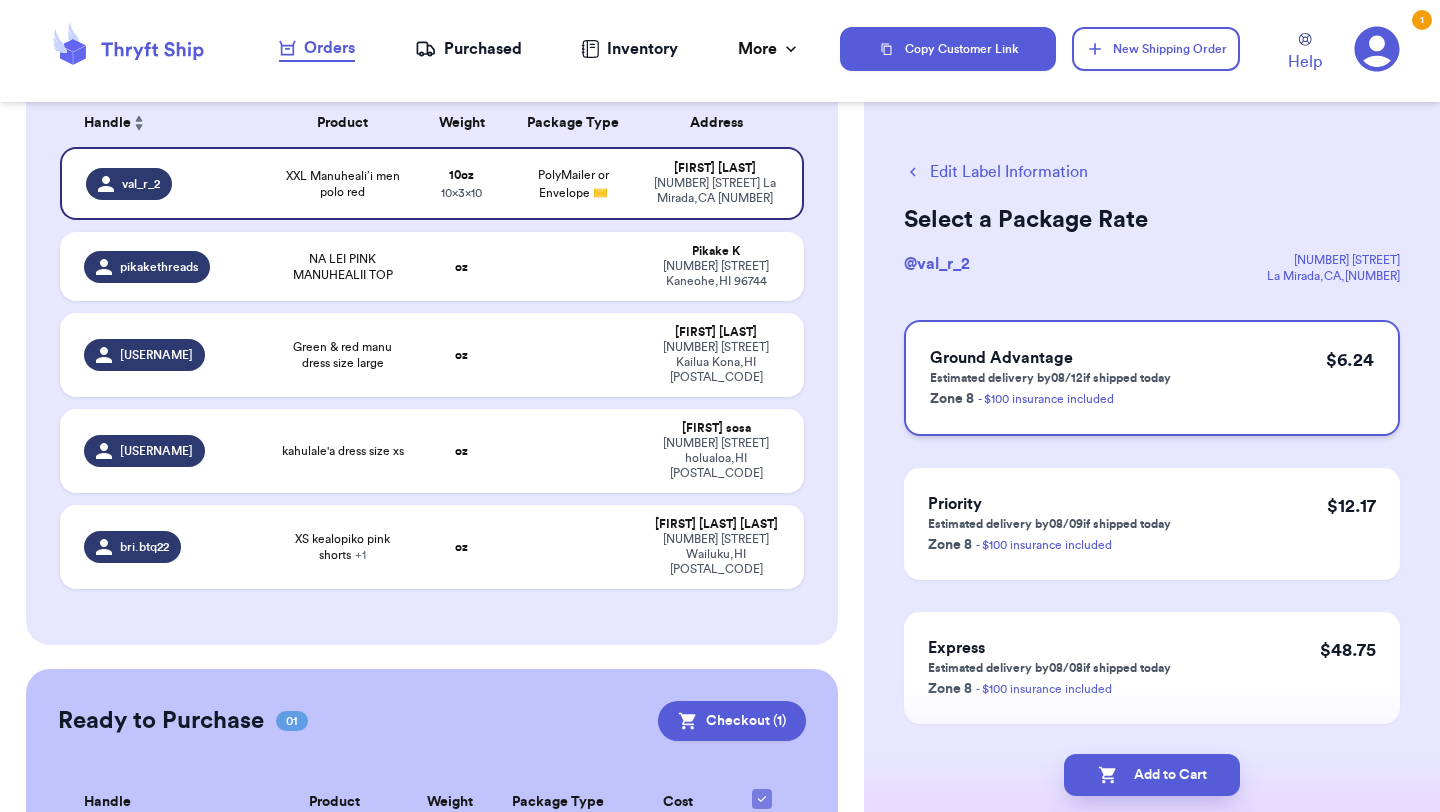 click on "Estimated delivery by  [DATE]  if shipped today" at bounding box center (1050, 378) 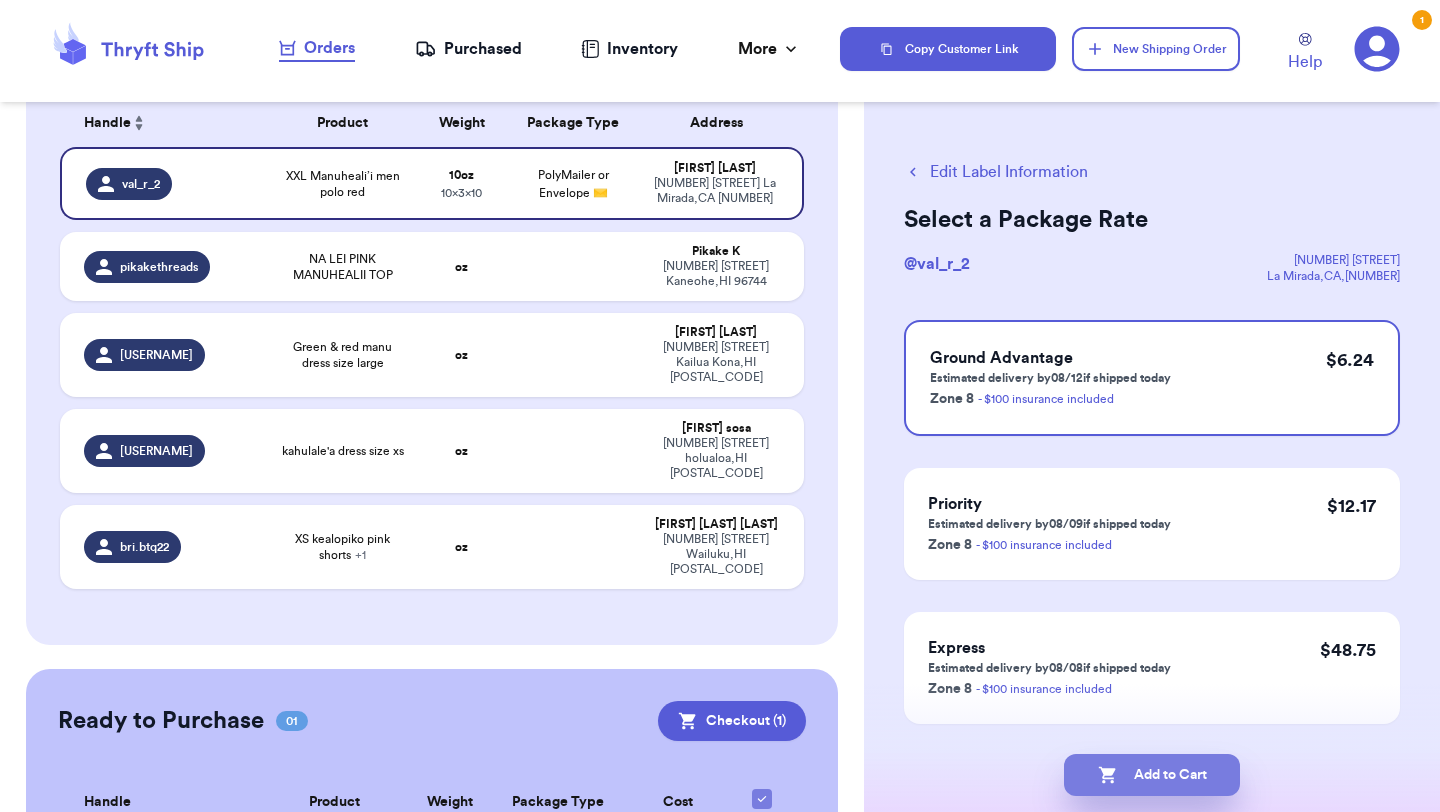 click on "Add to Cart" at bounding box center (1152, 775) 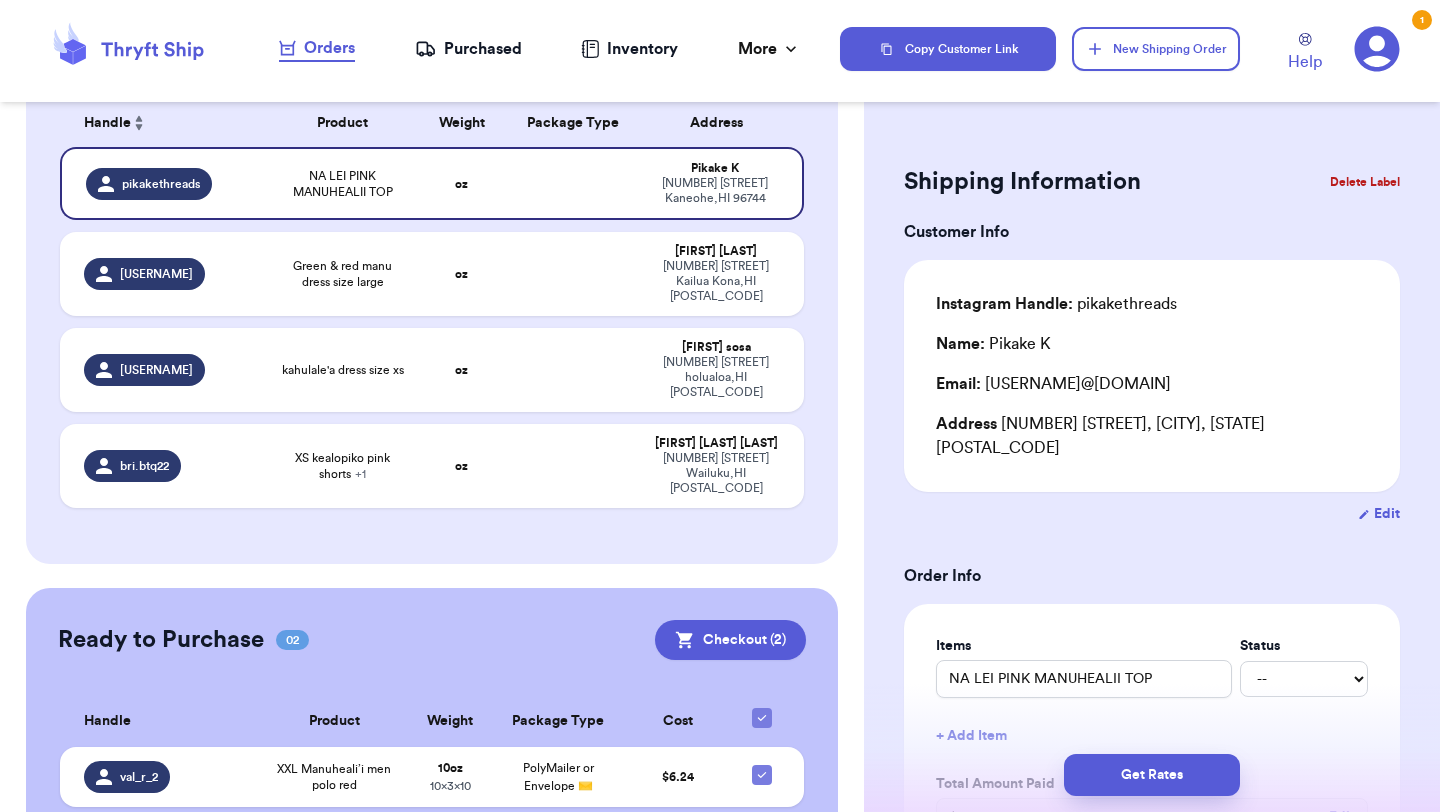 type 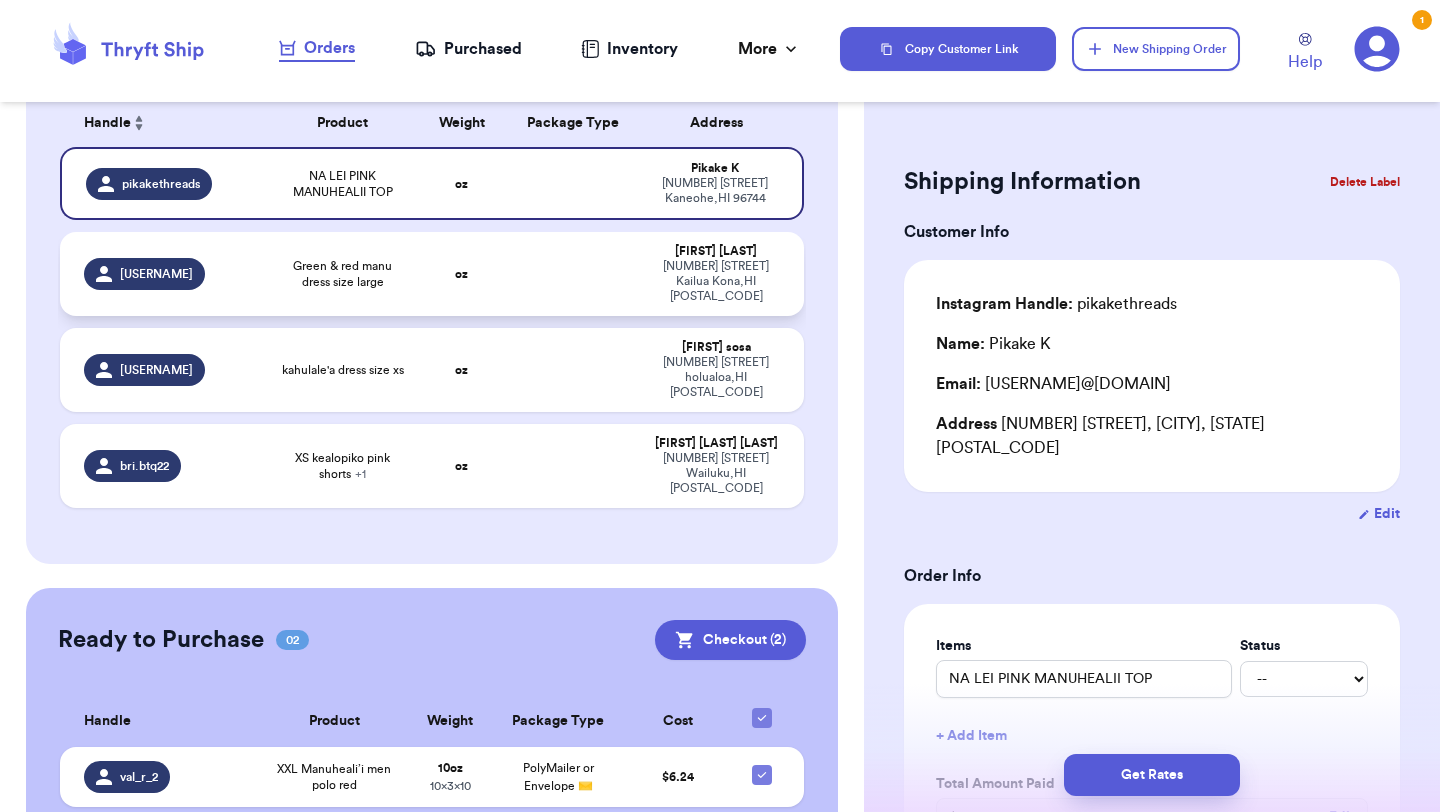 click on "Green & red manu dress size large" at bounding box center (342, 274) 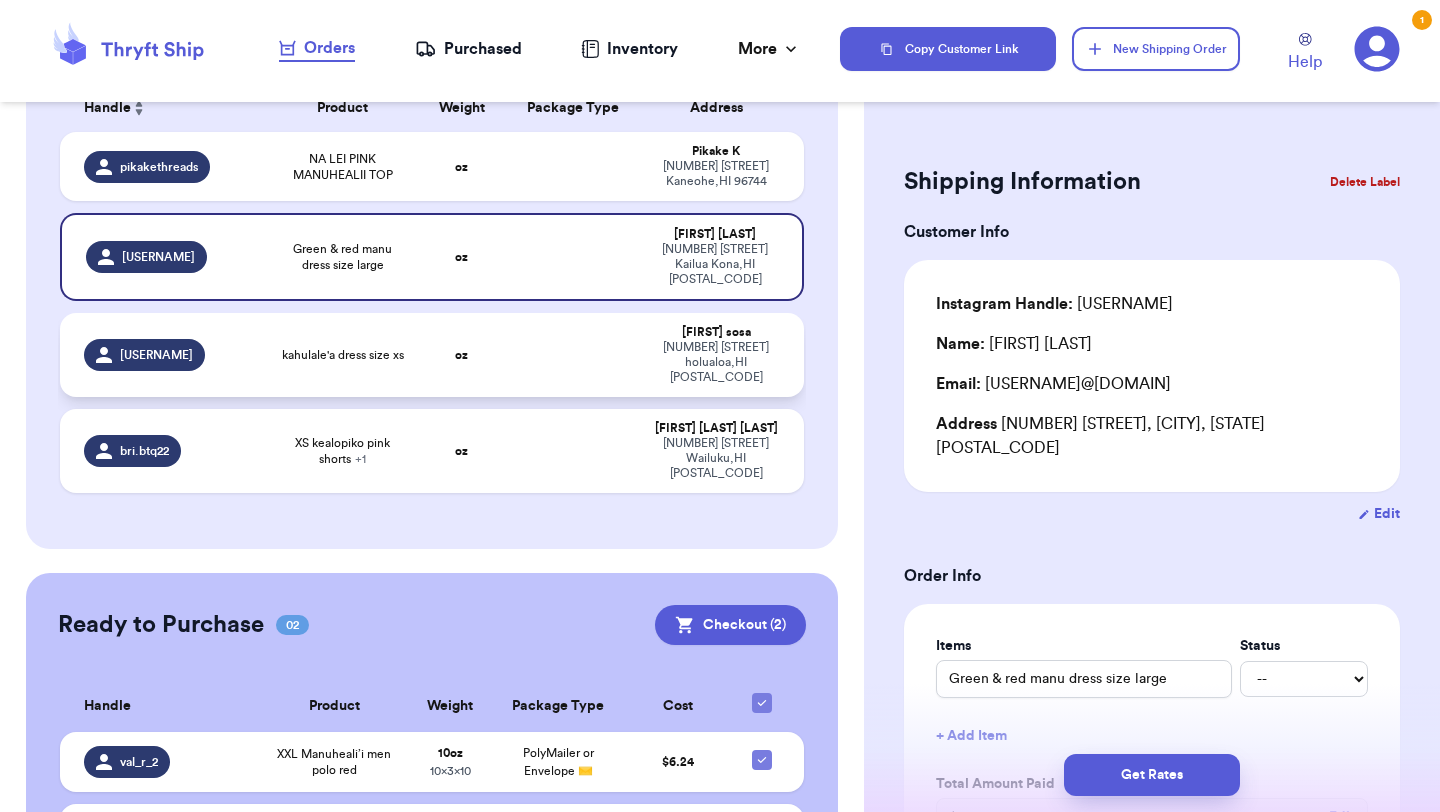 scroll, scrollTop: 193, scrollLeft: 0, axis: vertical 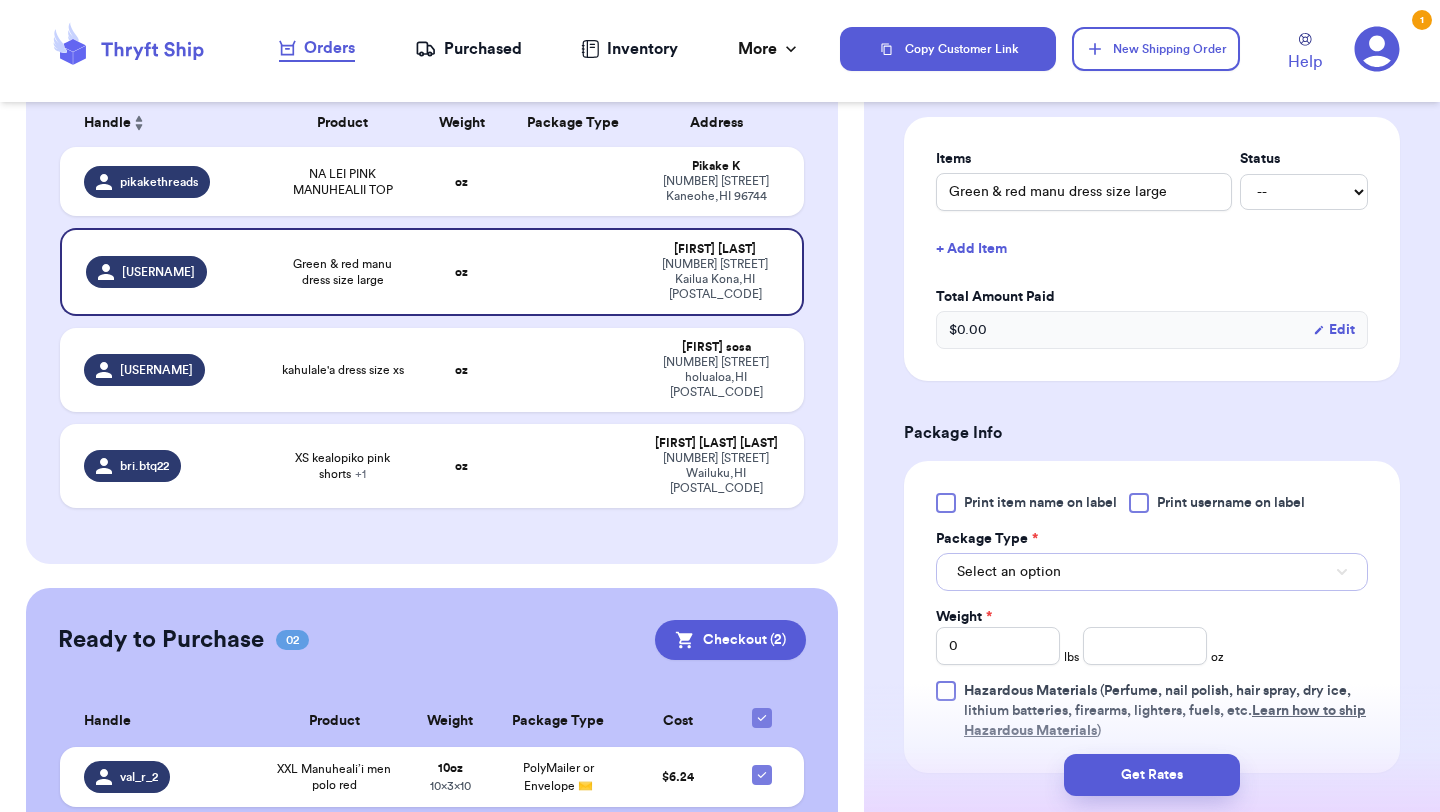 click on "Select an option" at bounding box center (1152, 572) 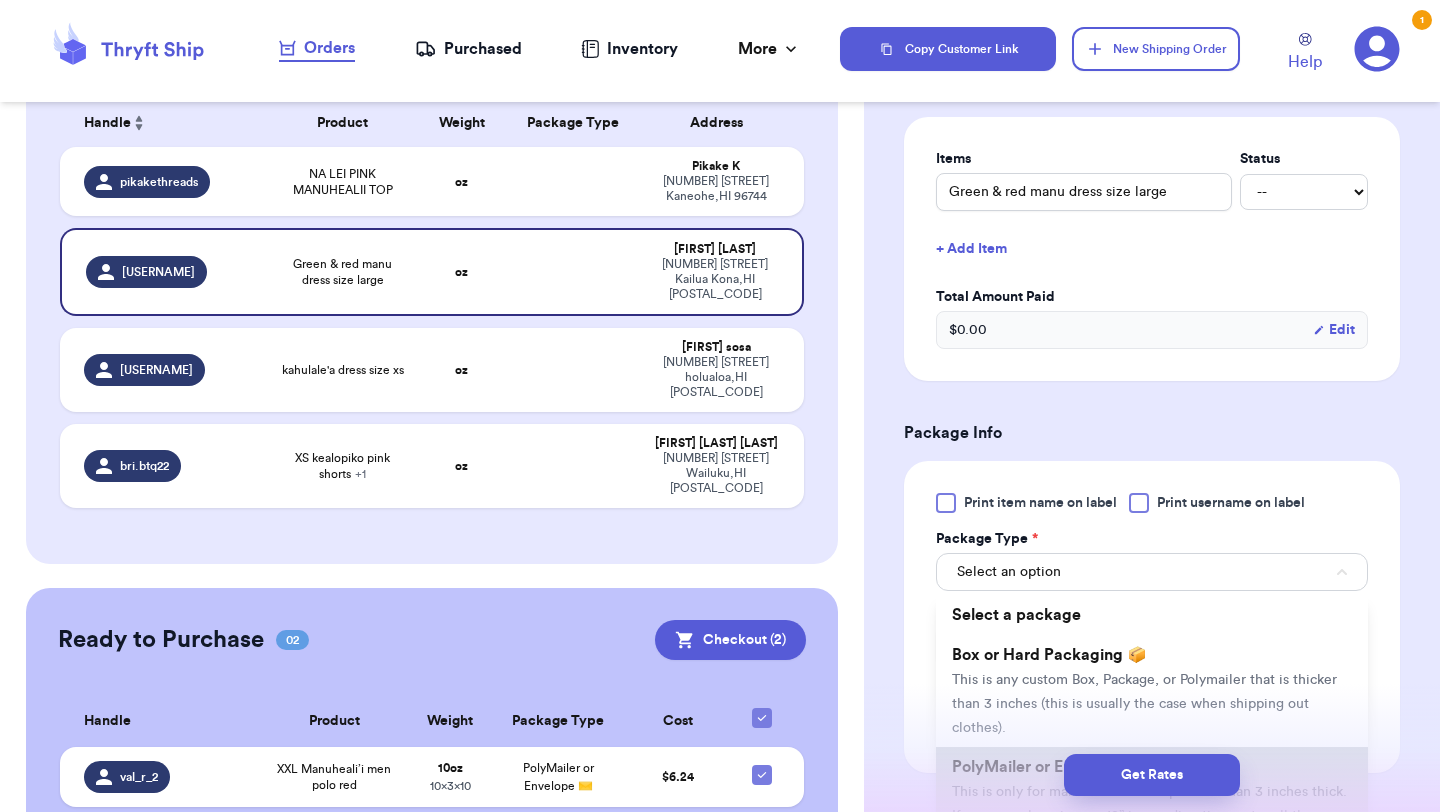 click on "PolyMailer or Envelope ✉️" at bounding box center [1049, 767] 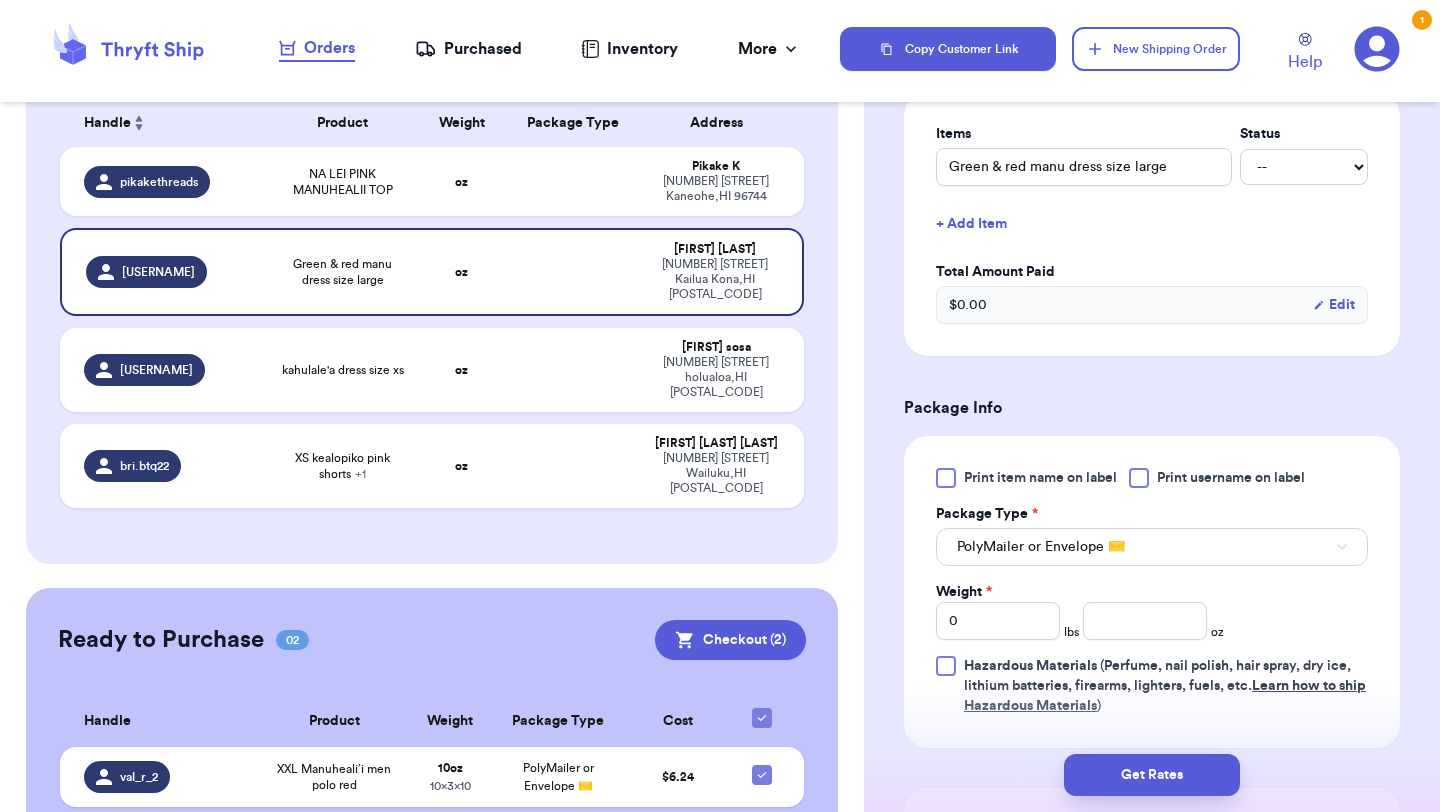 scroll, scrollTop: 514, scrollLeft: 0, axis: vertical 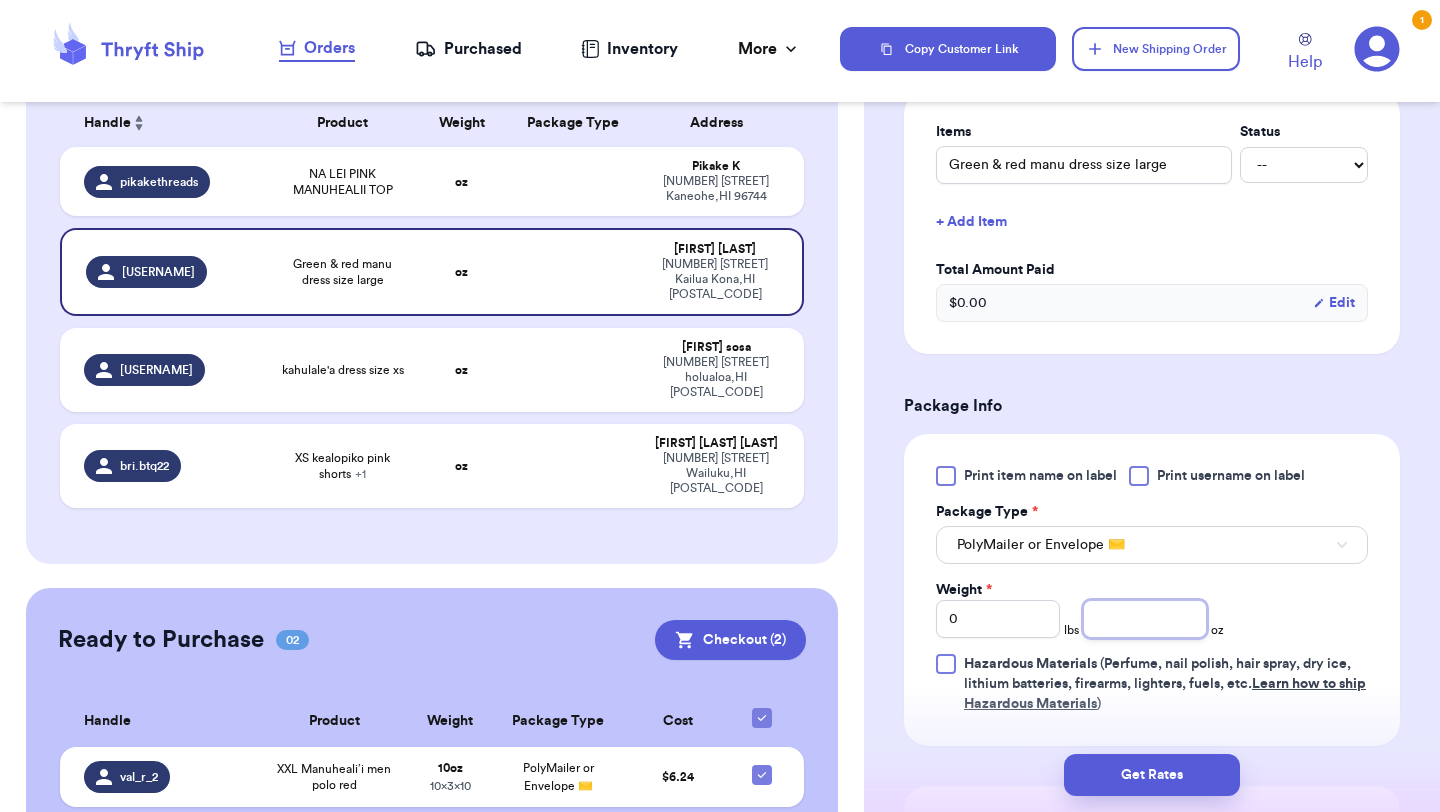 click at bounding box center [1145, 619] 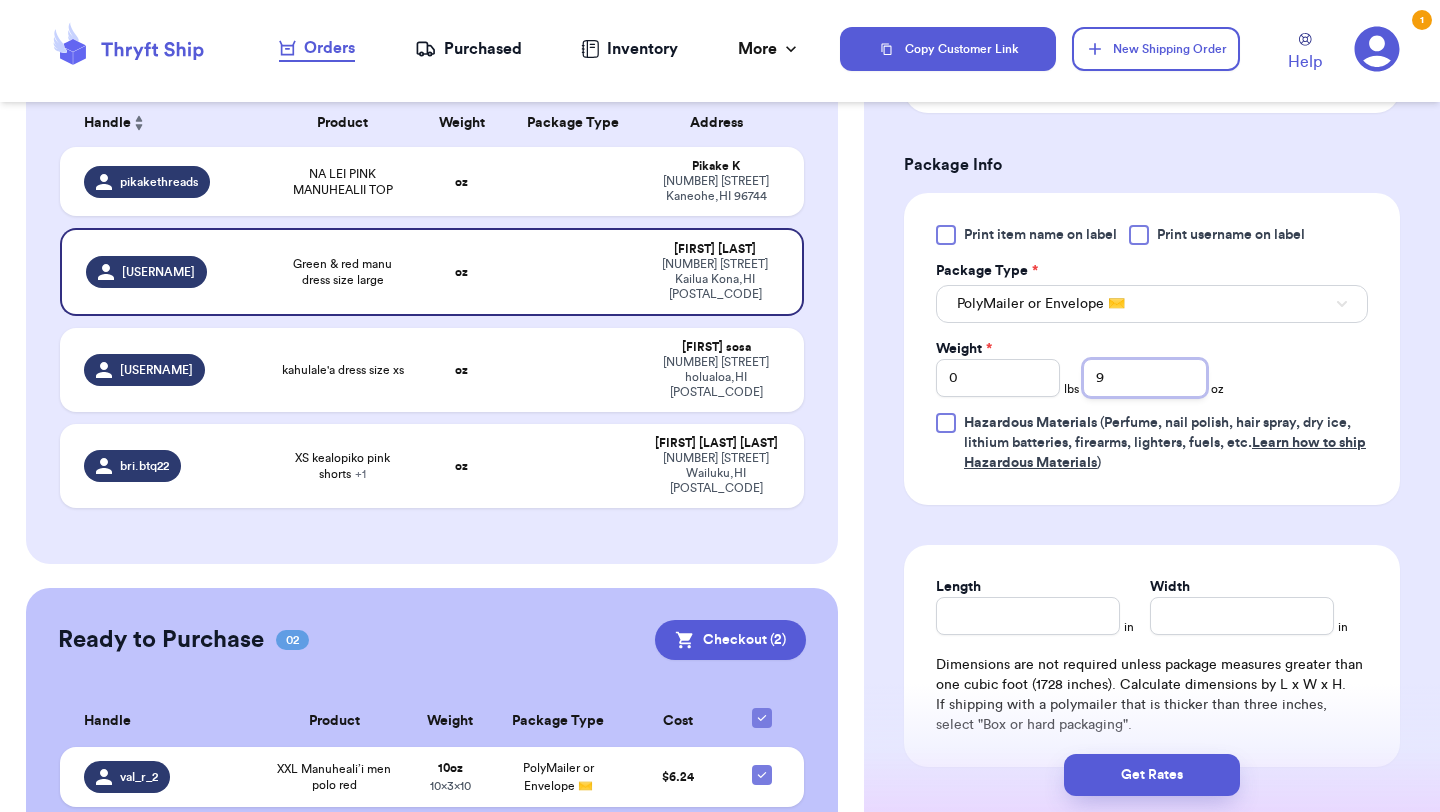 scroll, scrollTop: 757, scrollLeft: 0, axis: vertical 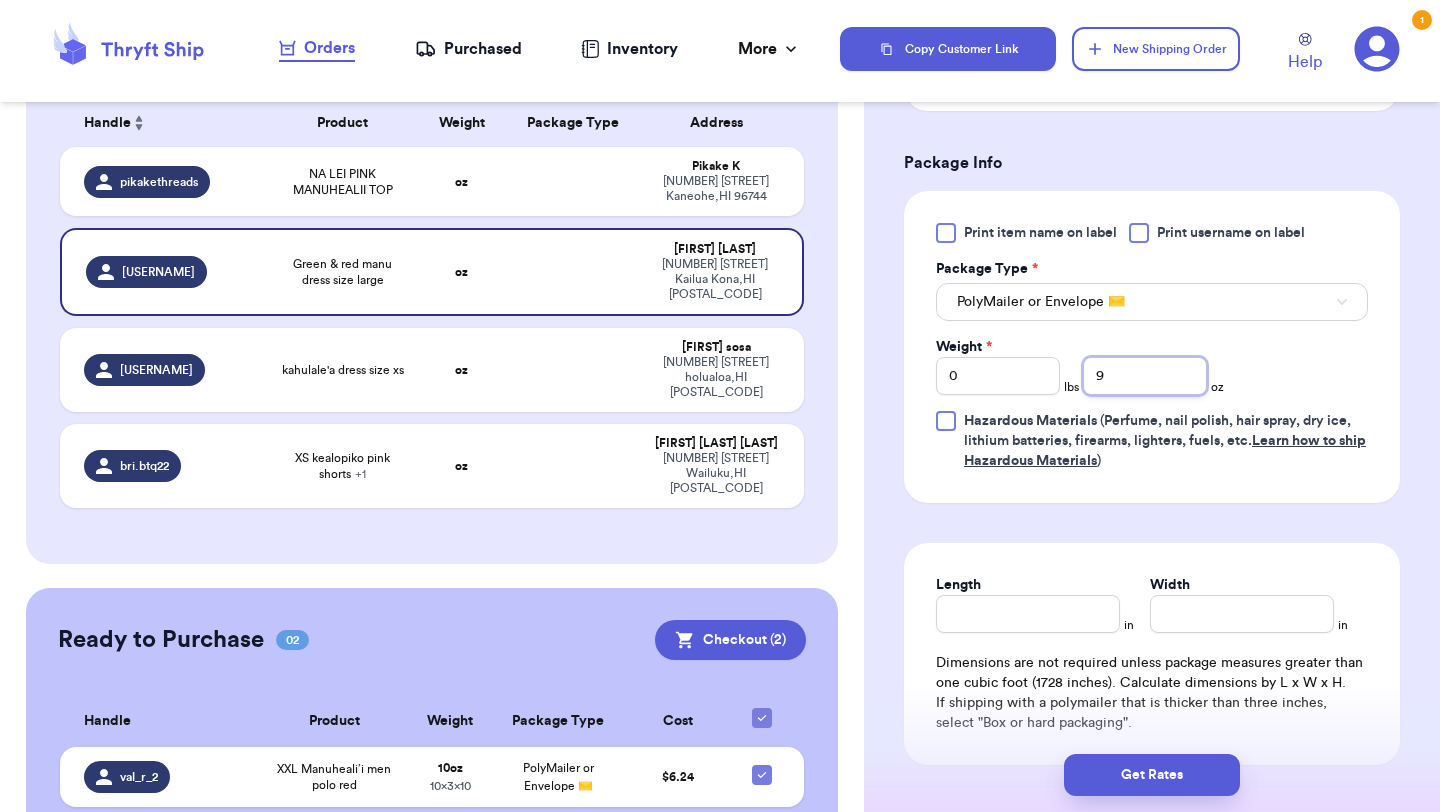 type on "9" 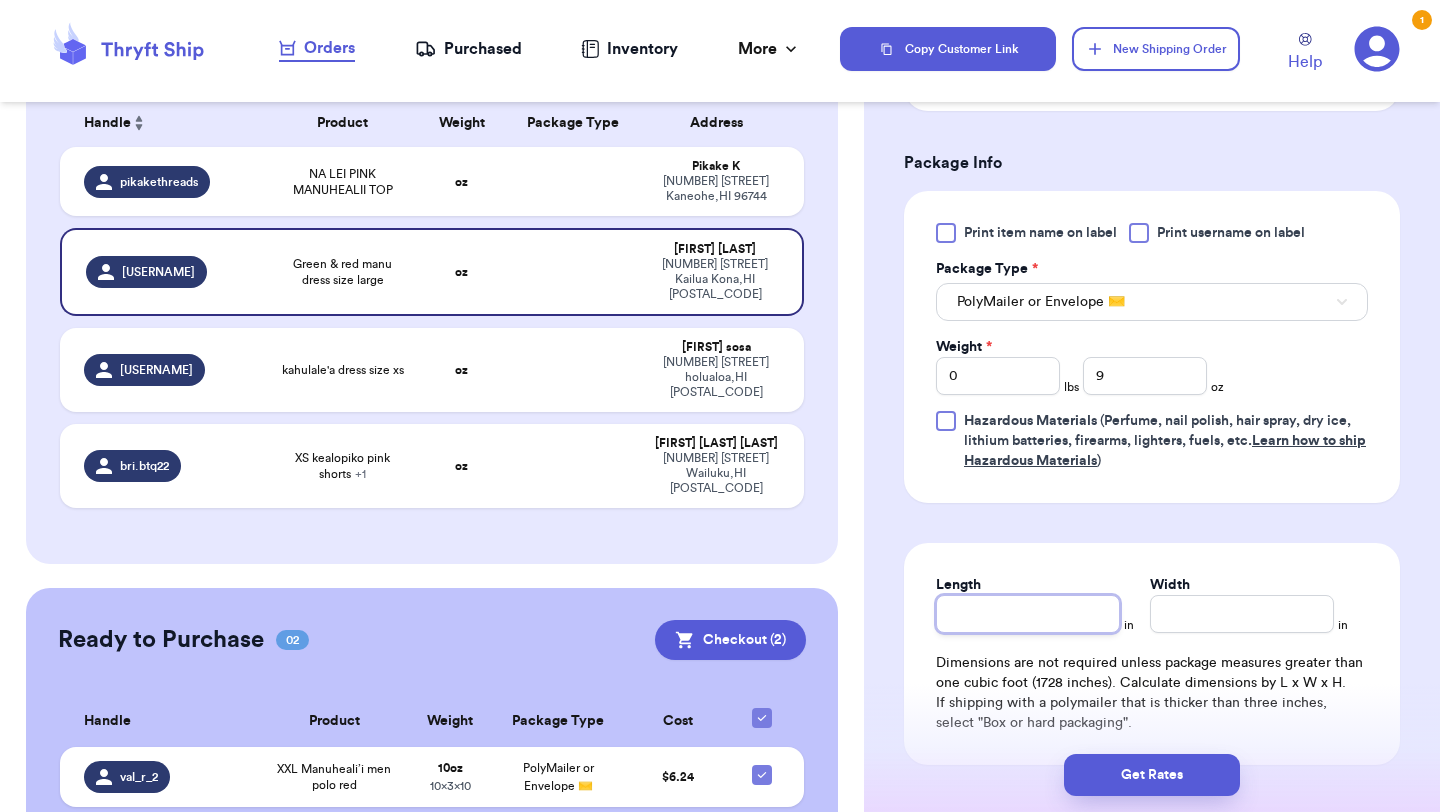 click on "Length" at bounding box center [1028, 614] 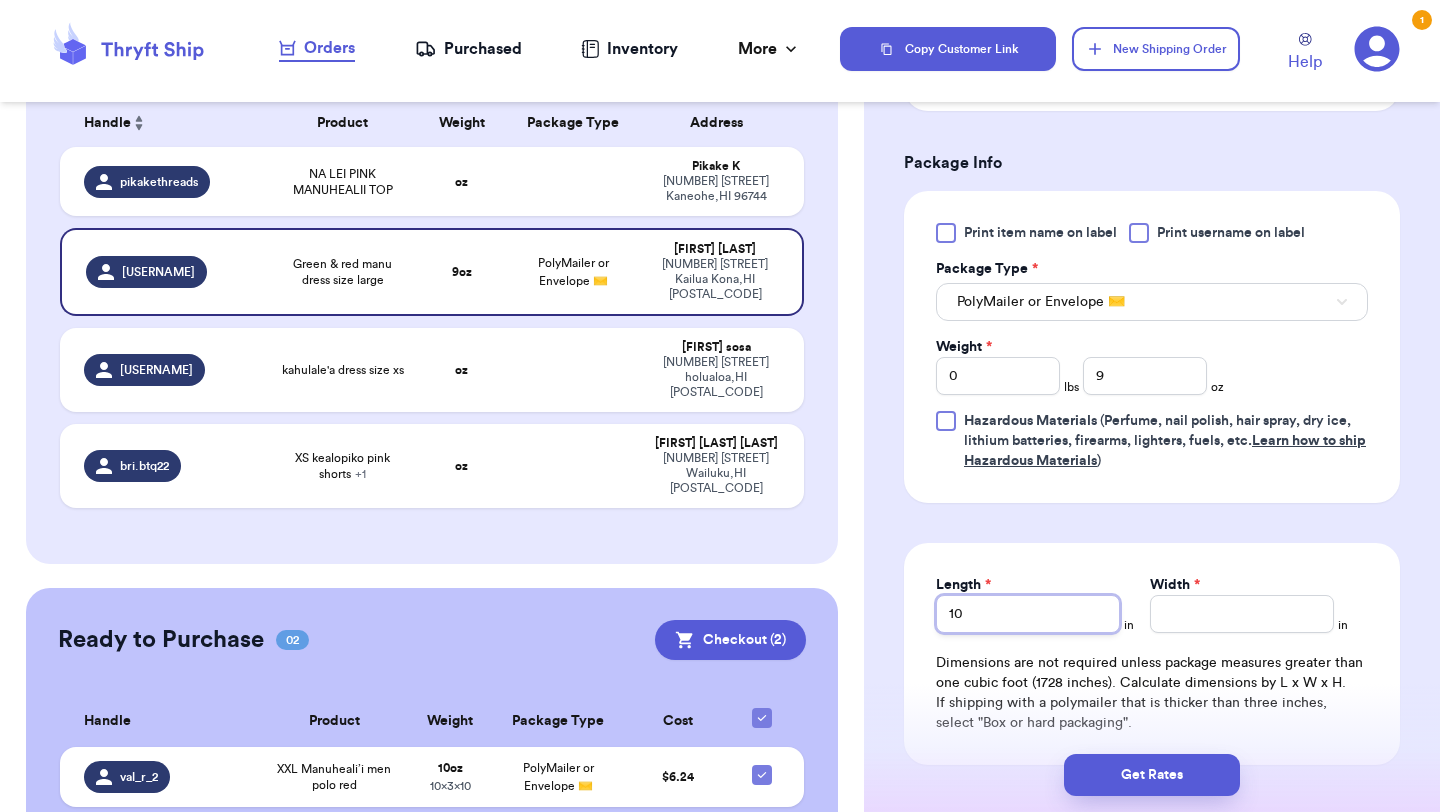 type on "10" 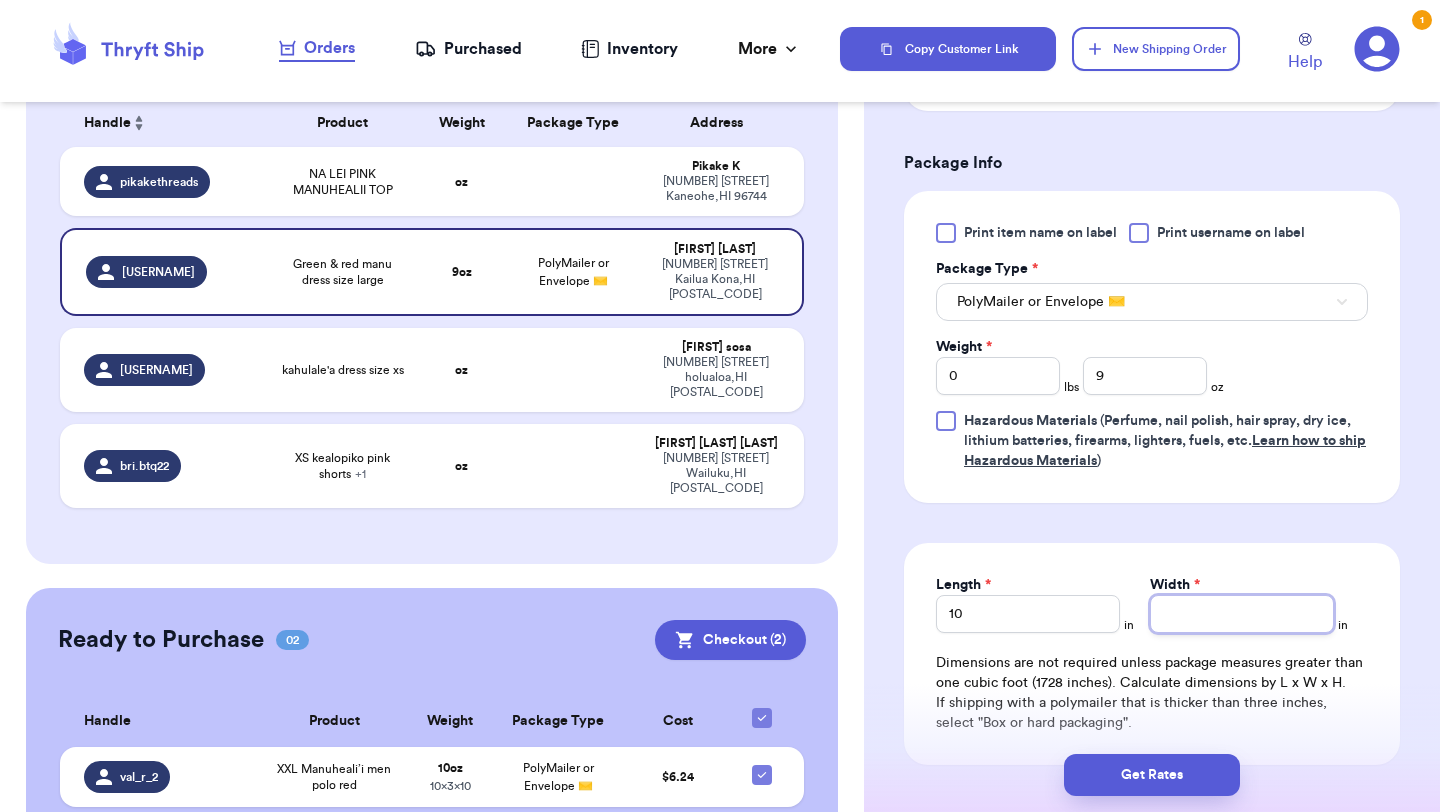 click on "Width *" at bounding box center (1242, 614) 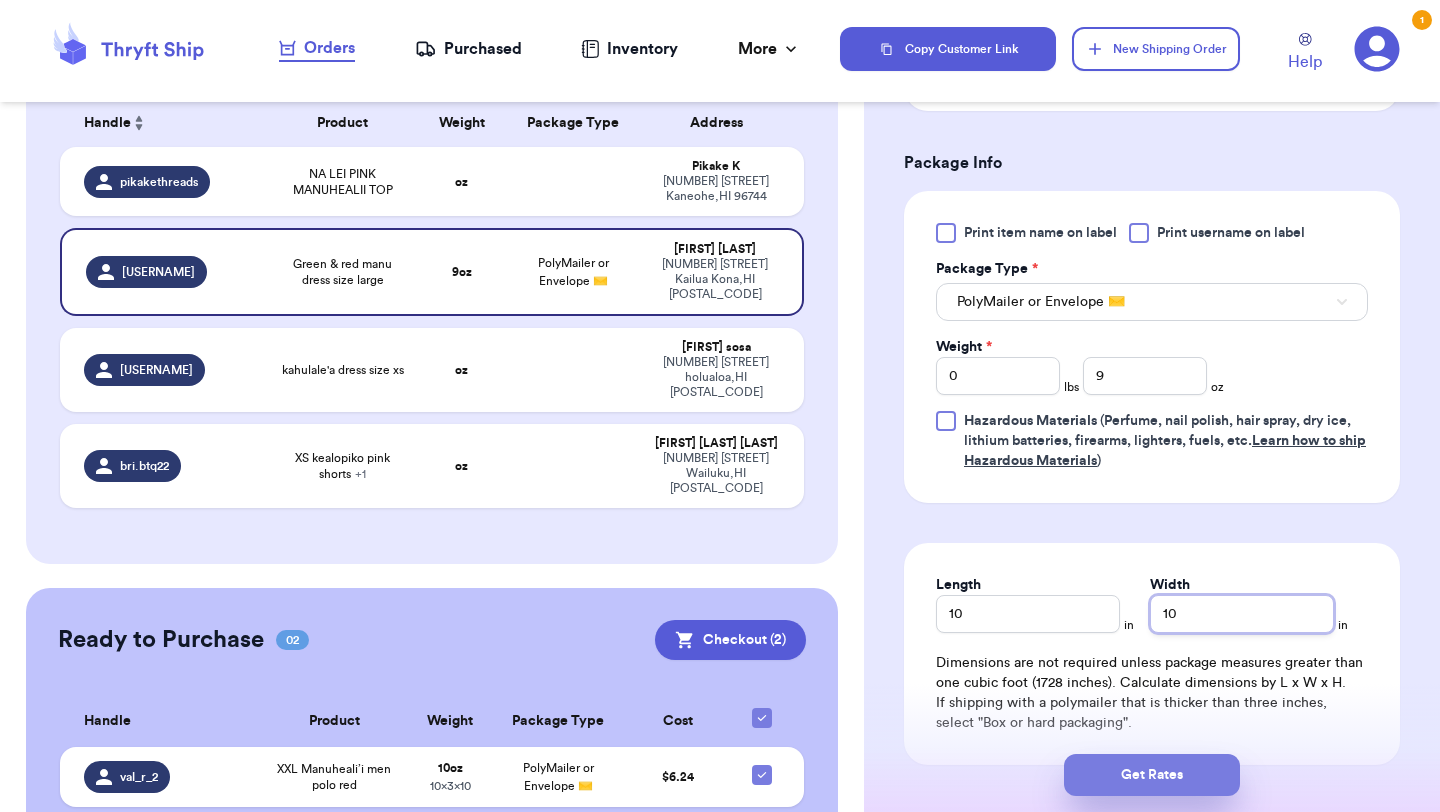 type on "10" 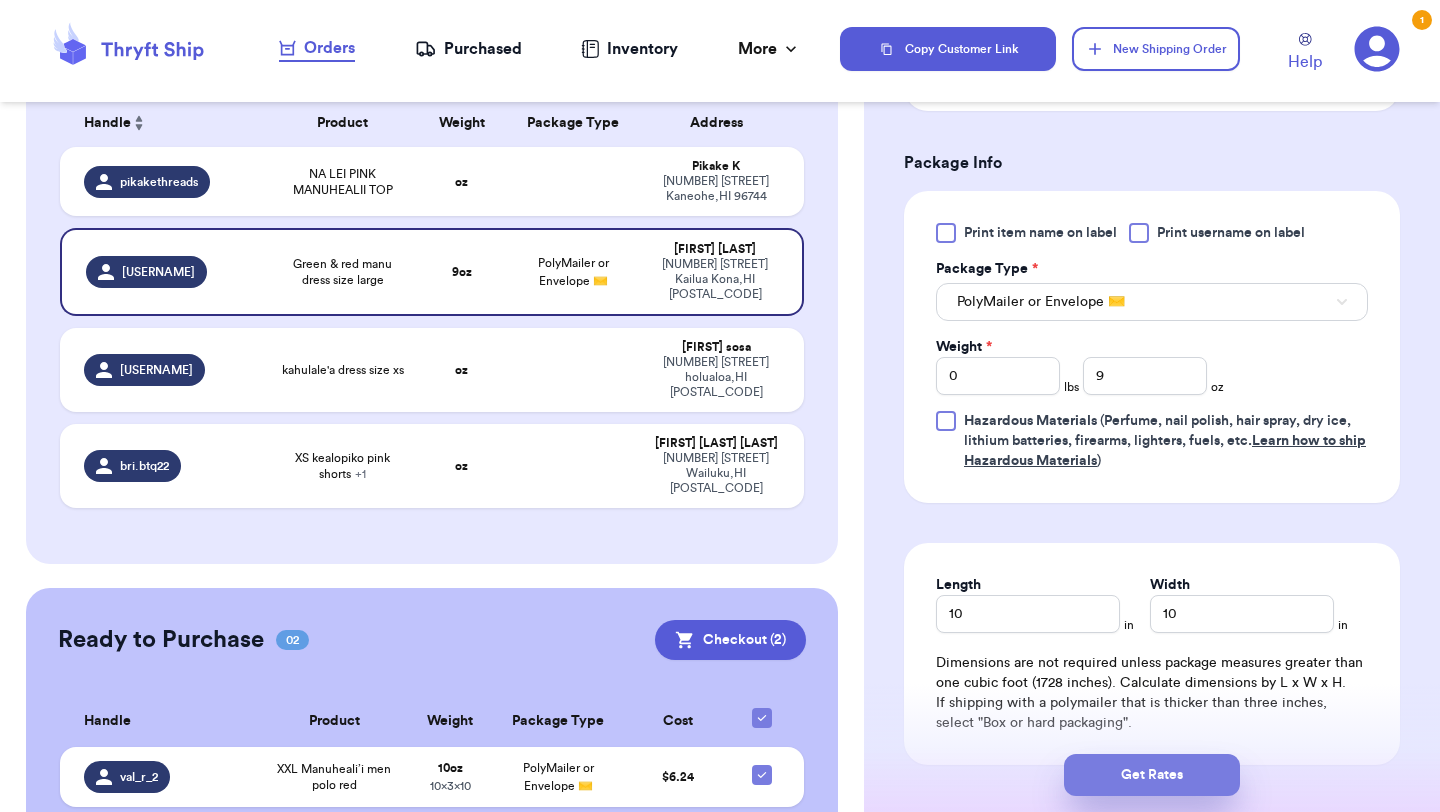 click on "Get Rates" at bounding box center (1152, 775) 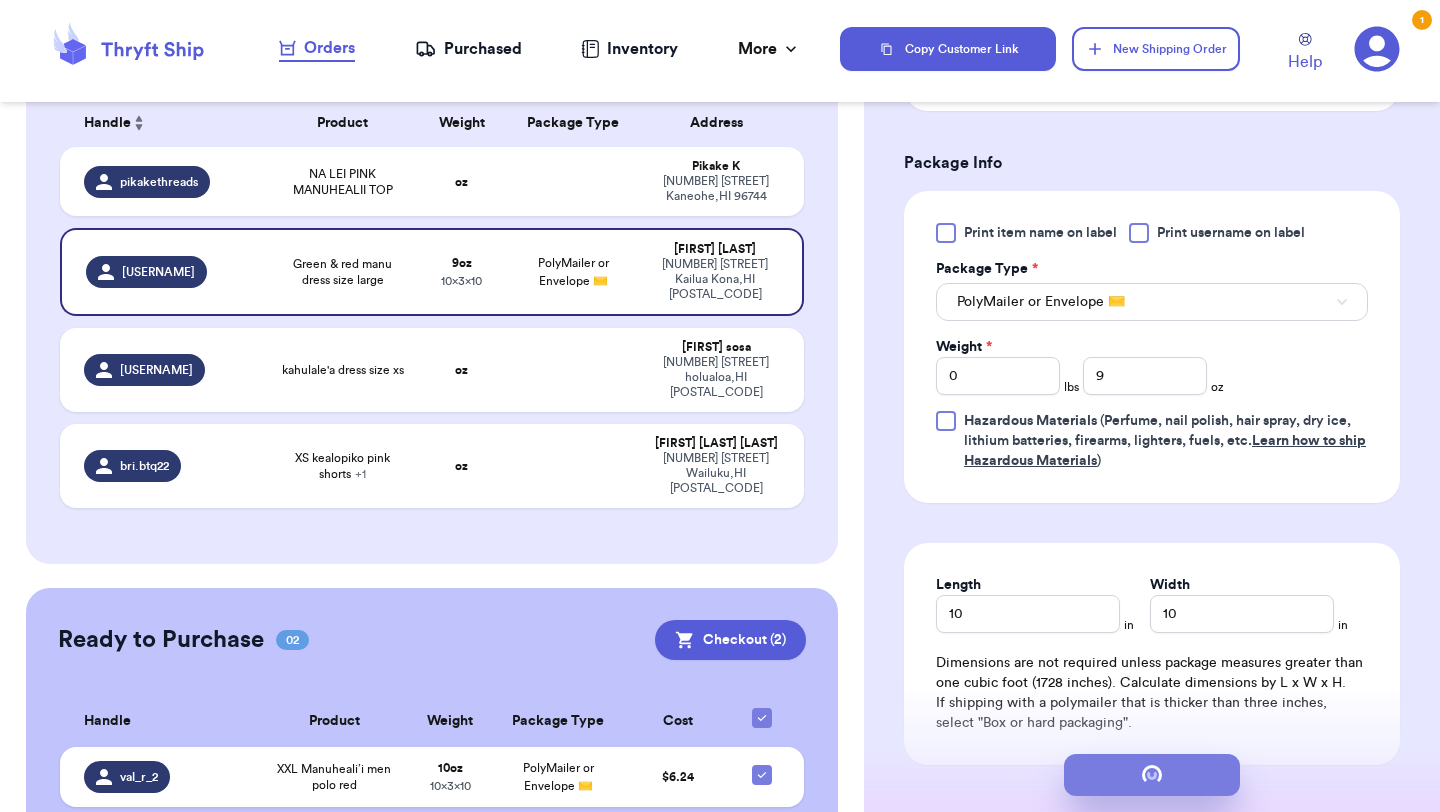 scroll, scrollTop: 0, scrollLeft: 0, axis: both 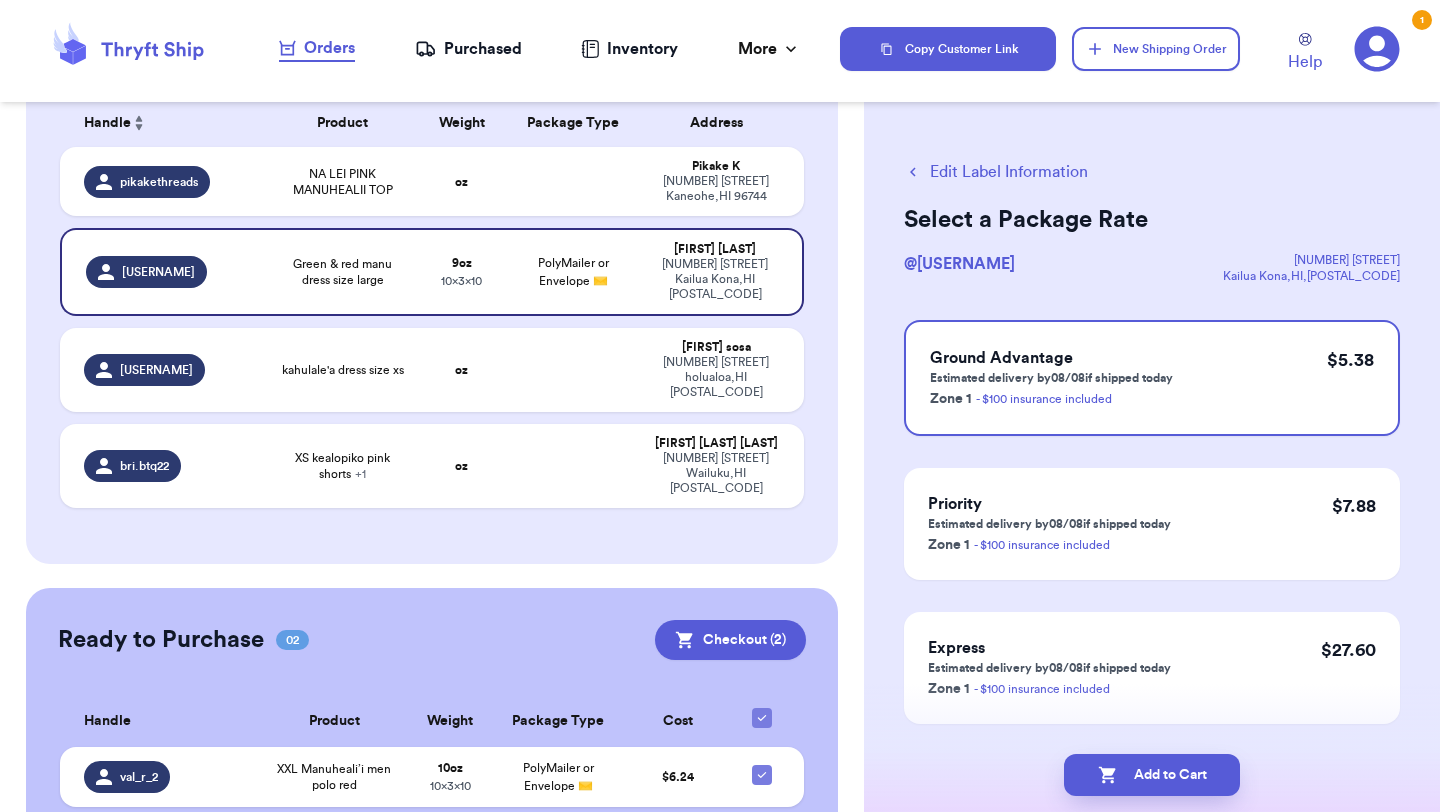 click on "Add to Cart" at bounding box center [1152, 775] 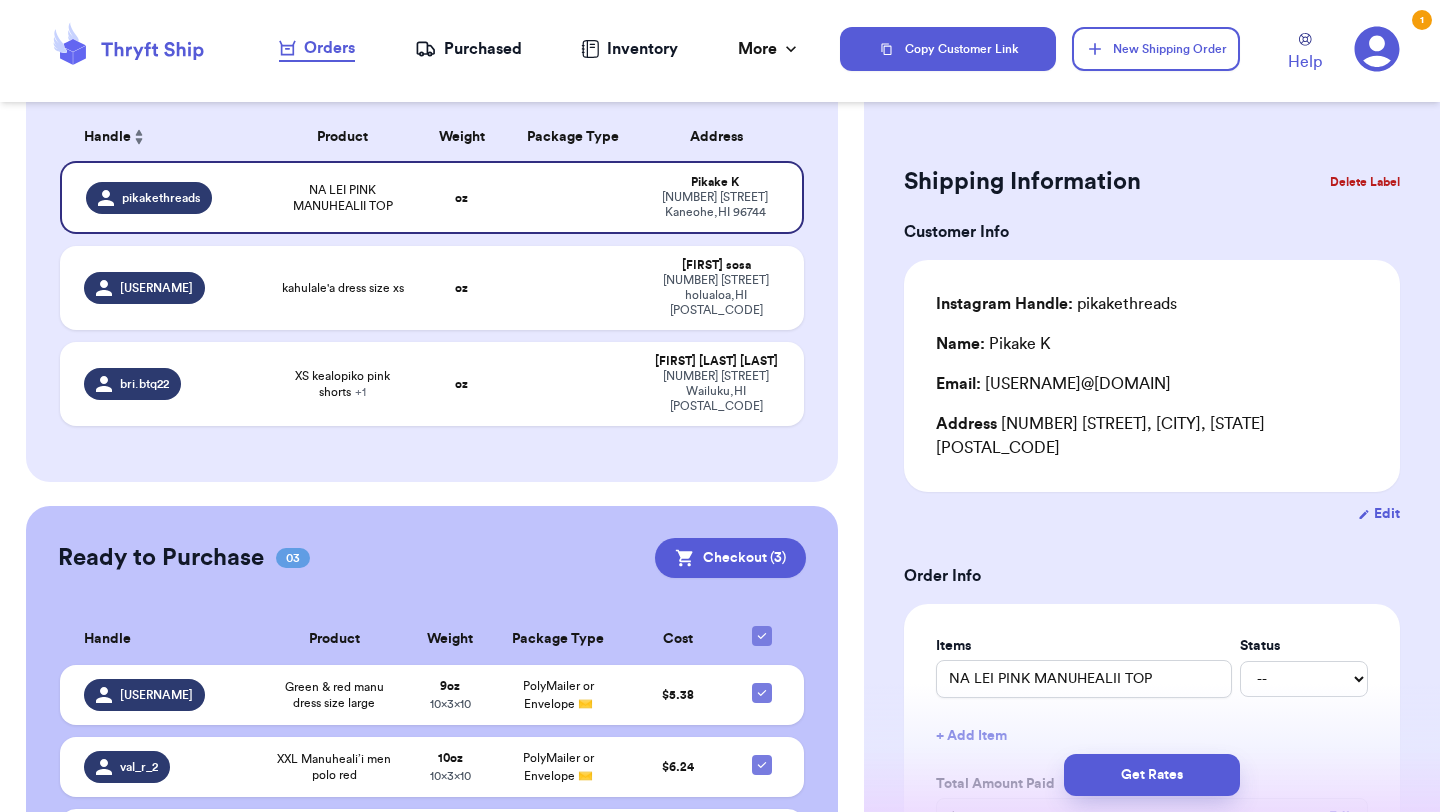 scroll, scrollTop: 125, scrollLeft: 0, axis: vertical 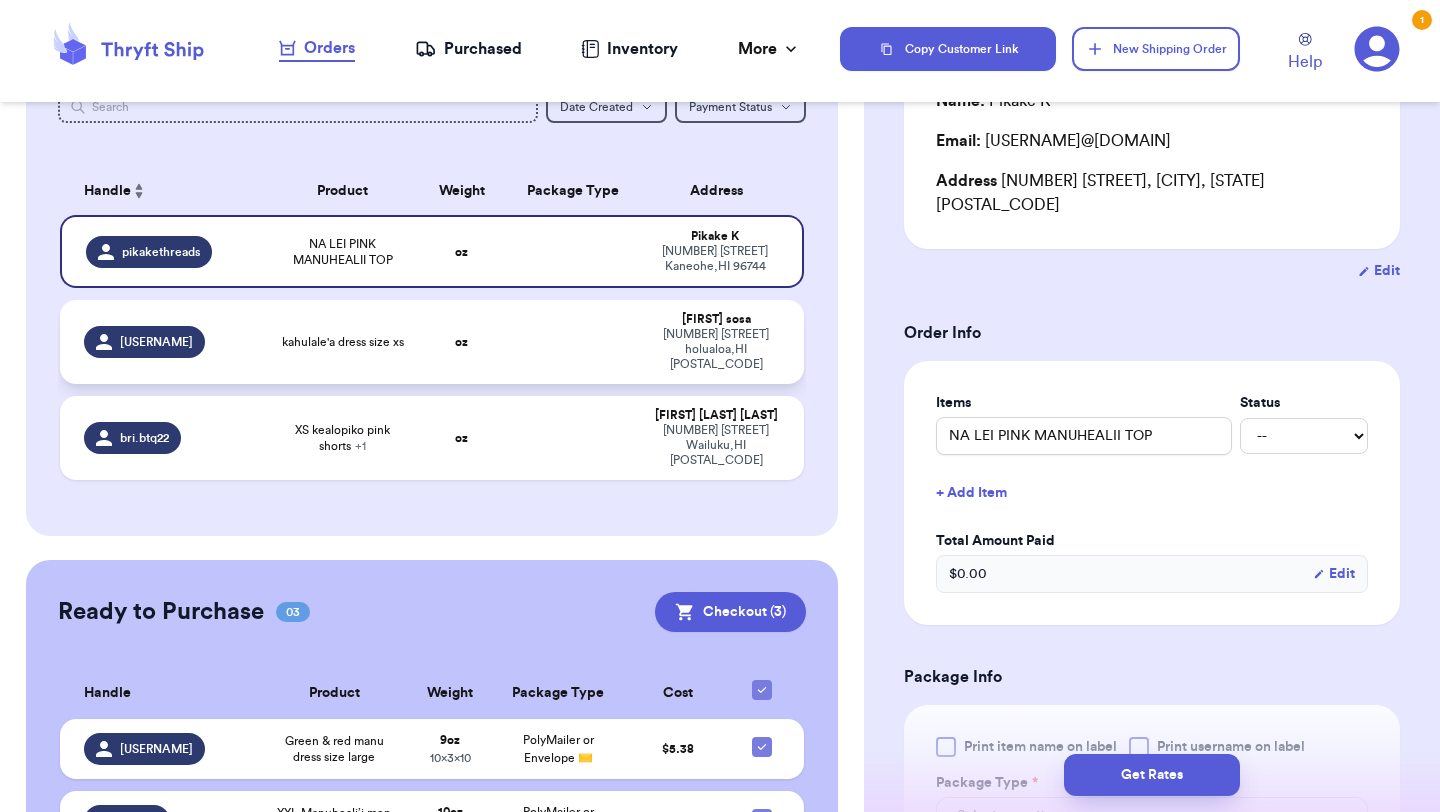 type 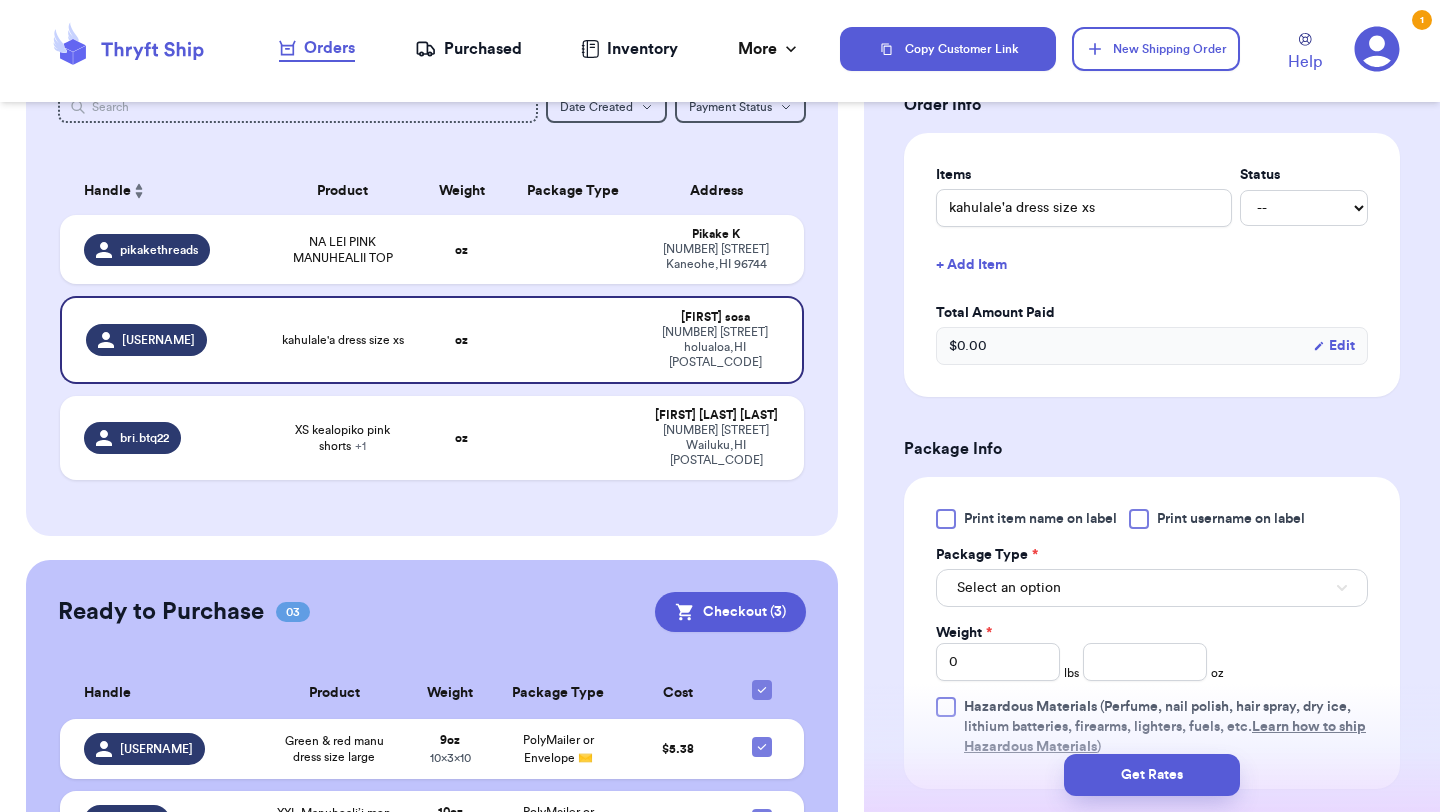 scroll, scrollTop: 477, scrollLeft: 0, axis: vertical 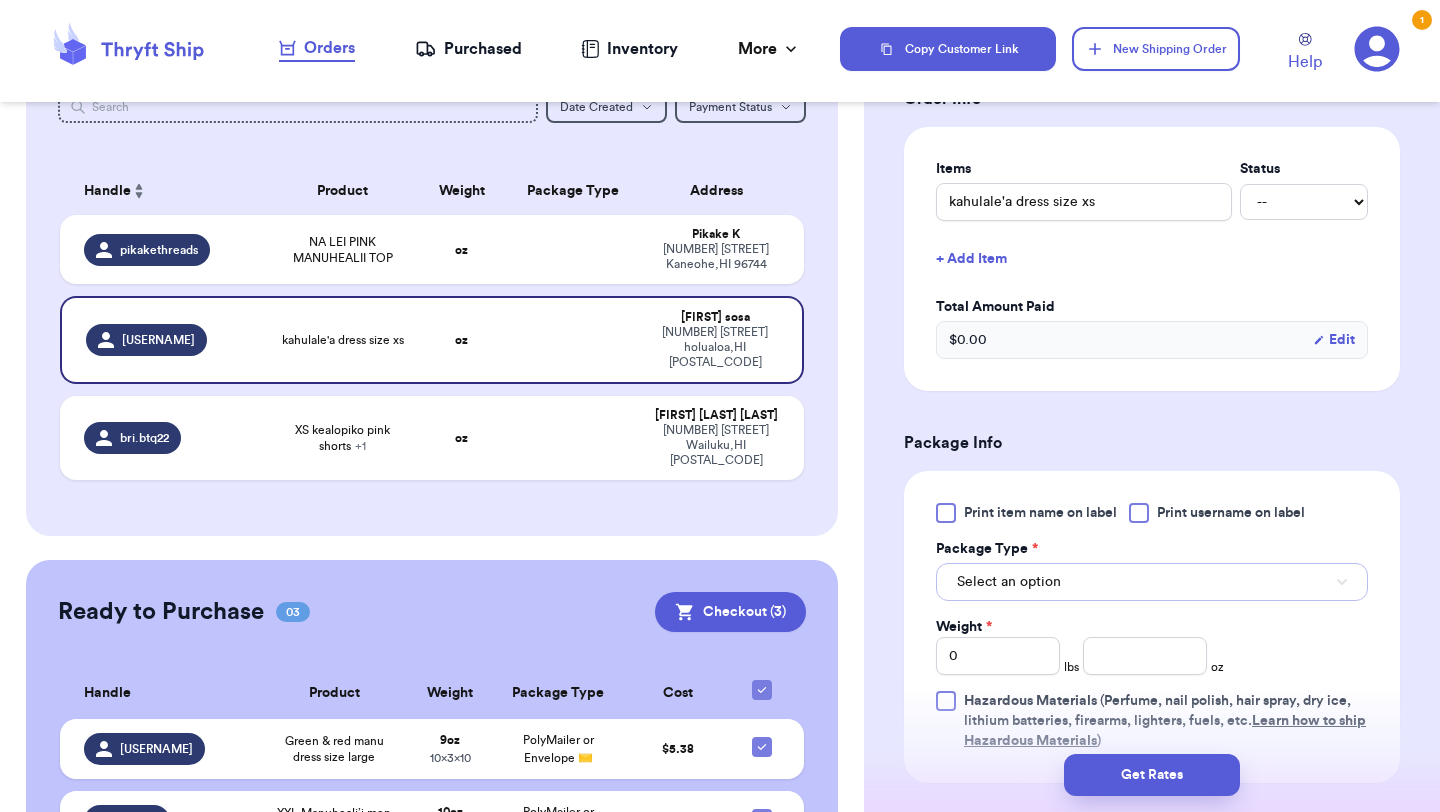 click on "Select an option" at bounding box center [1152, 582] 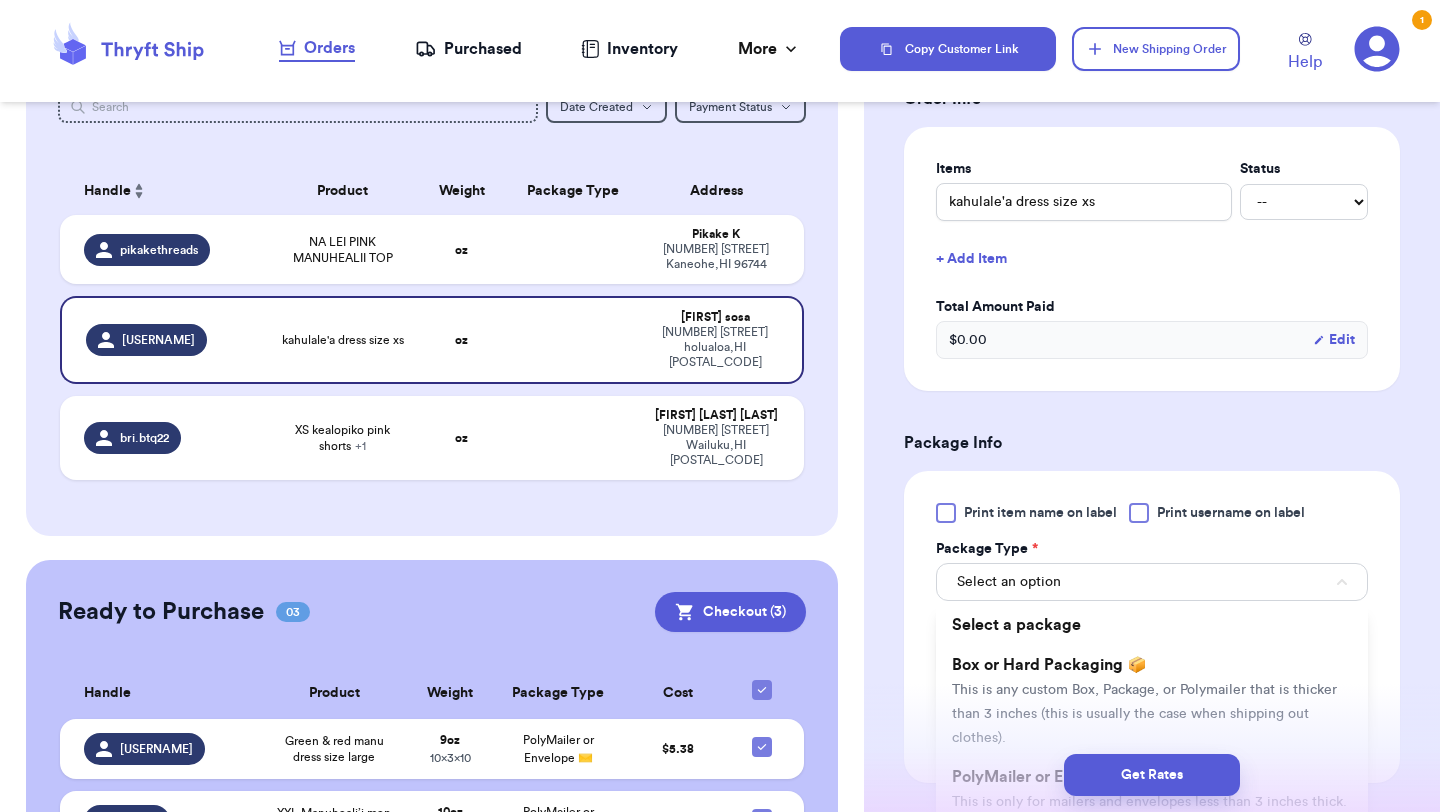 click on "Get Rates" at bounding box center [1152, 775] 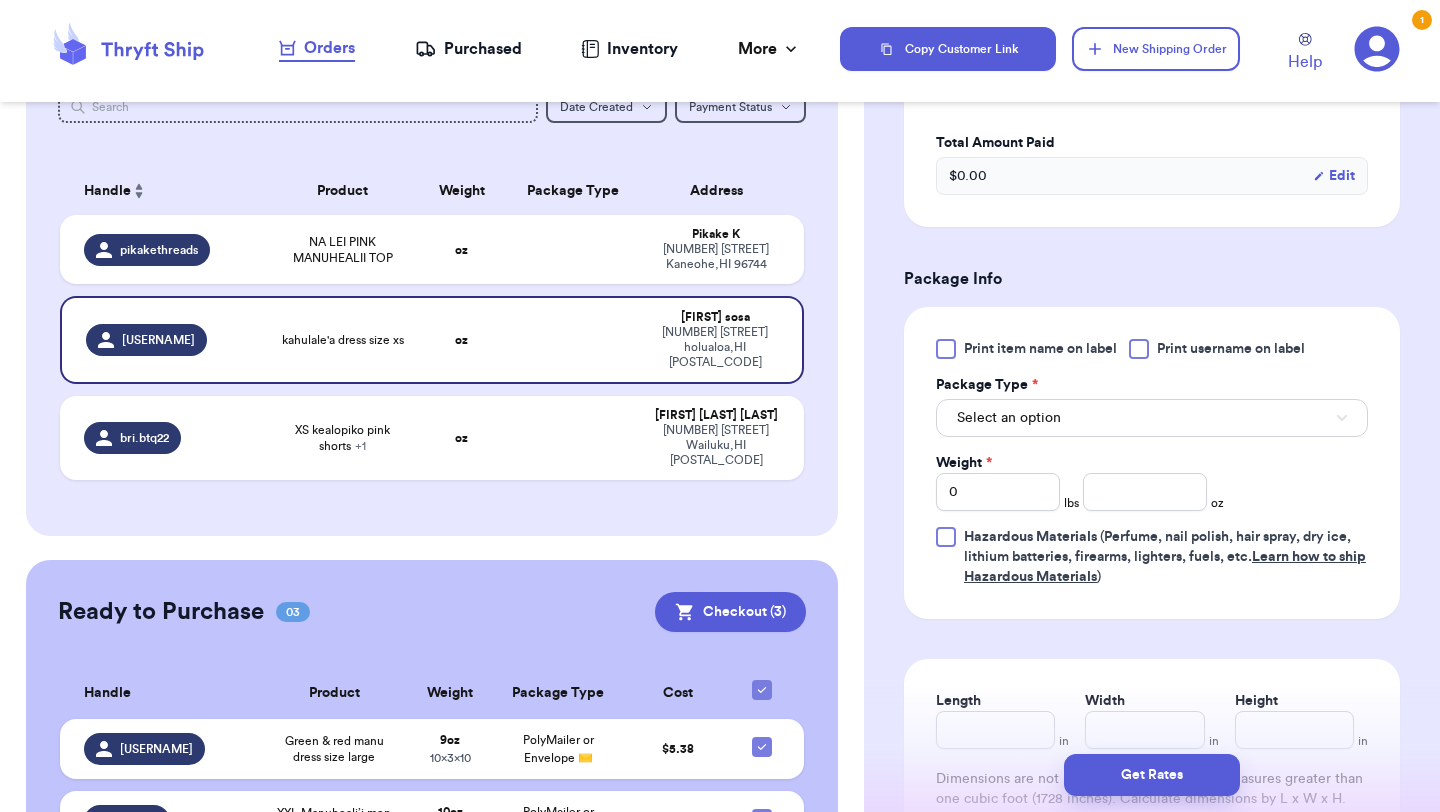 scroll, scrollTop: 656, scrollLeft: 0, axis: vertical 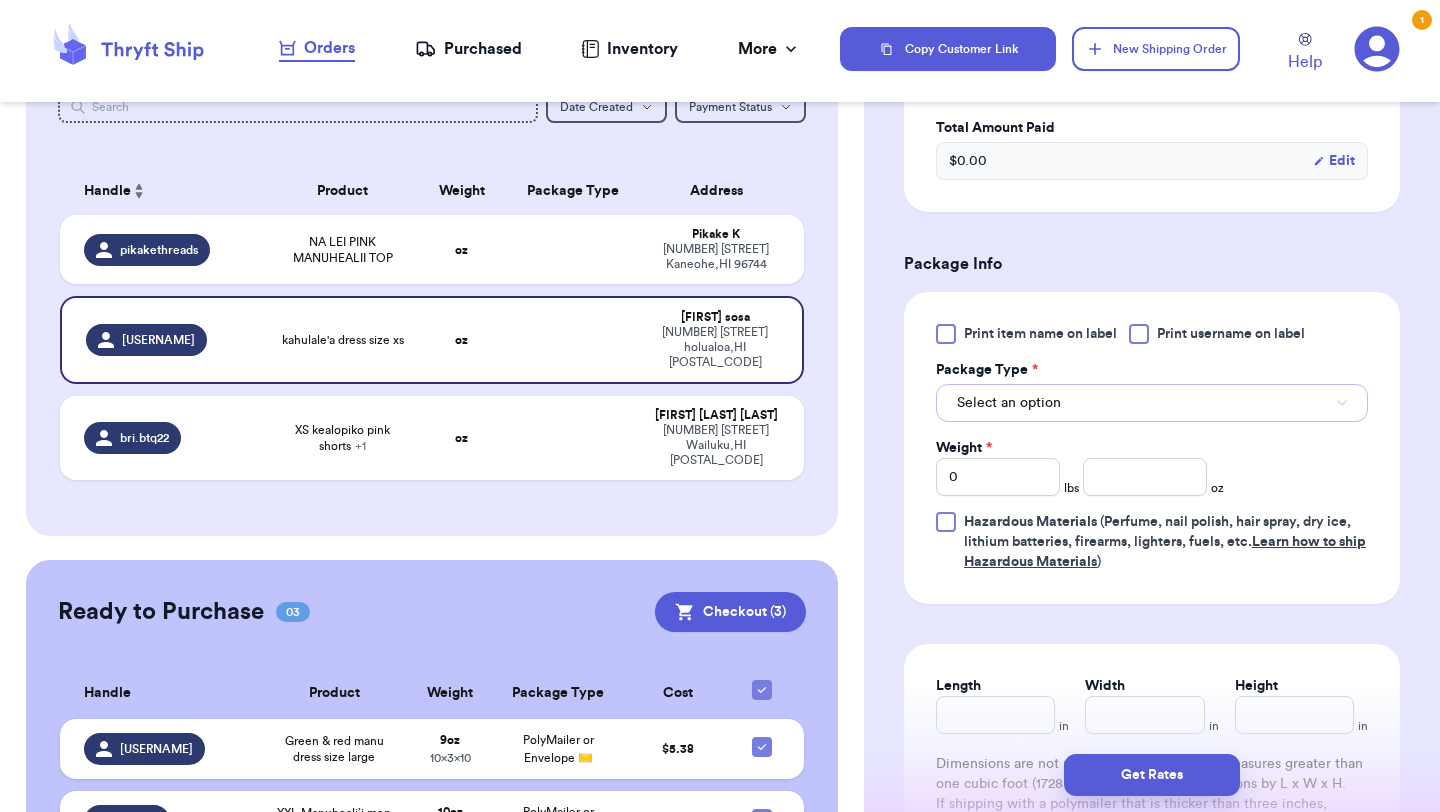 click on "Select an option" at bounding box center (1009, 403) 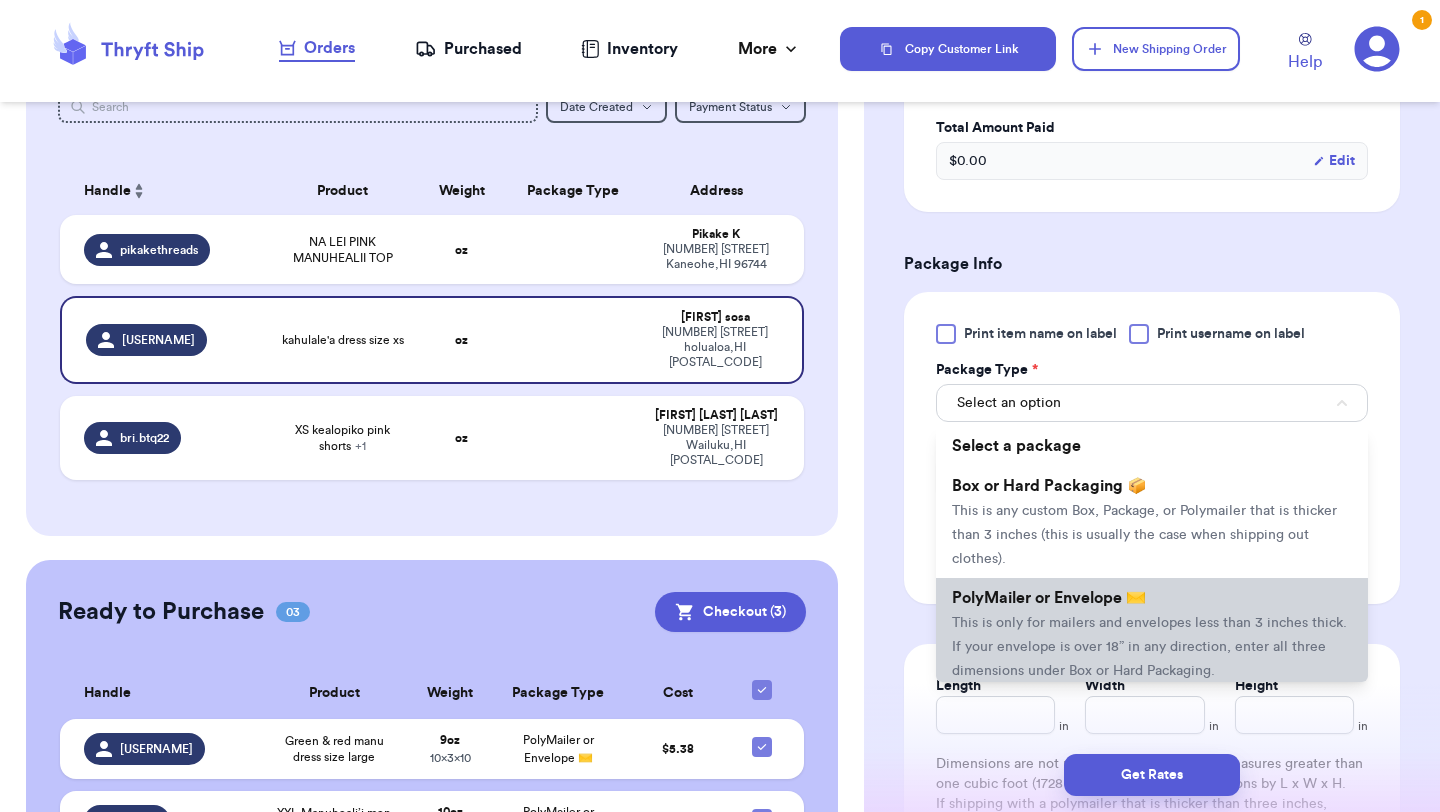 click on "PolyMailer or Envelope ✉️ This is only for mailers and envelopes less than 3 inches thick. If your envelope is over 18” in any direction, enter all three dimensions under Box or Hard Packaging." at bounding box center [1152, 634] 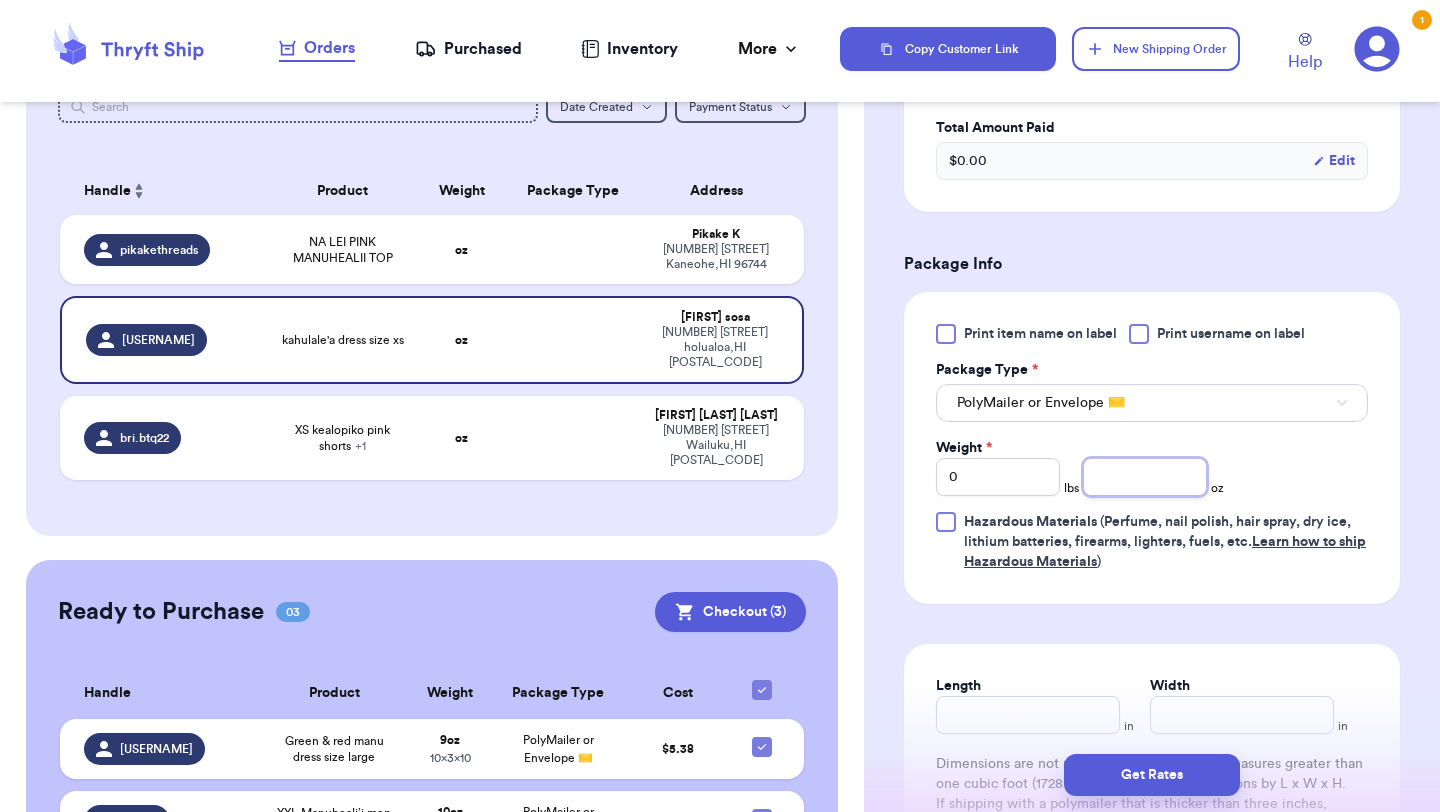 click at bounding box center (1145, 477) 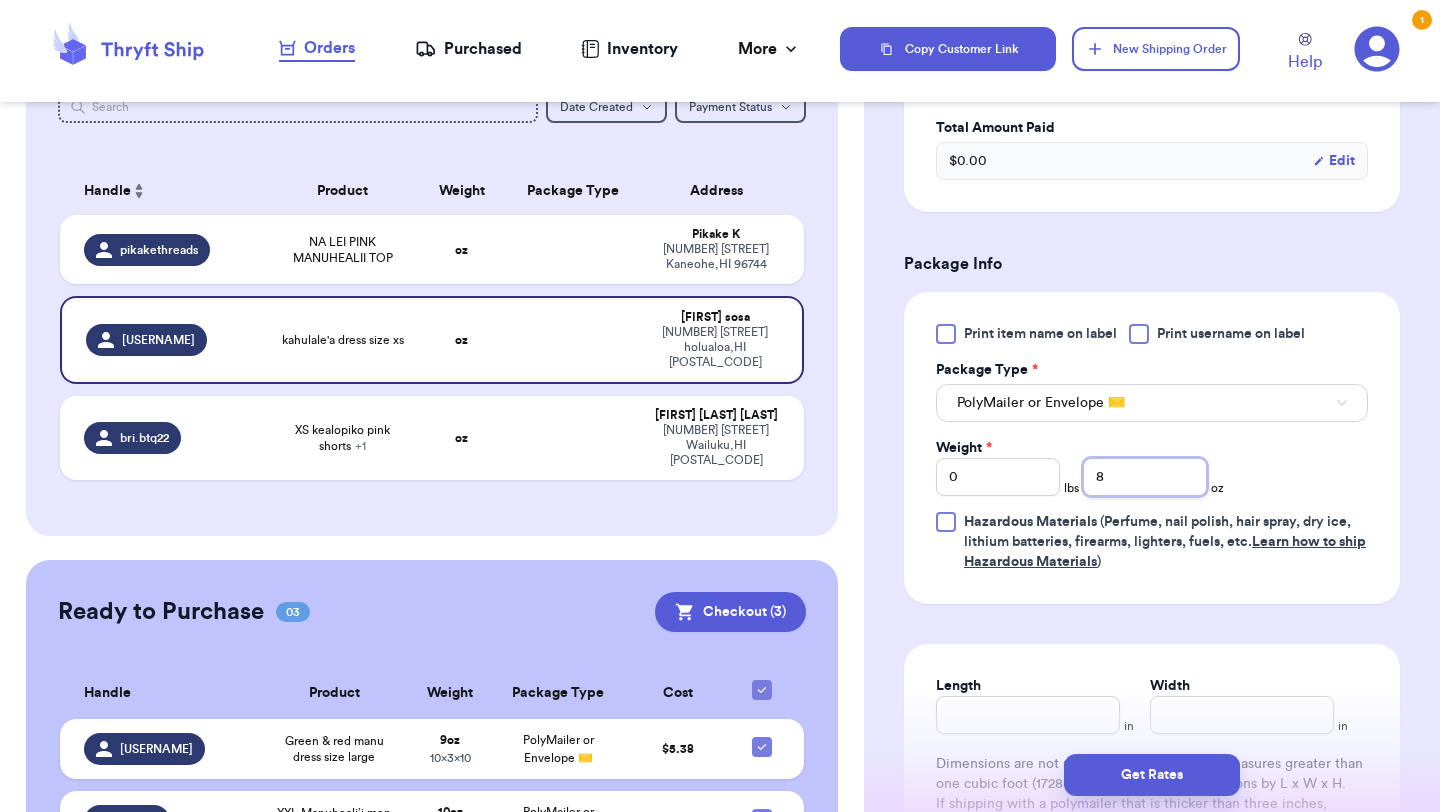 type on "8" 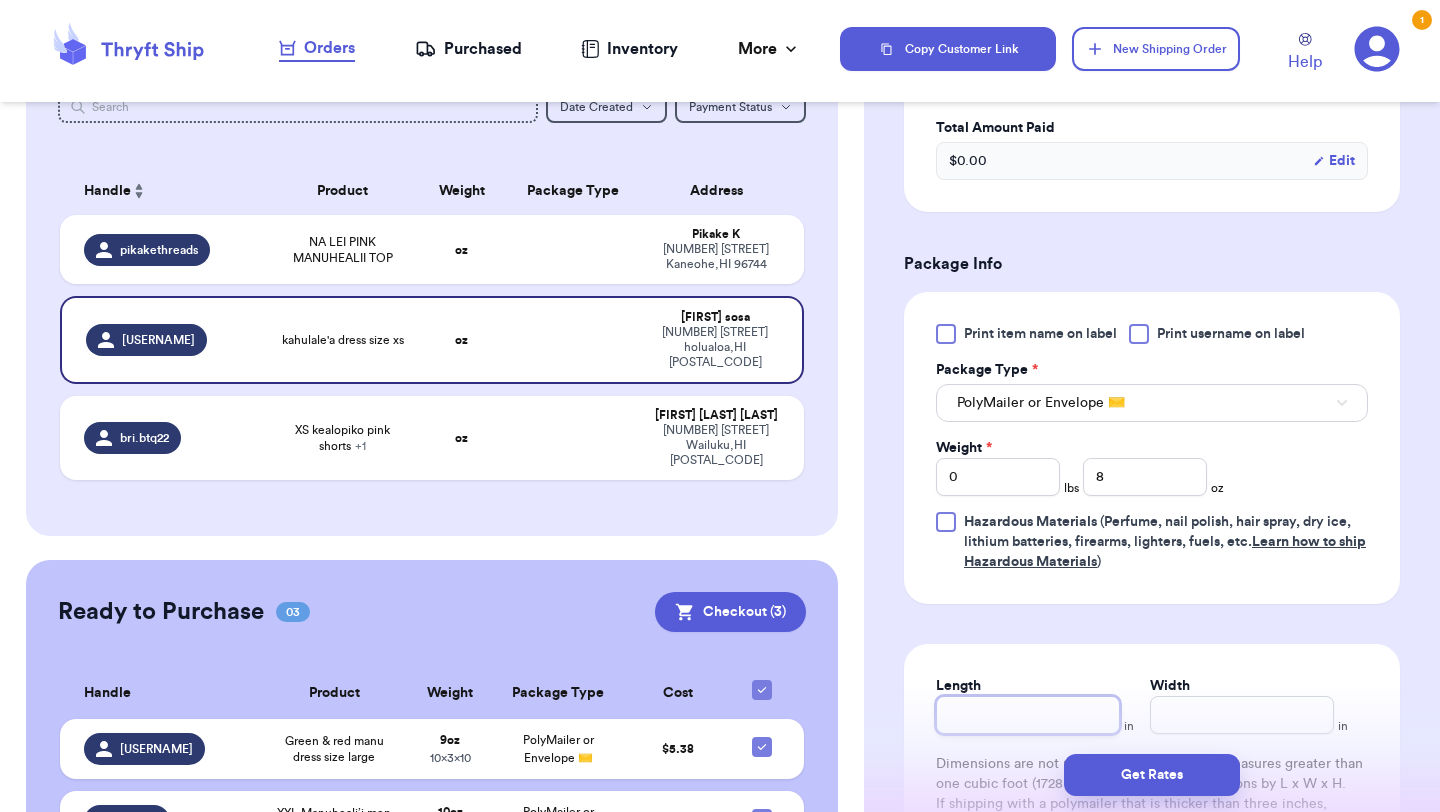 click on "Length" at bounding box center [1028, 715] 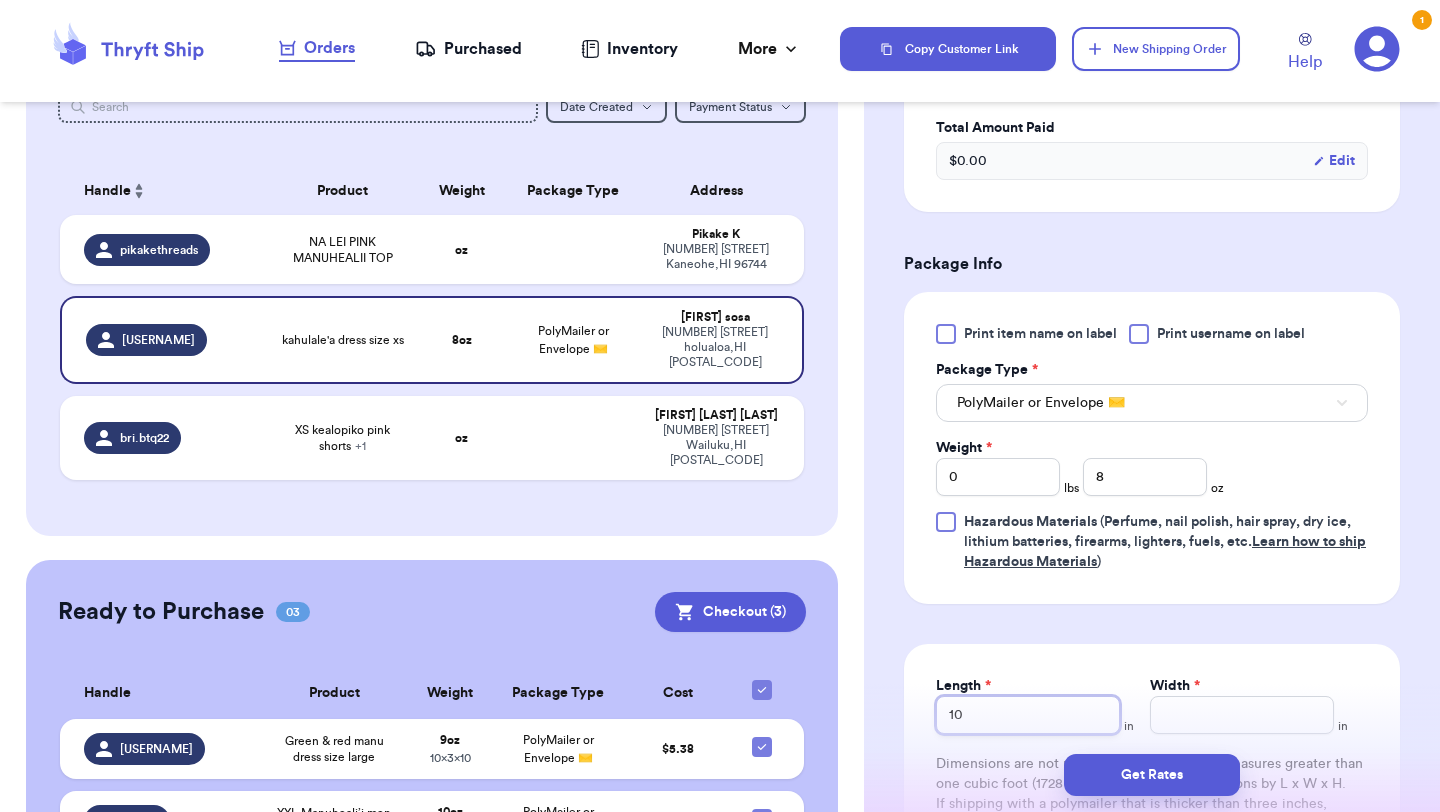 type on "10" 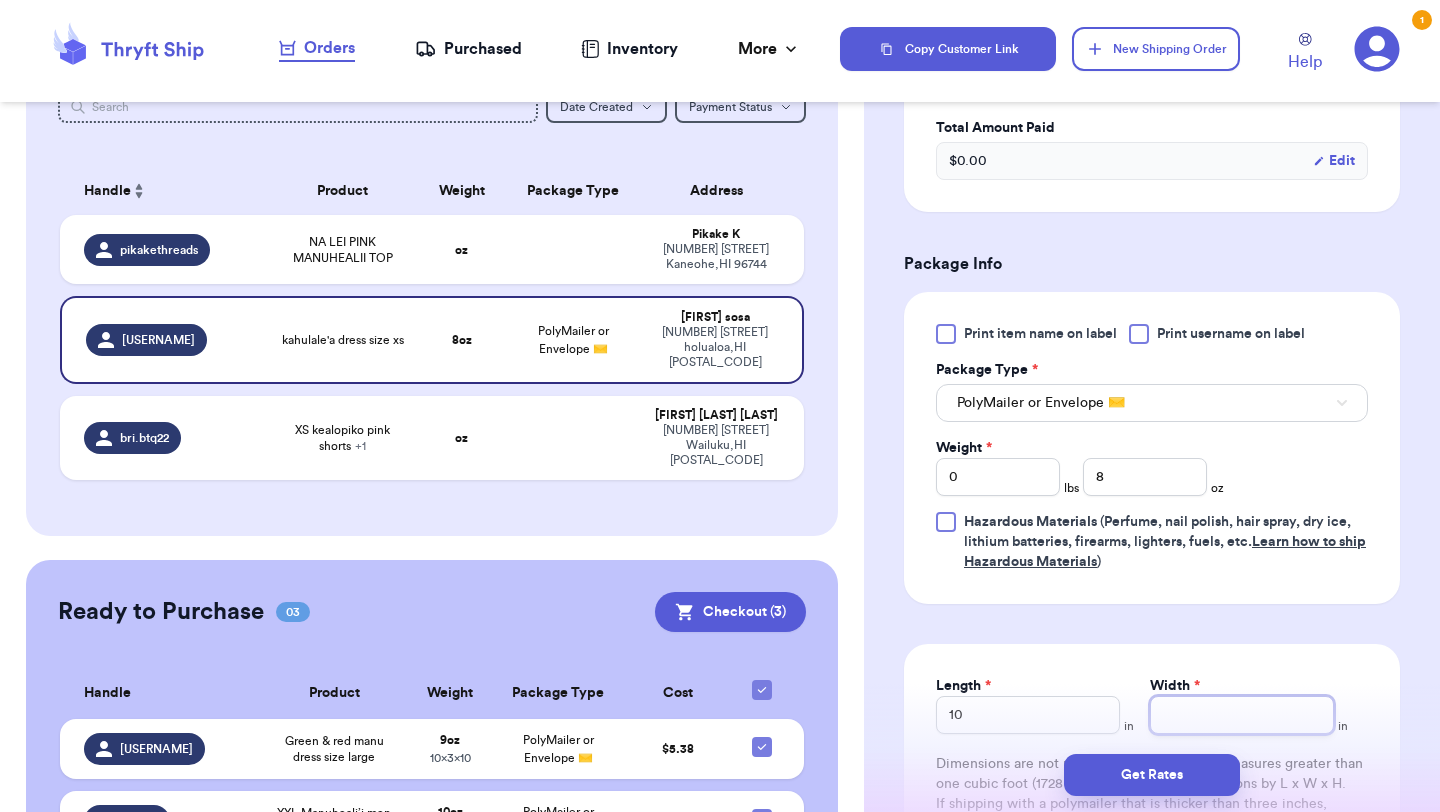 click on "Width *" at bounding box center (1242, 715) 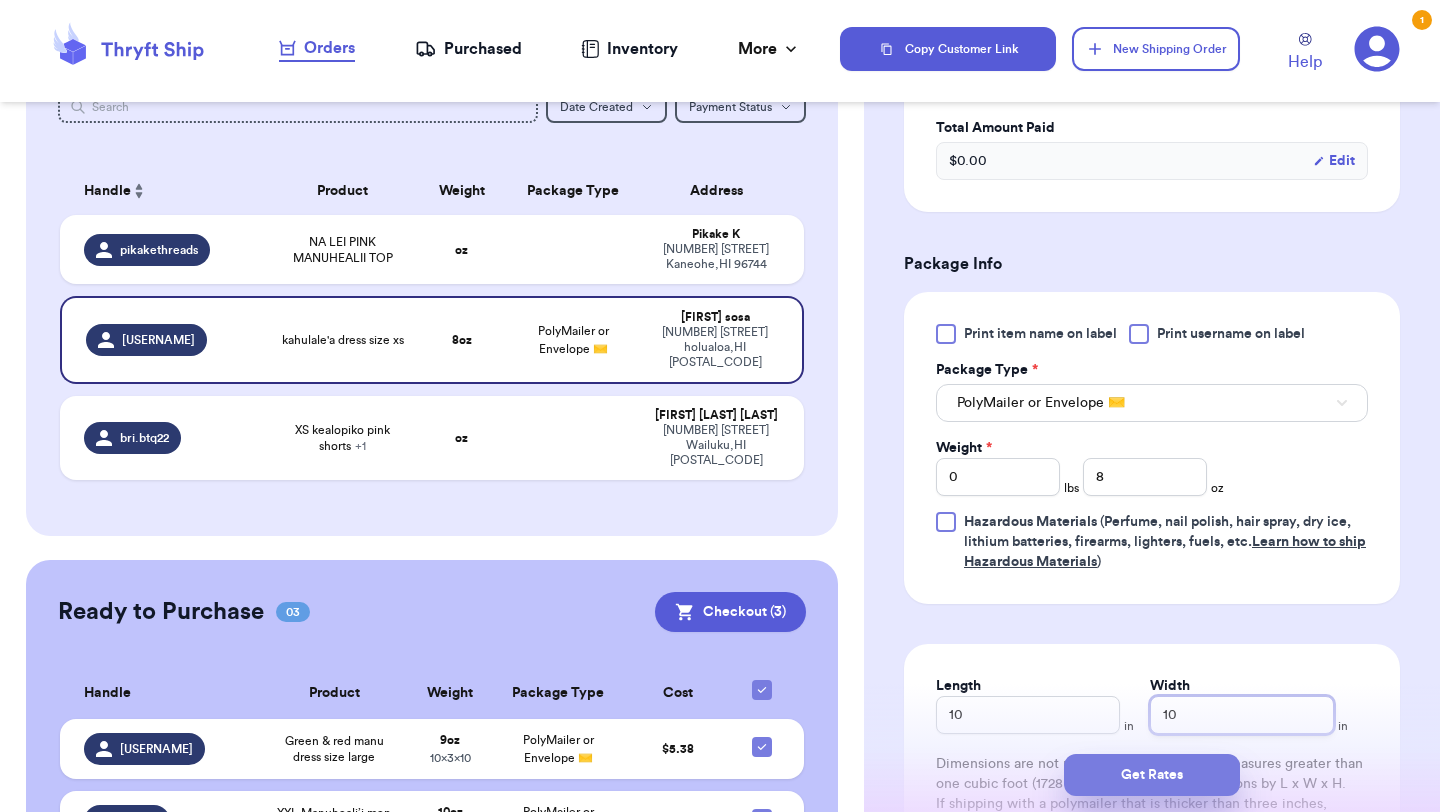 type on "10" 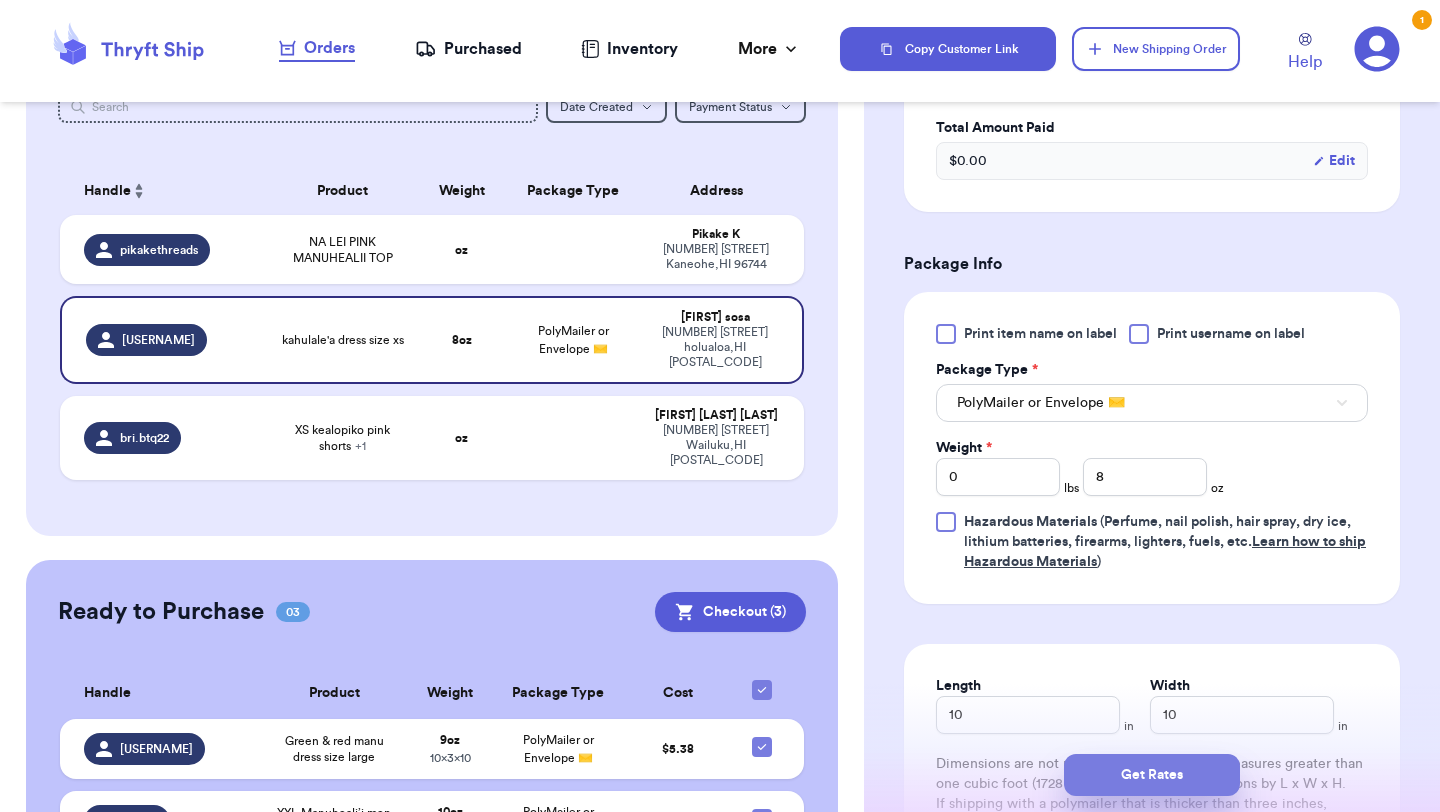 click on "Get Rates" at bounding box center [1152, 775] 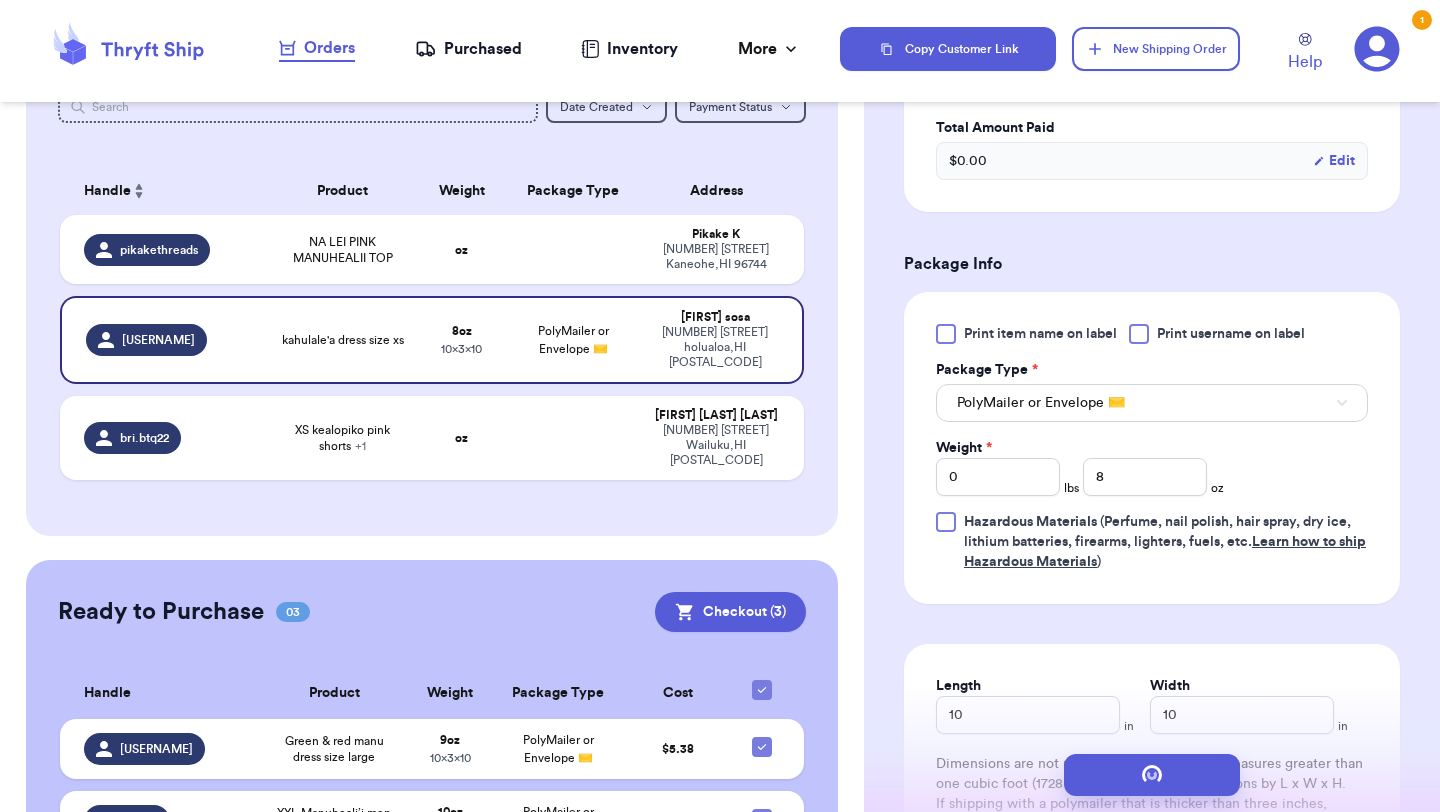 scroll, scrollTop: 0, scrollLeft: 0, axis: both 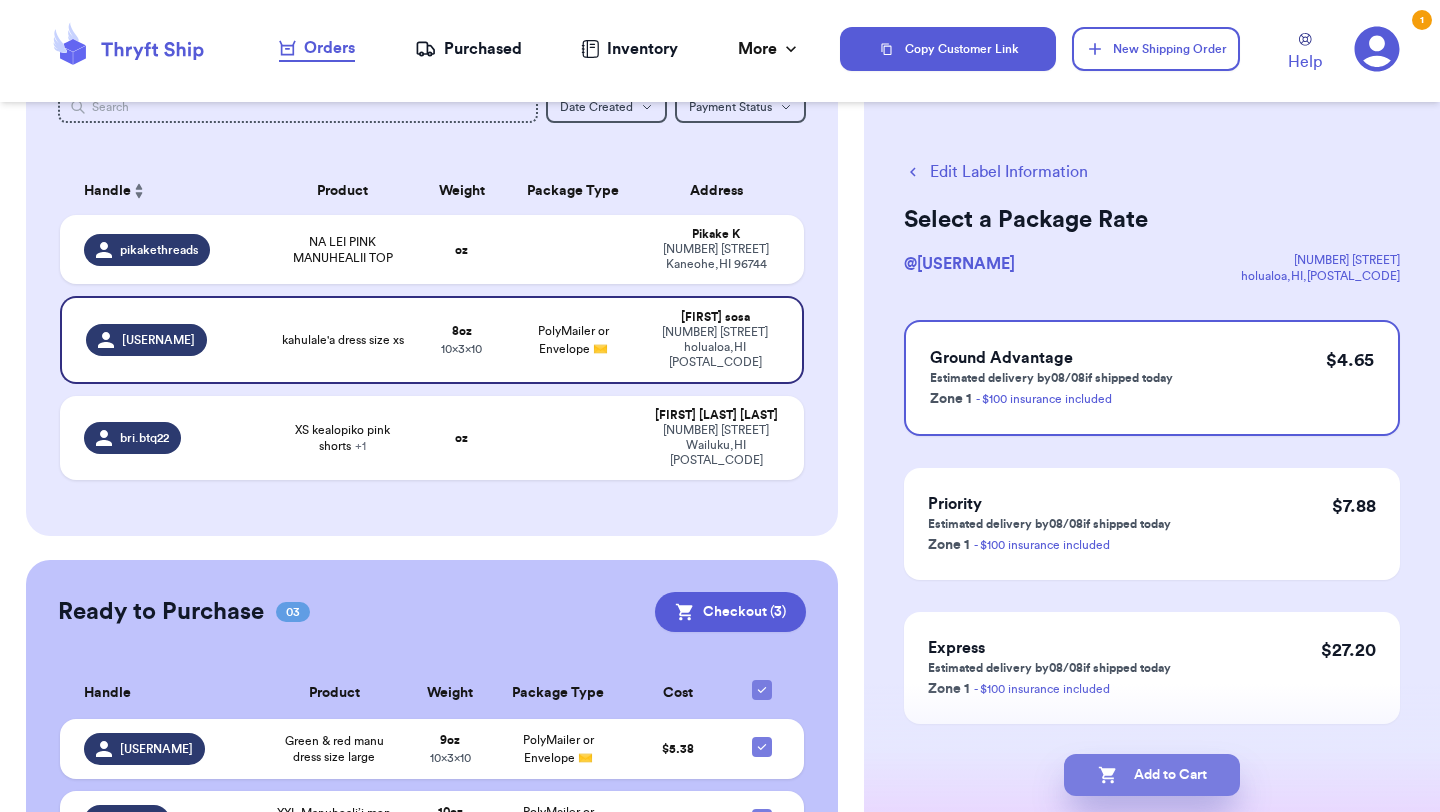 click on "Add to Cart" at bounding box center [1152, 775] 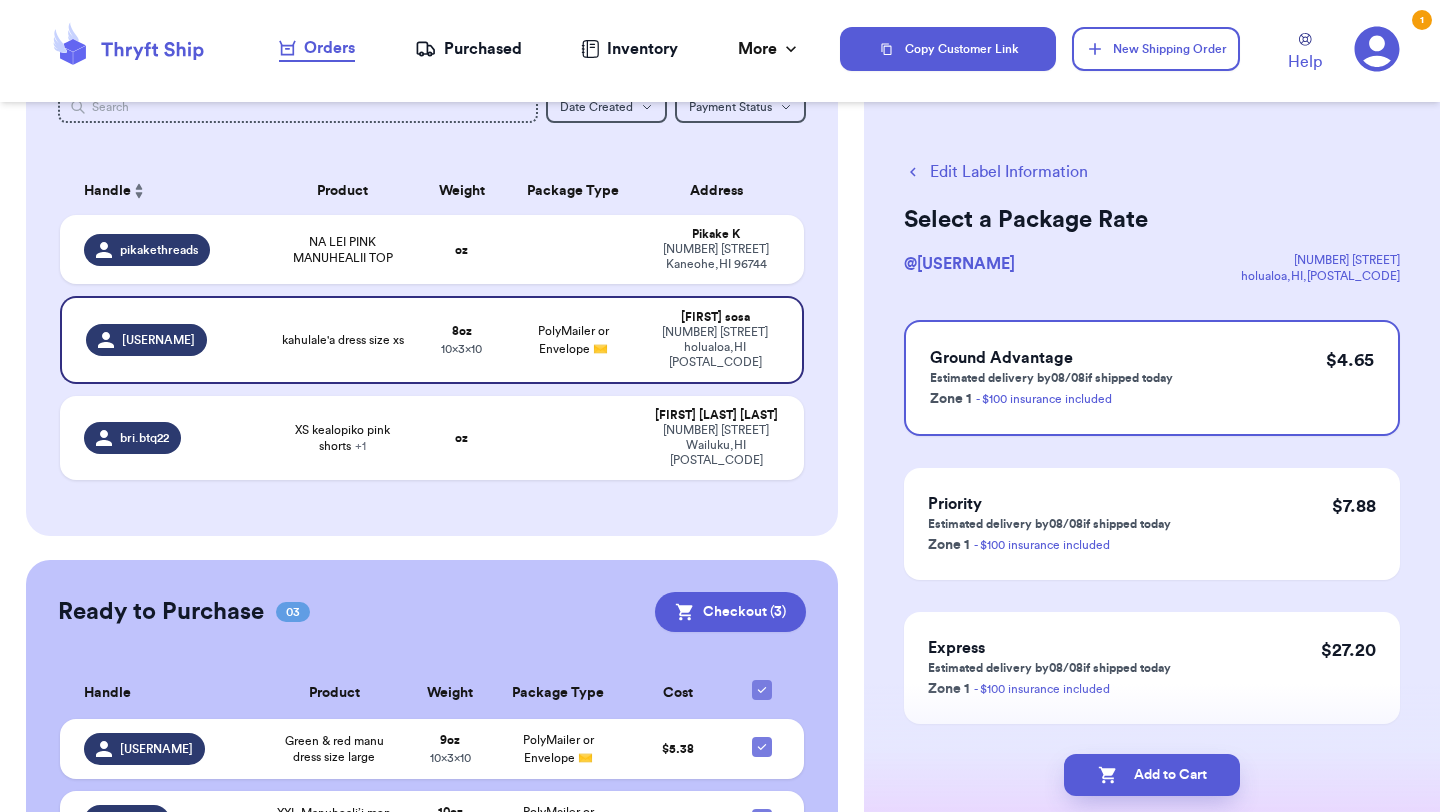 checkbox on "true" 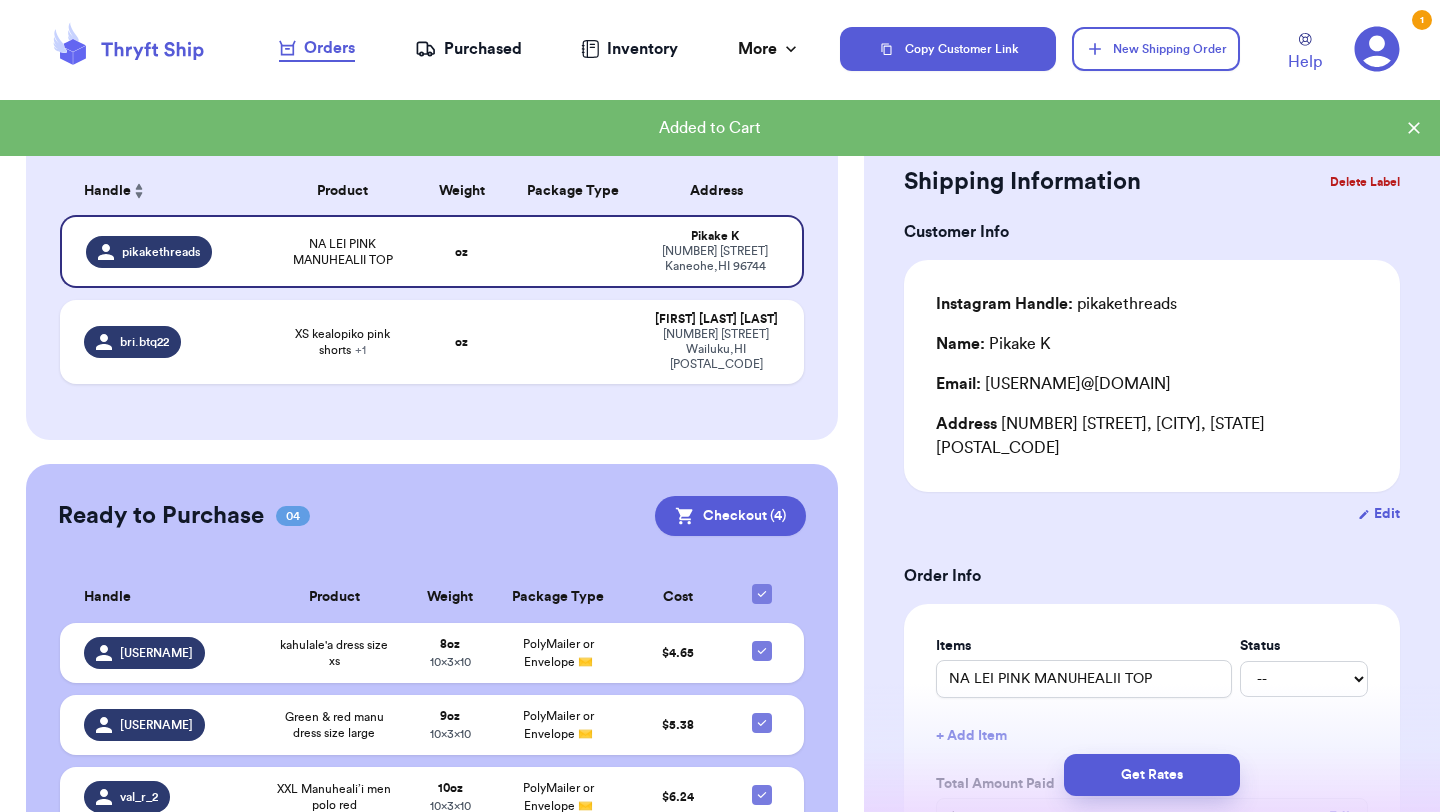 scroll, scrollTop: 275, scrollLeft: 0, axis: vertical 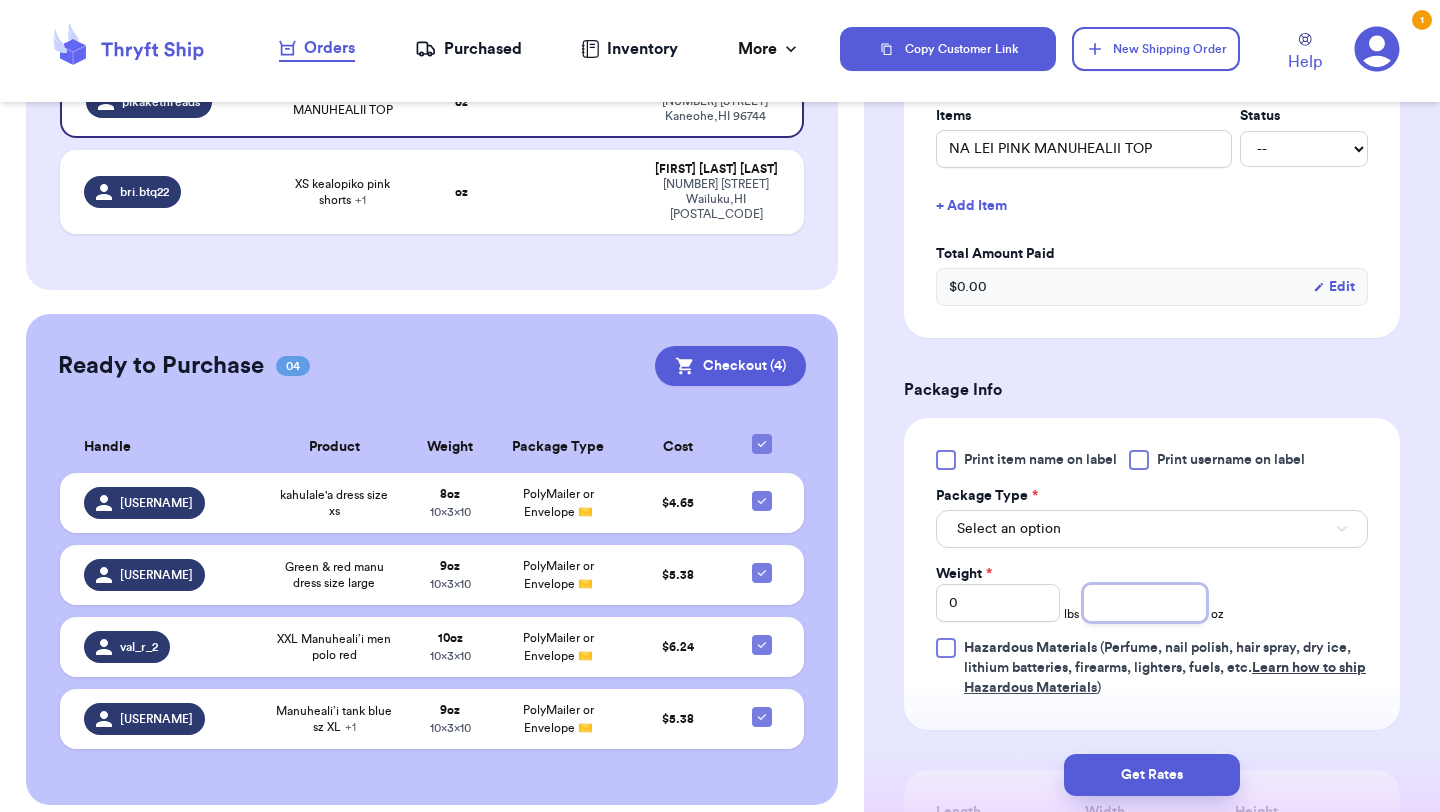 click at bounding box center (1145, 603) 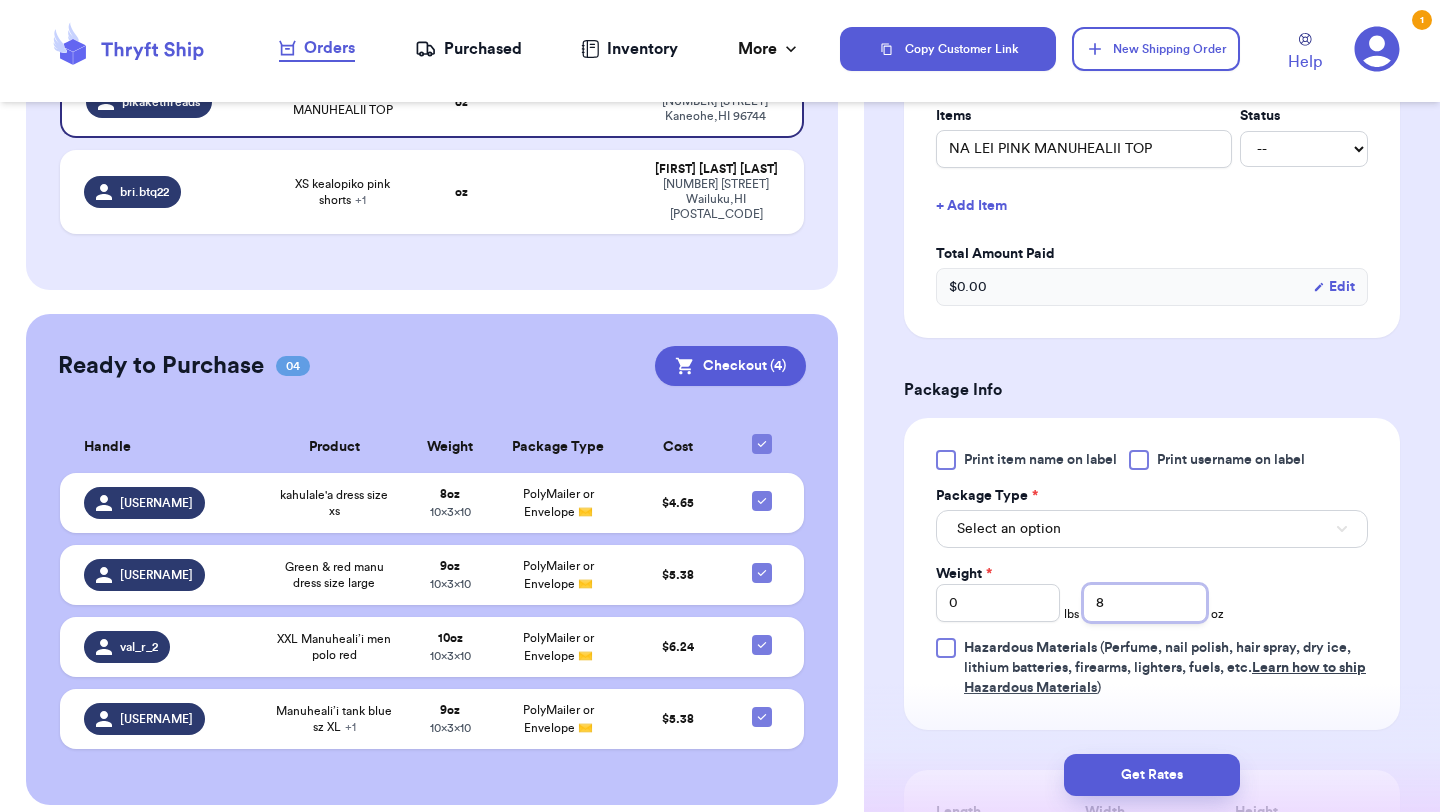 type on "8" 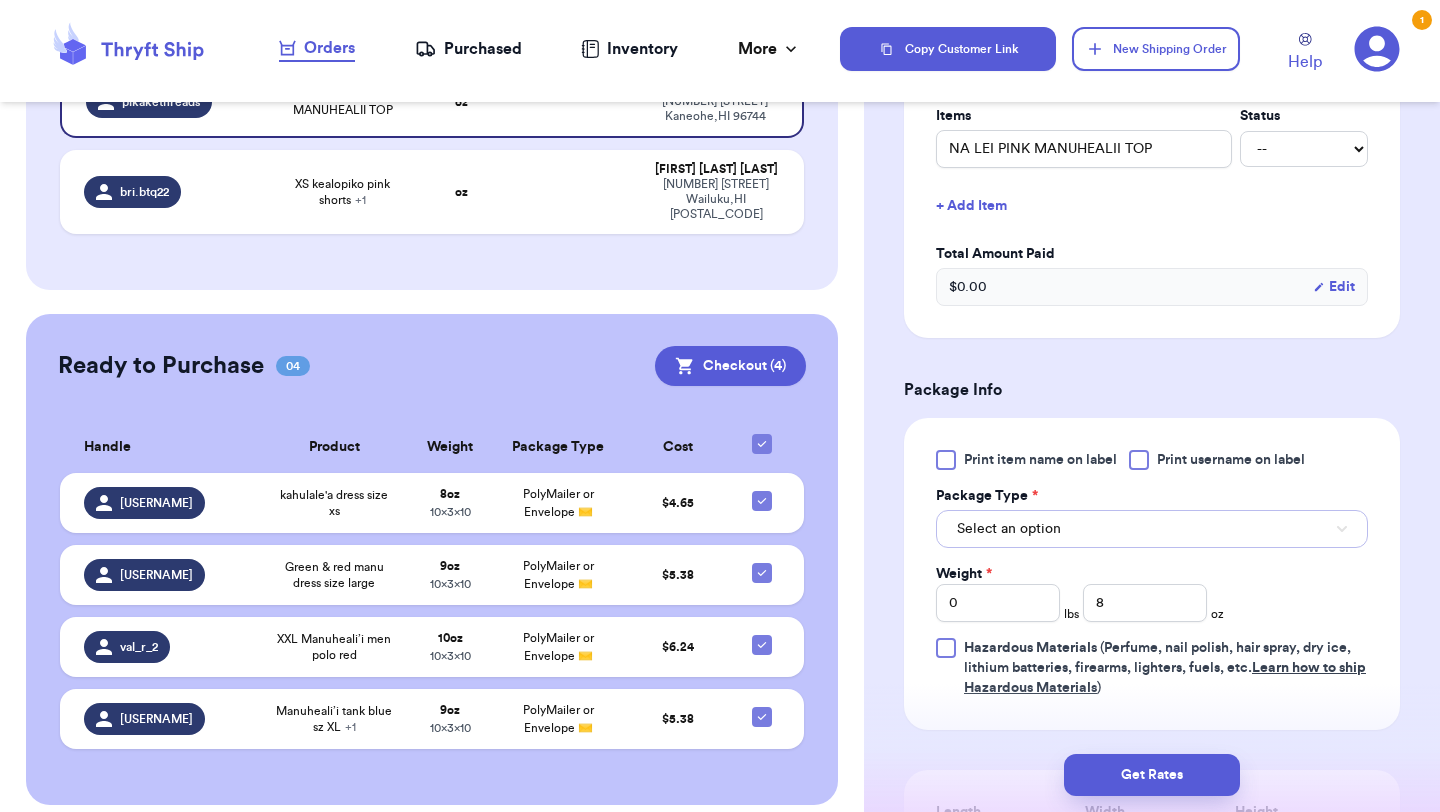 click on "Select an option" at bounding box center [1152, 529] 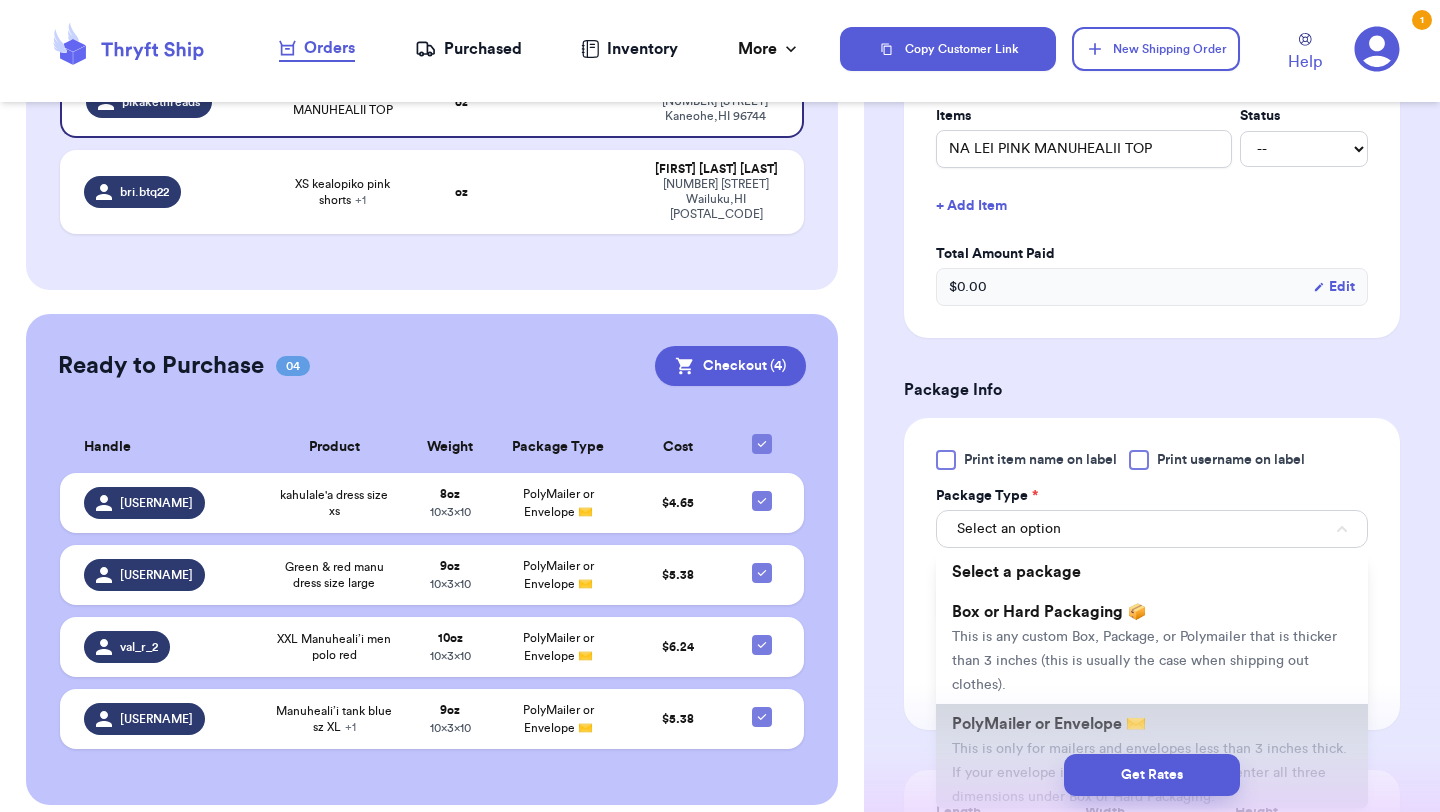 click on "PolyMailer or Envelope ✉️" at bounding box center [1049, 724] 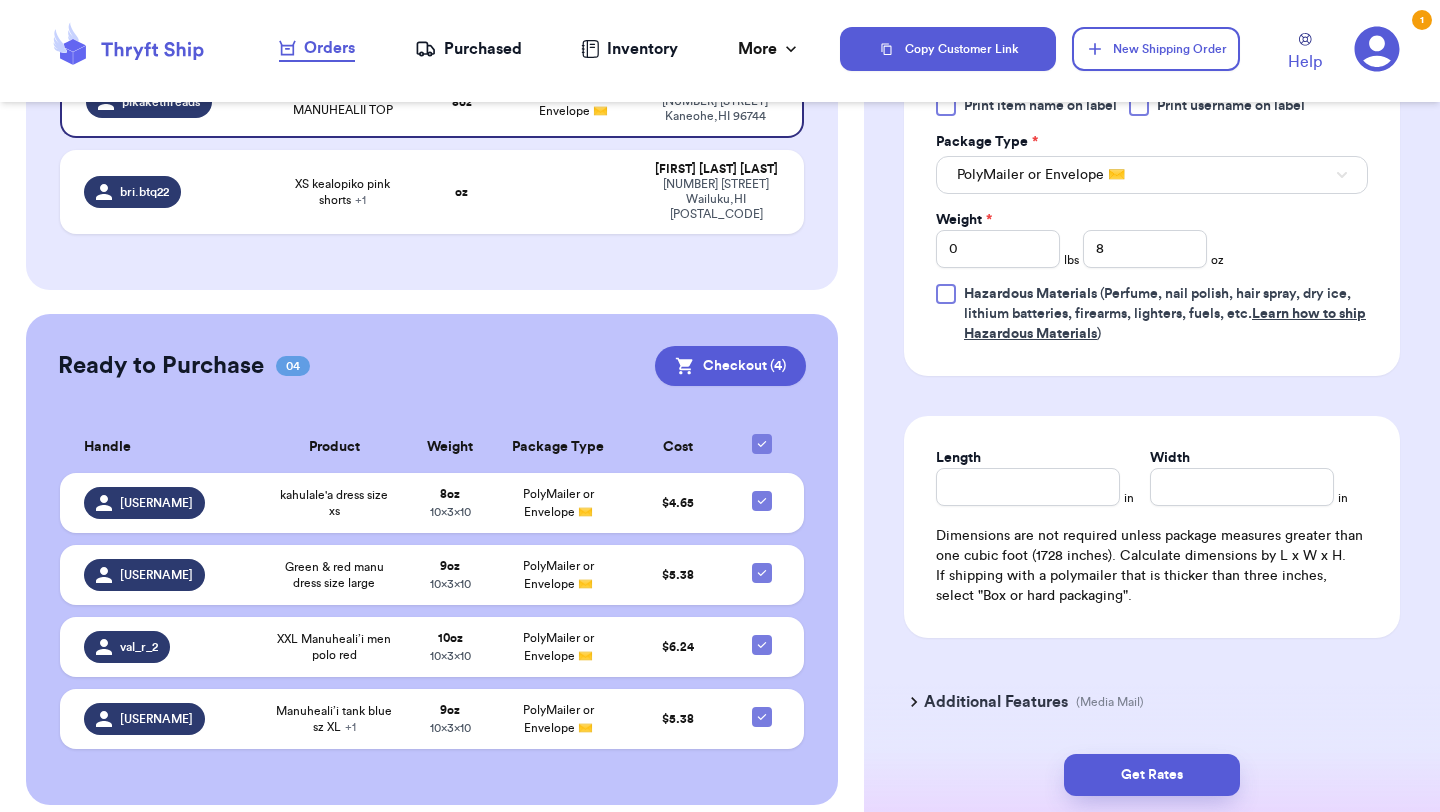 scroll, scrollTop: 889, scrollLeft: 0, axis: vertical 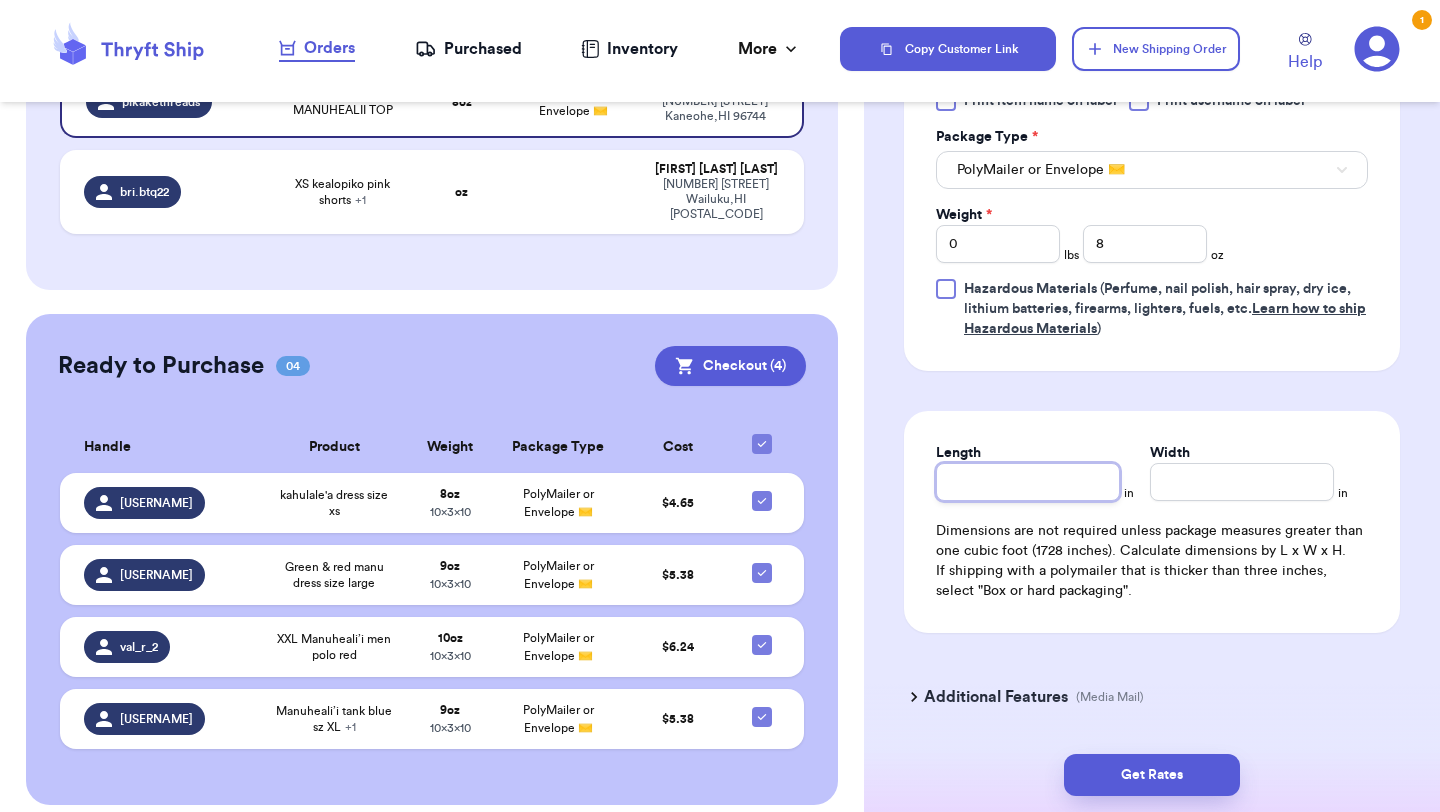 click on "Length" at bounding box center [1028, 482] 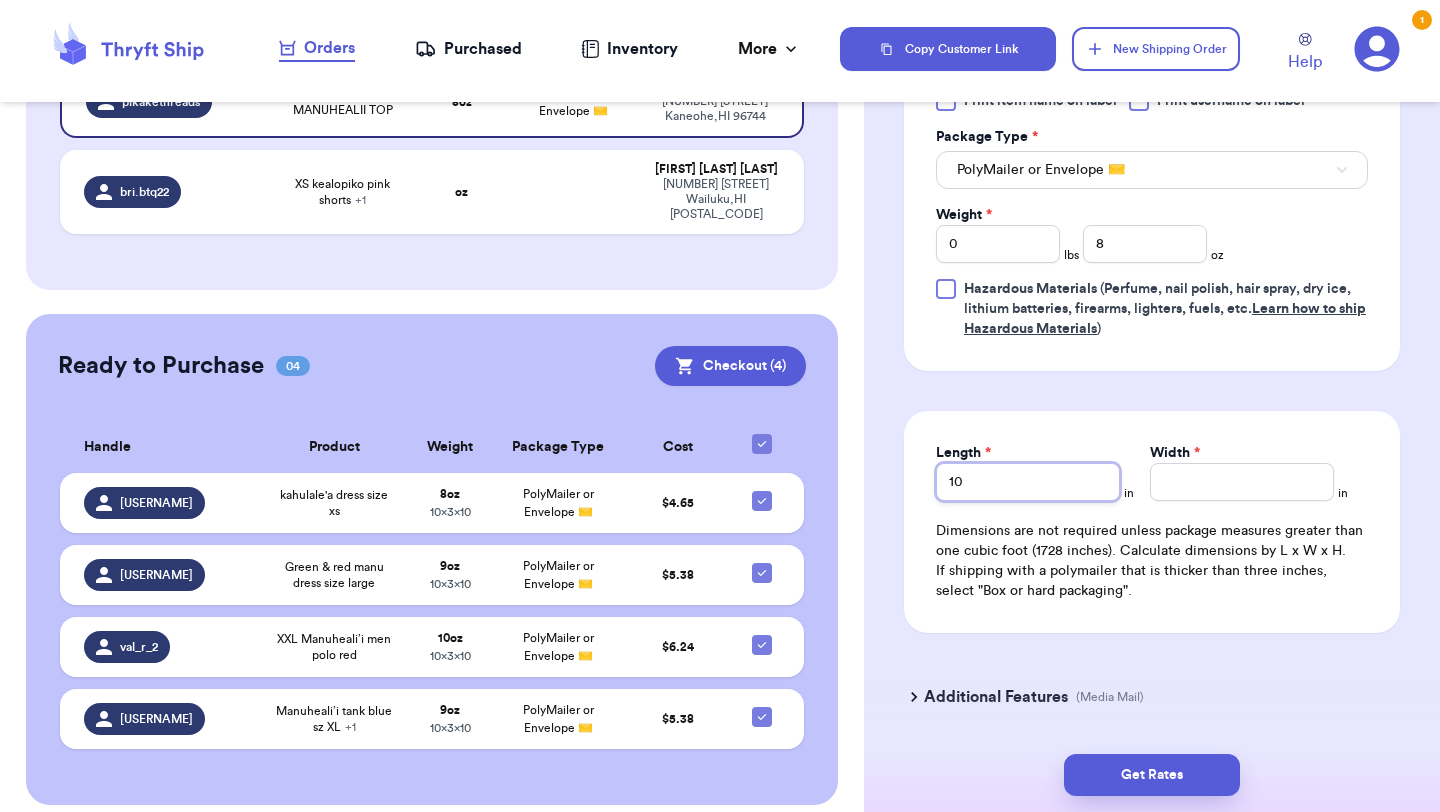 type on "10" 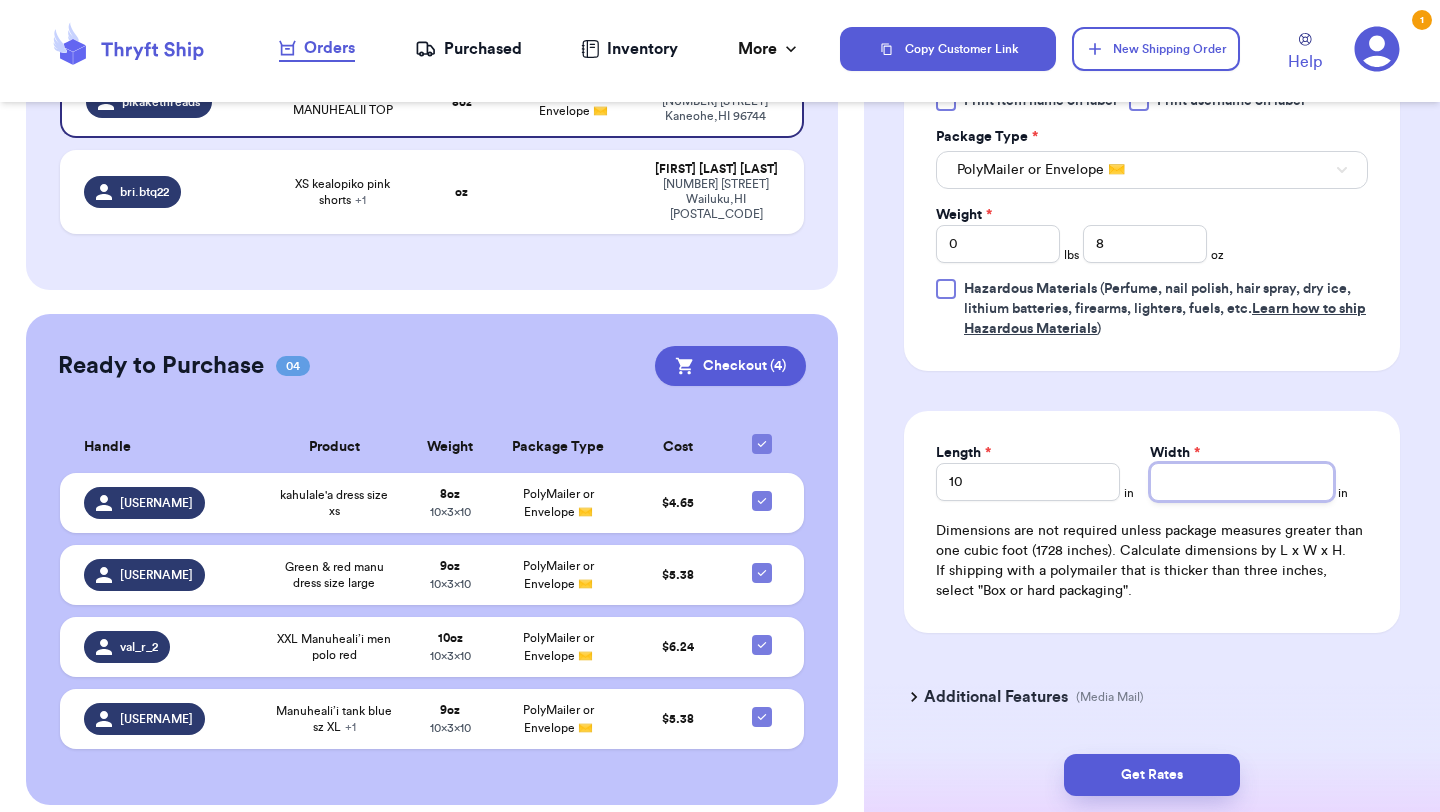 click on "Width *" at bounding box center (1242, 482) 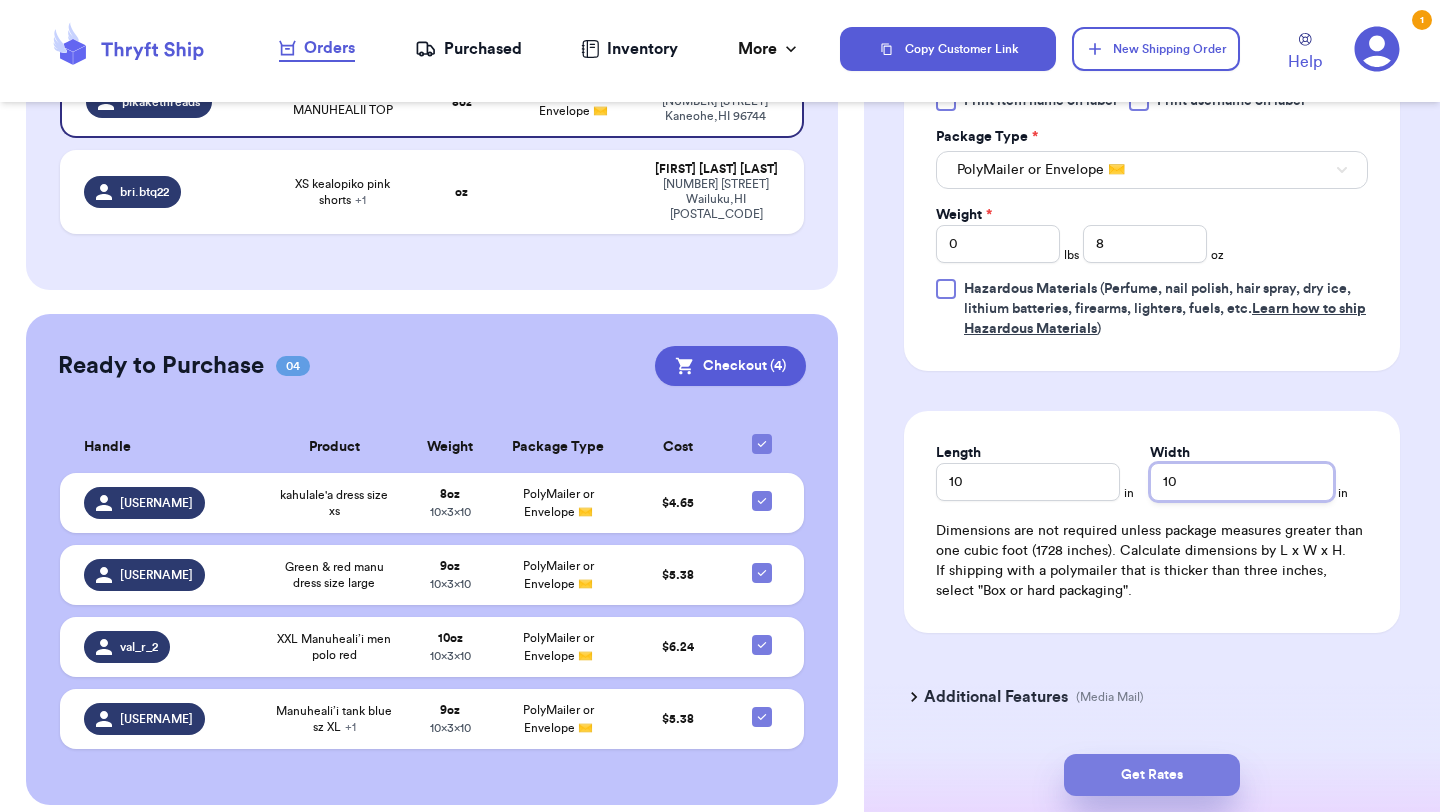 type on "10" 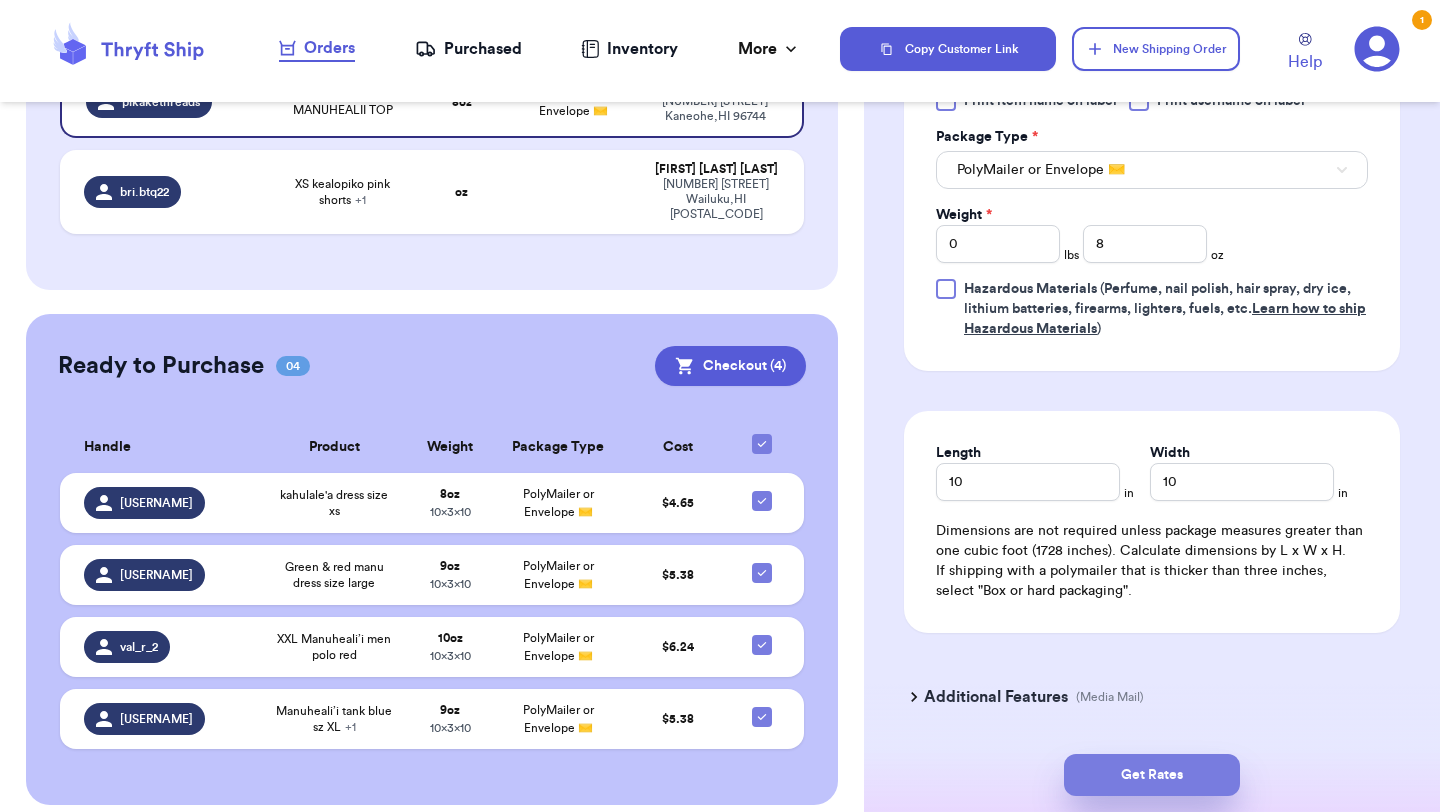 click on "Get Rates" at bounding box center [1152, 775] 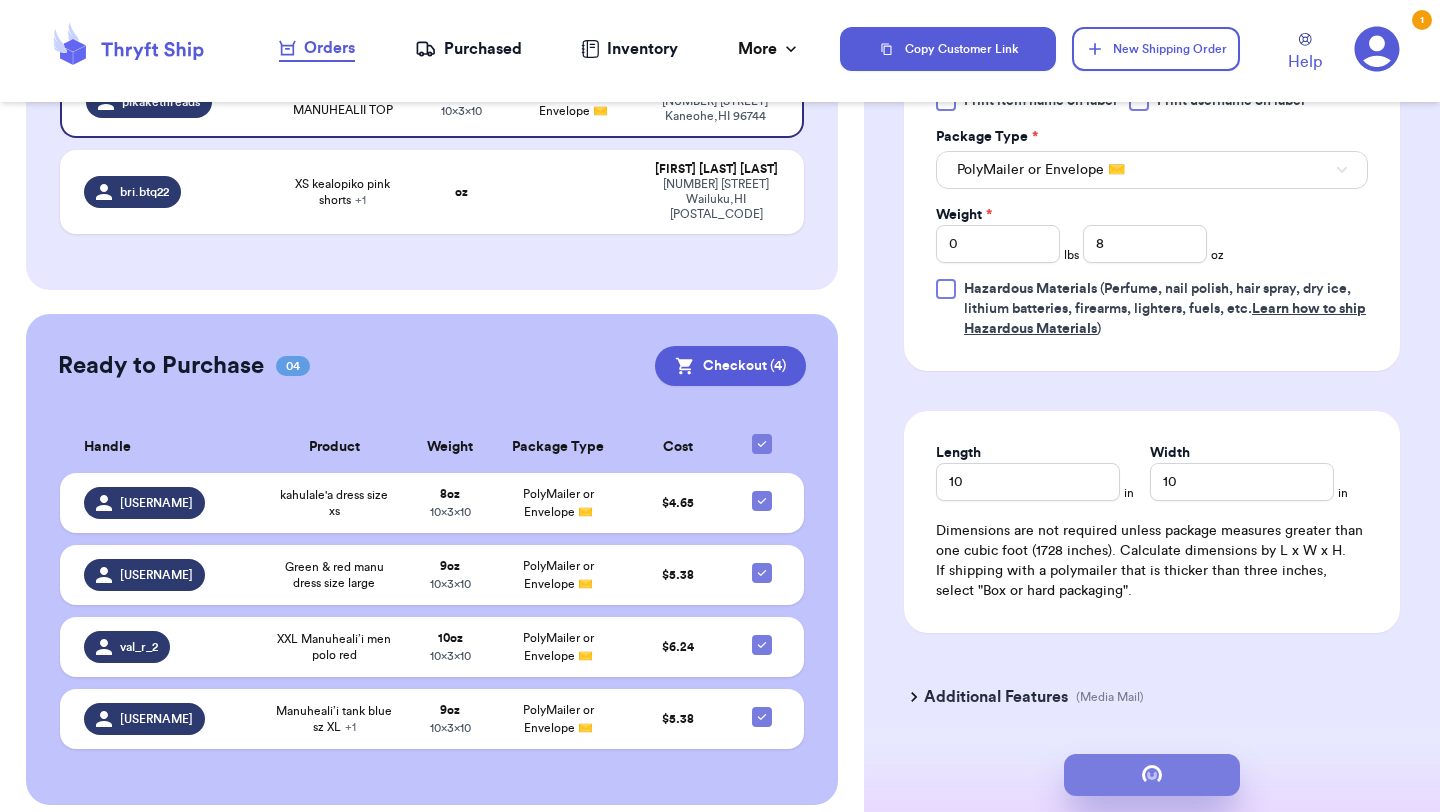scroll, scrollTop: 0, scrollLeft: 0, axis: both 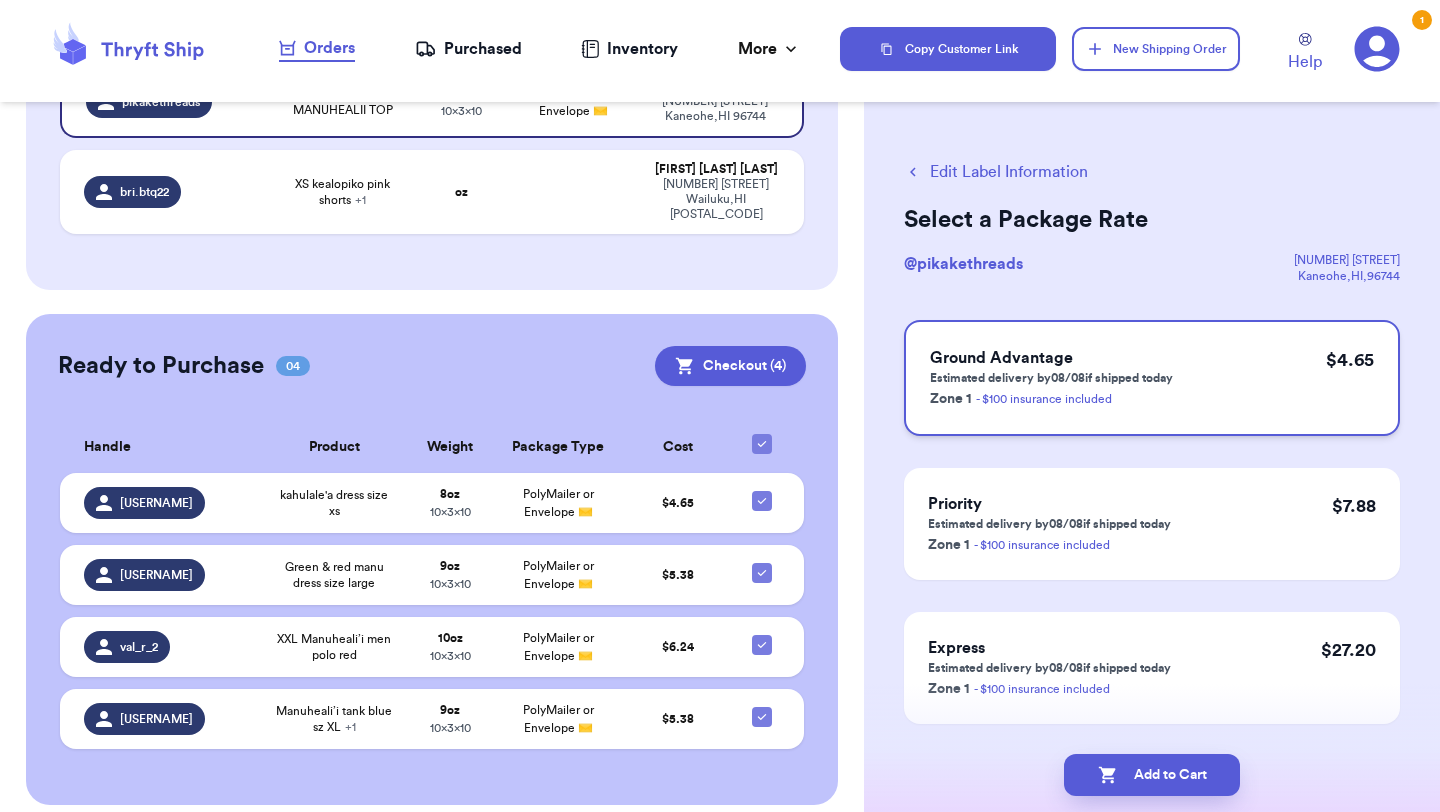 click on "Ground Advantage Estimated delivery by  [DATE]  if shipped today Zone 1 - $100 insurance included $ 4.65" at bounding box center (1152, 378) 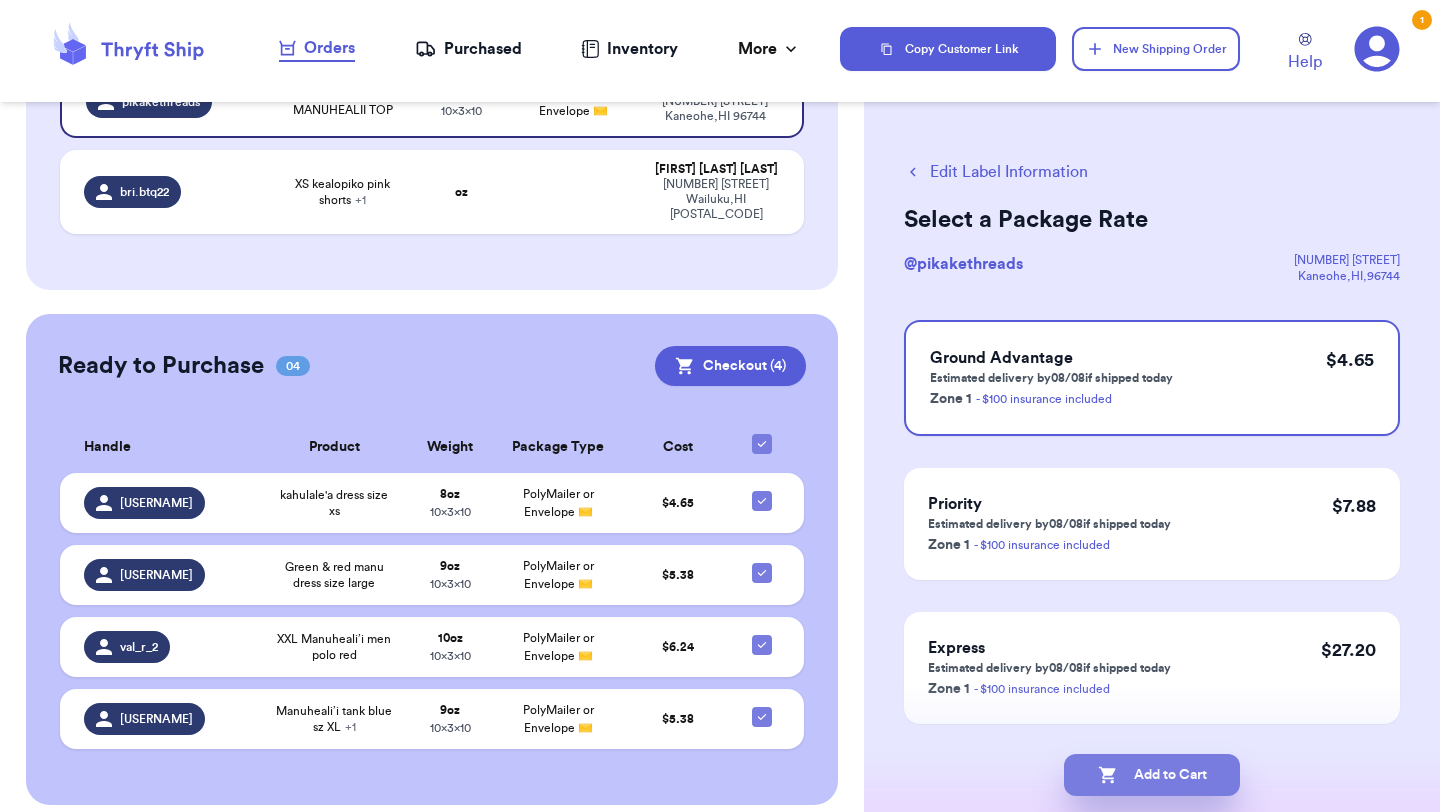 click on "Add to Cart" at bounding box center (1152, 775) 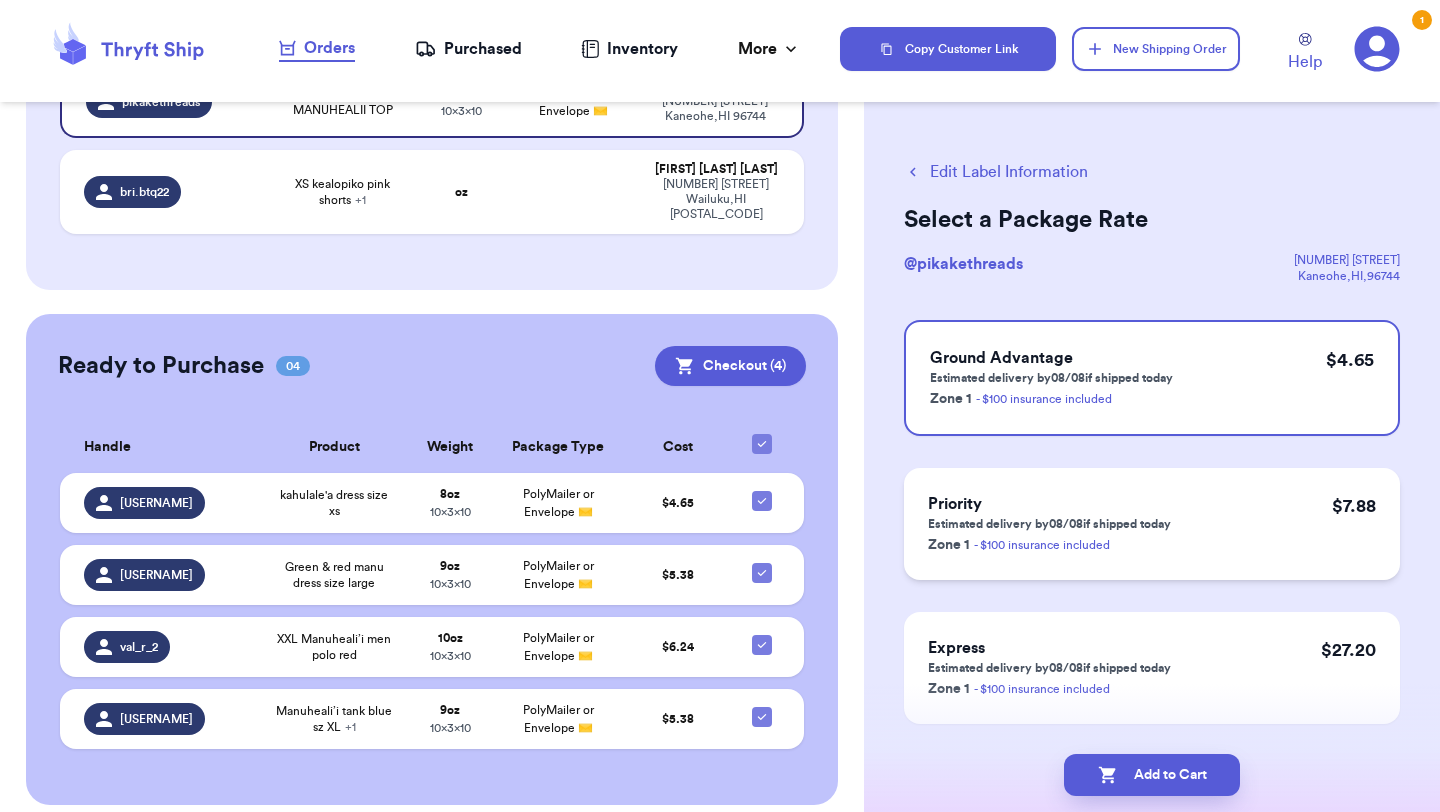 checkbox on "true" 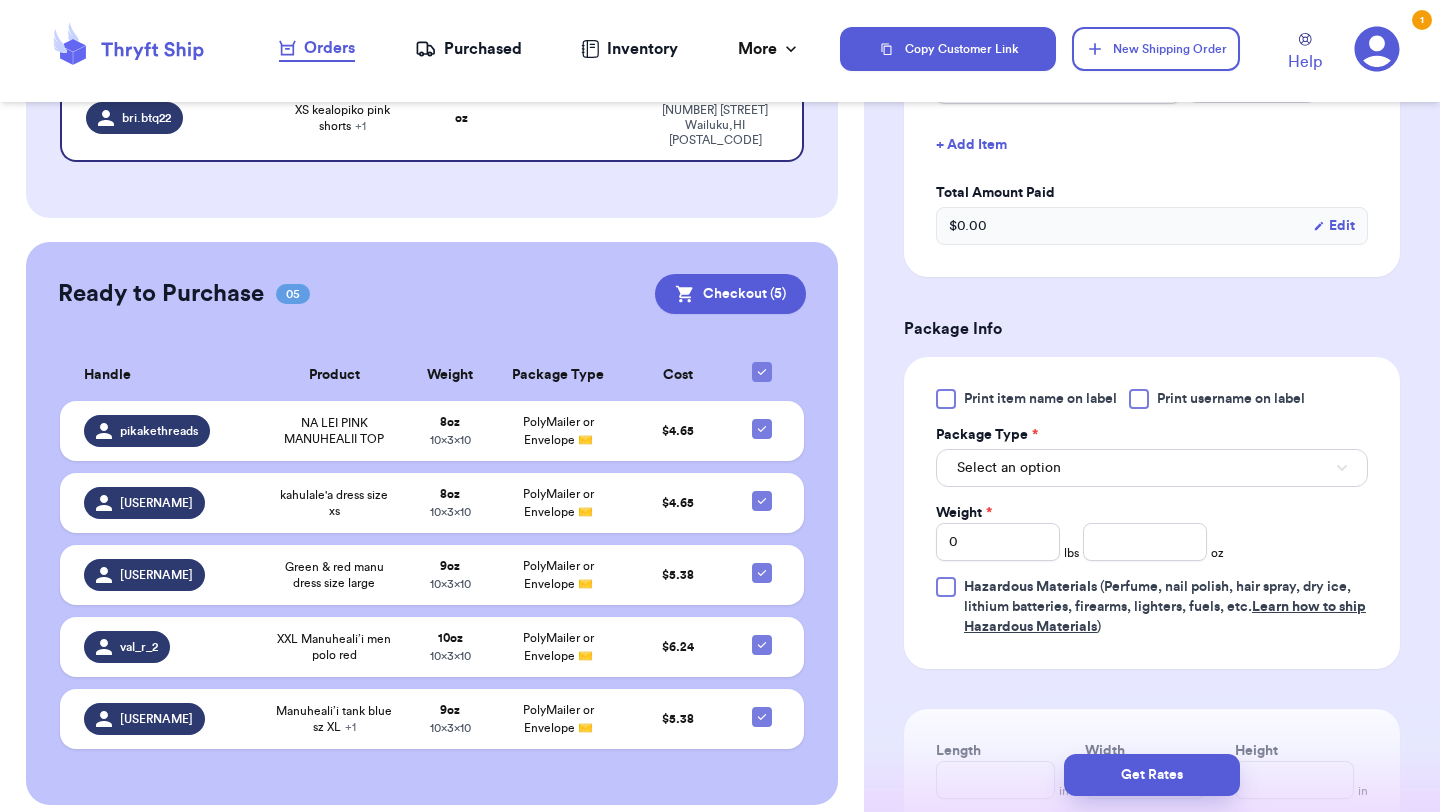 scroll, scrollTop: 660, scrollLeft: 0, axis: vertical 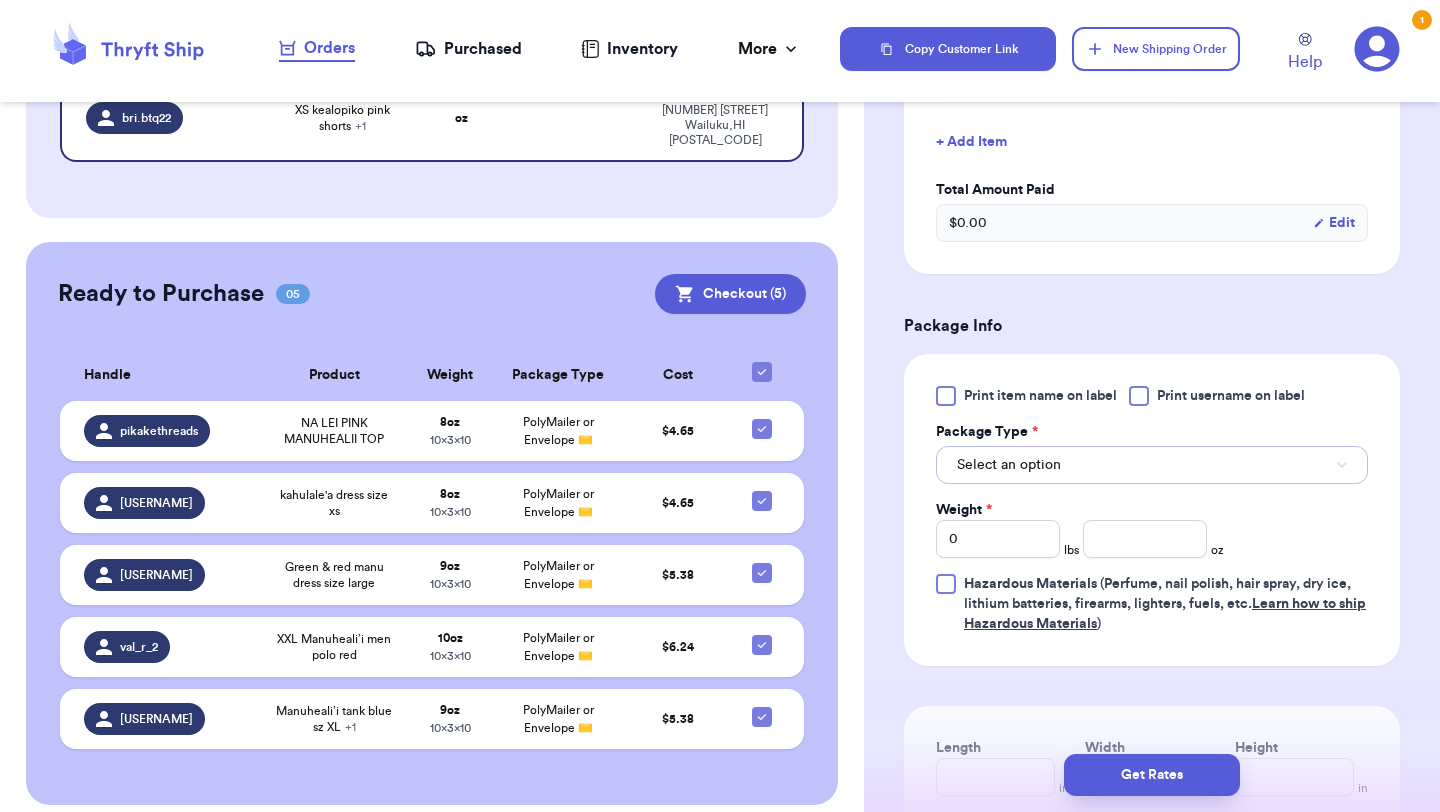 click on "Select an option" at bounding box center (1009, 465) 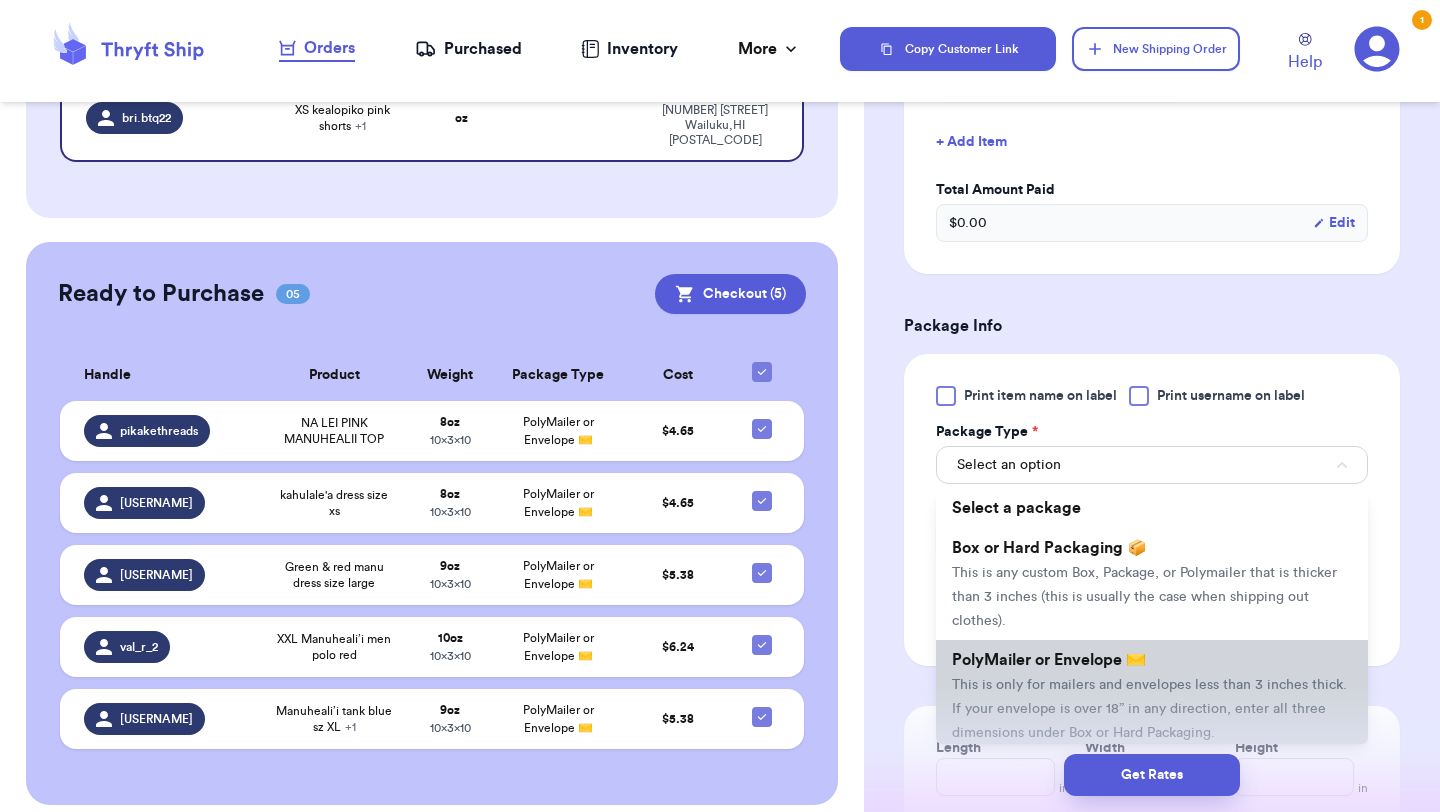 click on "This is only for mailers and envelopes less than 3 inches thick. If your envelope is over 18” in any direction, enter all three dimensions under Box or Hard Packaging." at bounding box center [1149, 709] 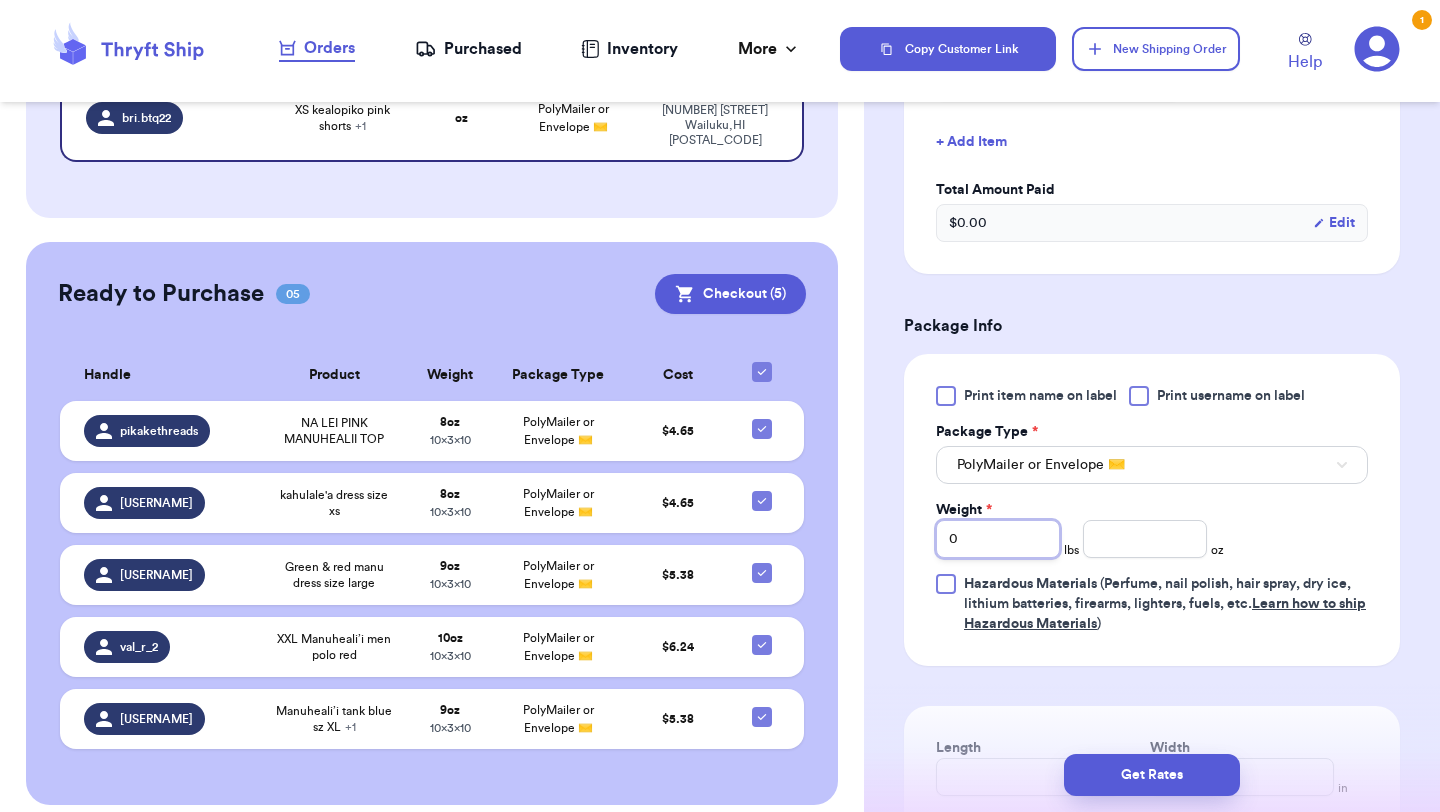 click on "0" at bounding box center (998, 539) 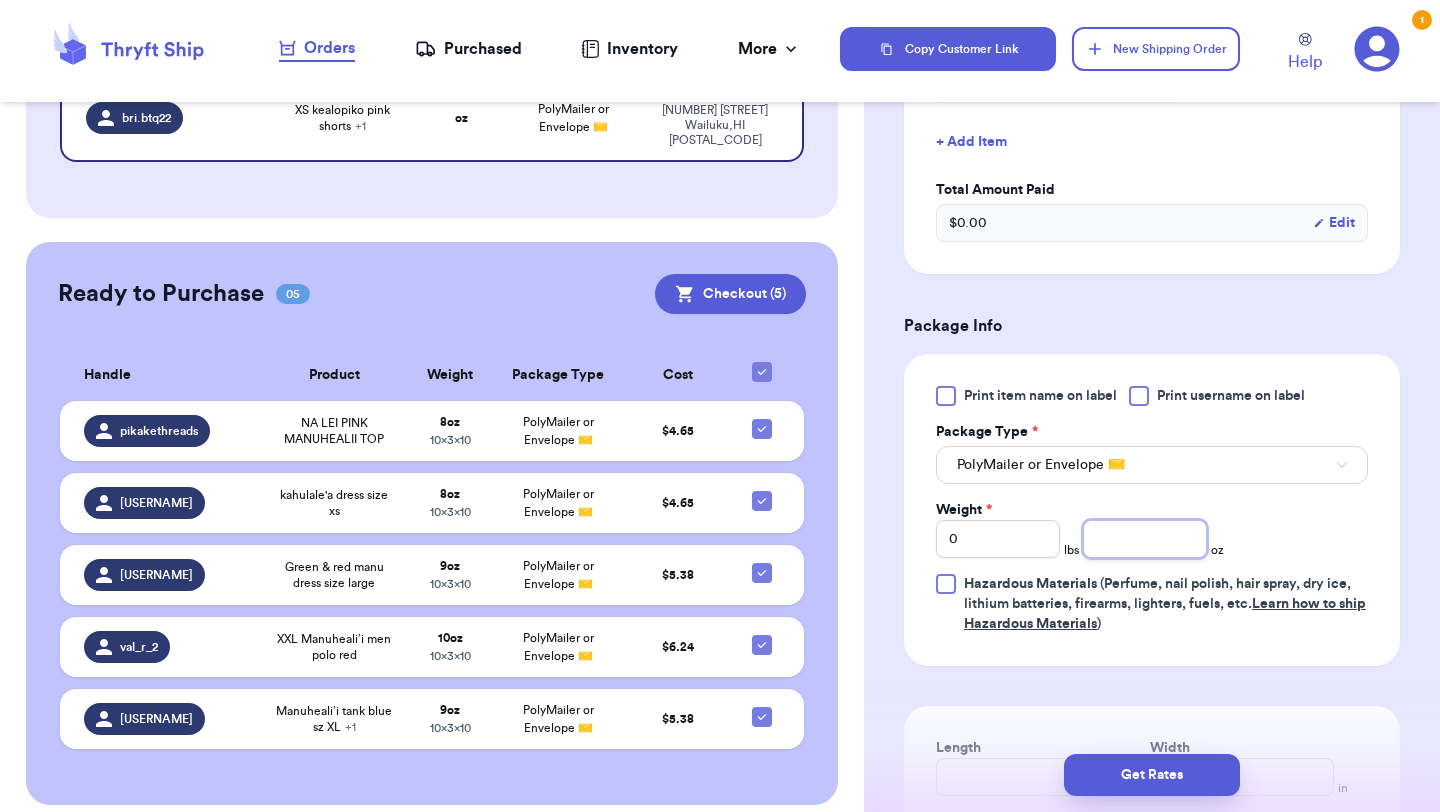 click at bounding box center (1145, 539) 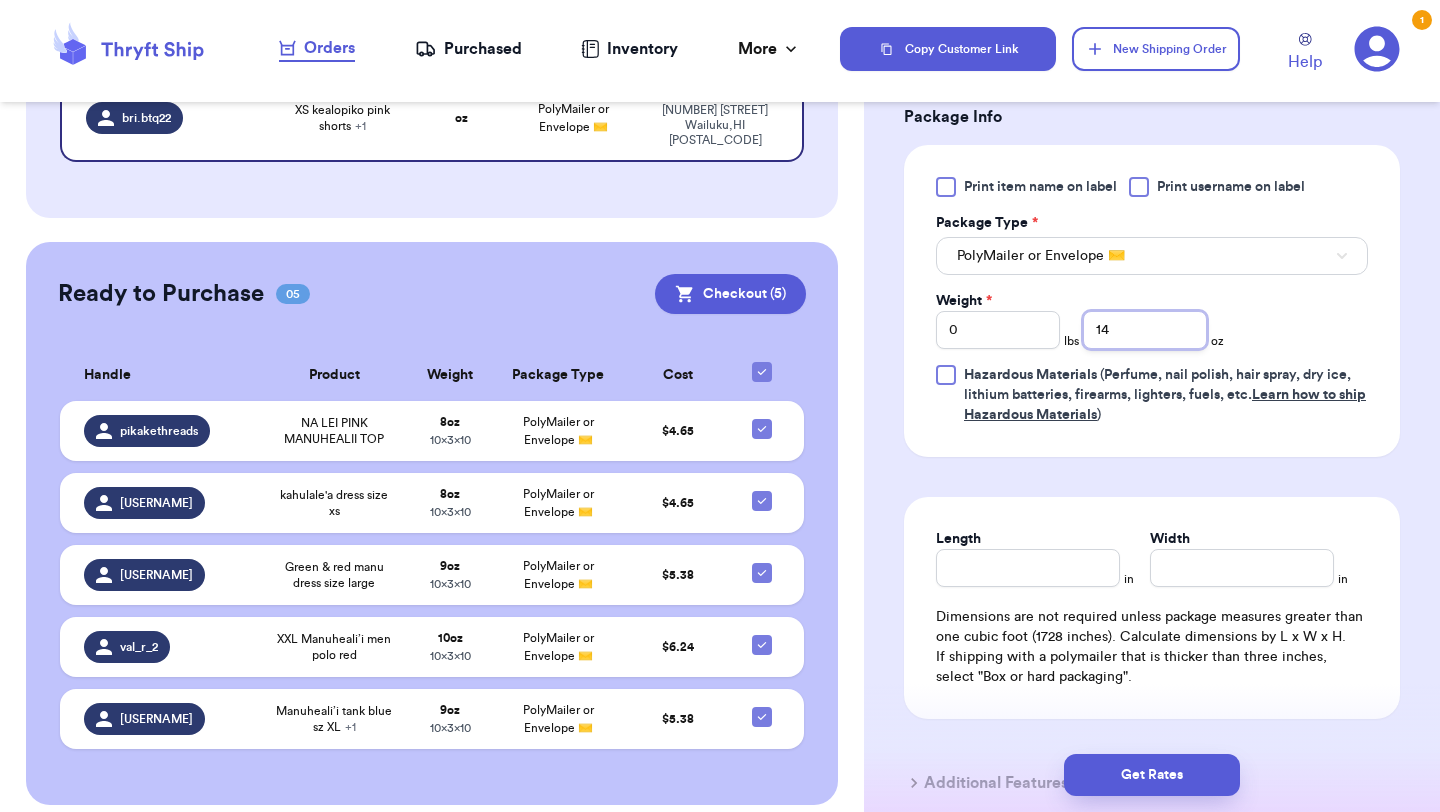 scroll, scrollTop: 872, scrollLeft: 0, axis: vertical 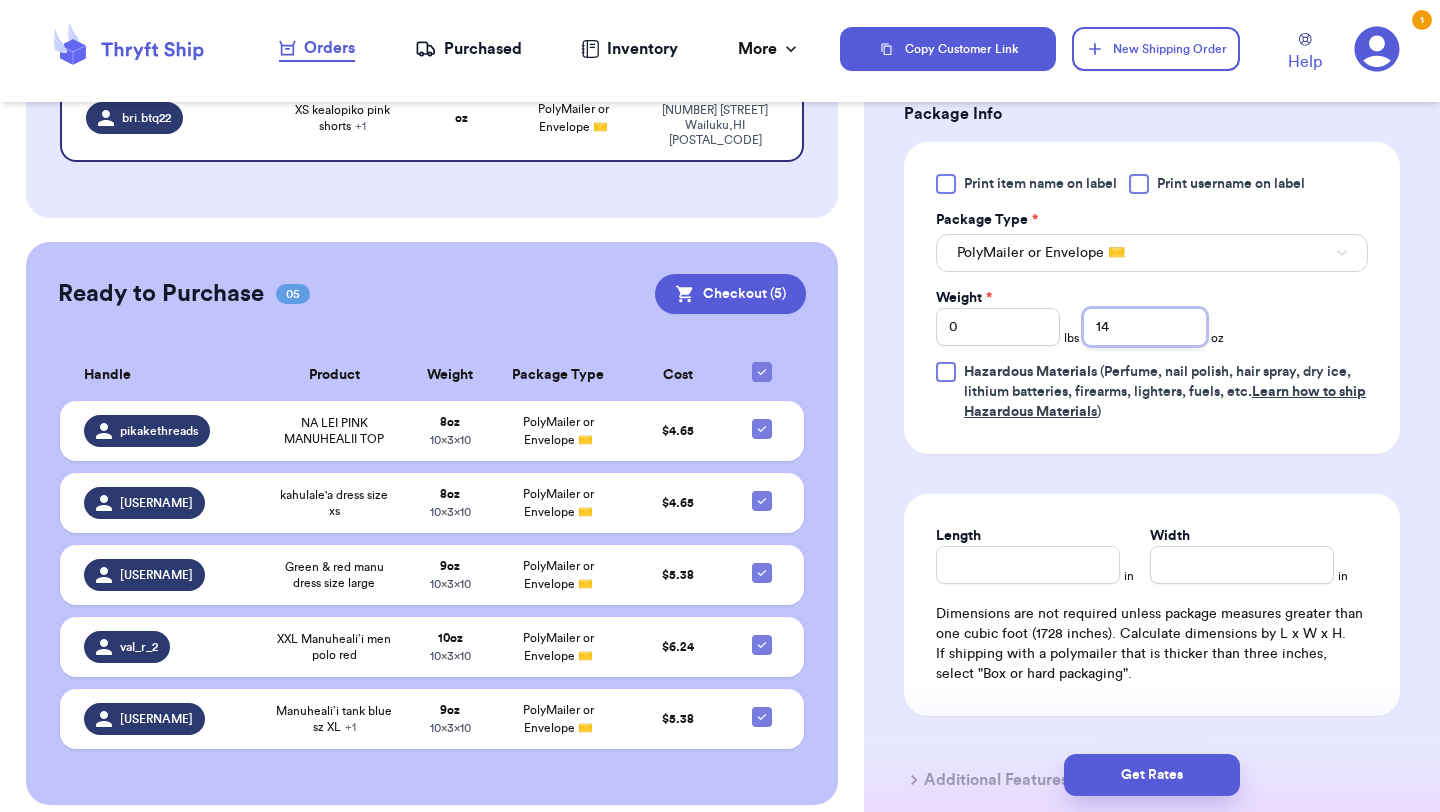 type on "14" 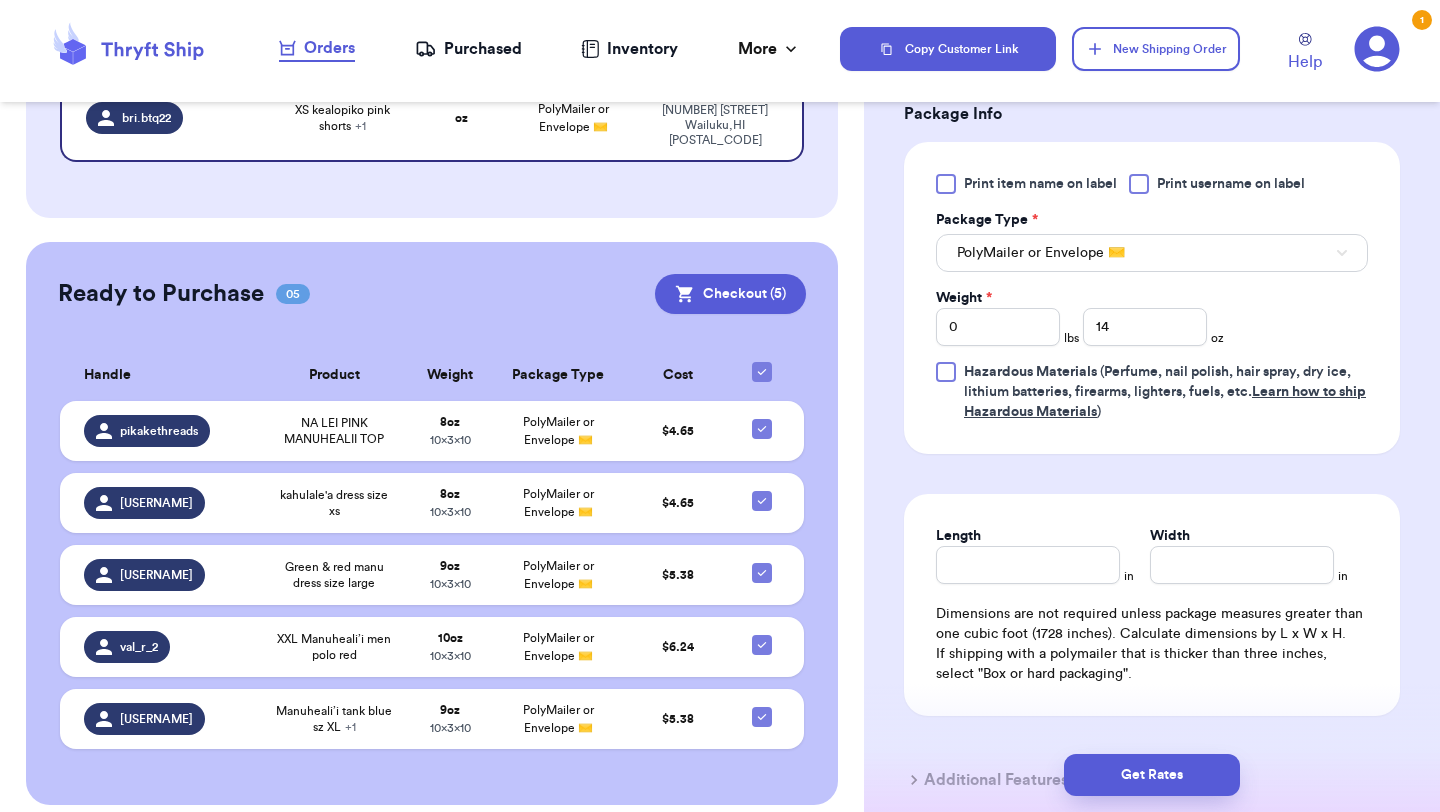 click on "Length" at bounding box center (1028, 536) 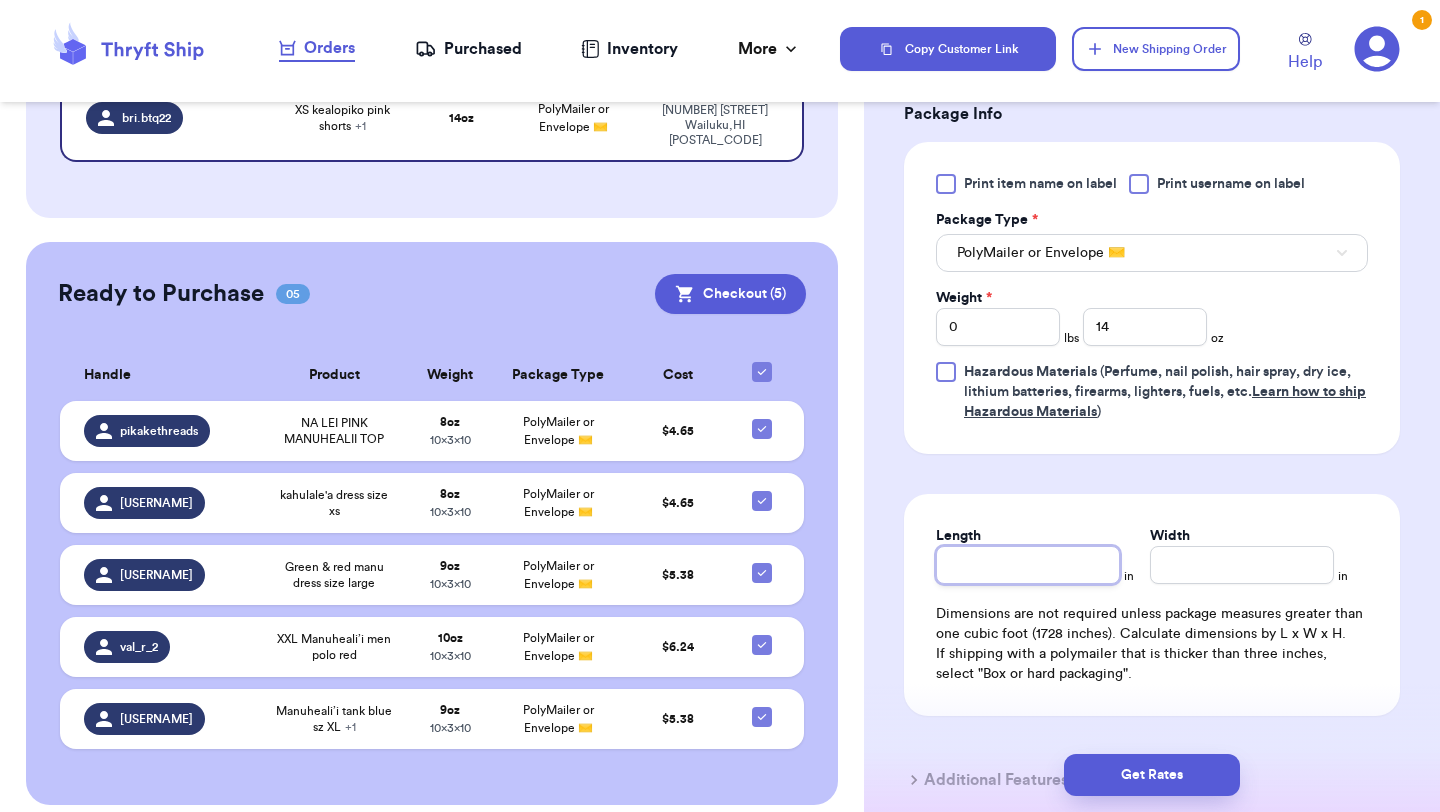 click on "Length" at bounding box center [1028, 565] 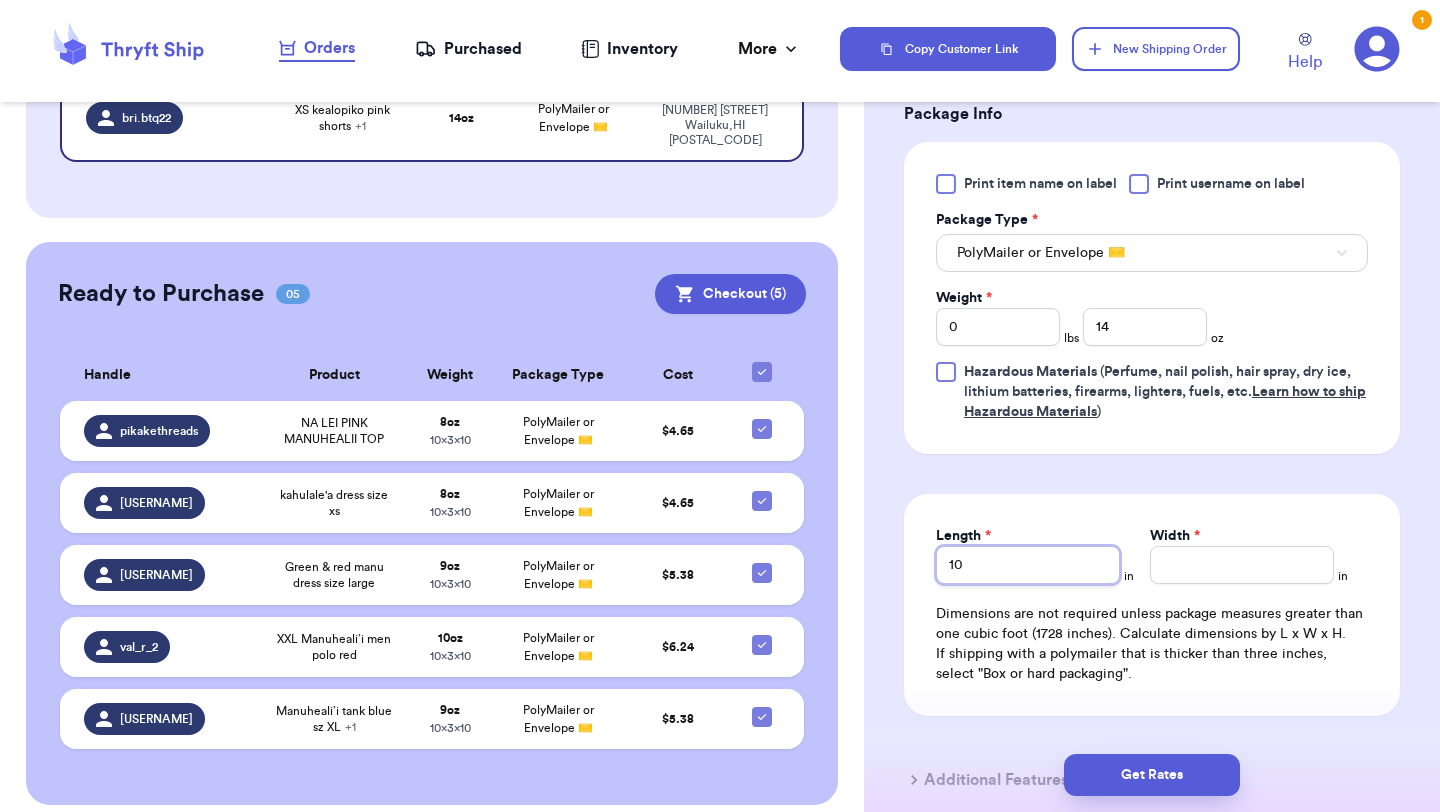 type on "10" 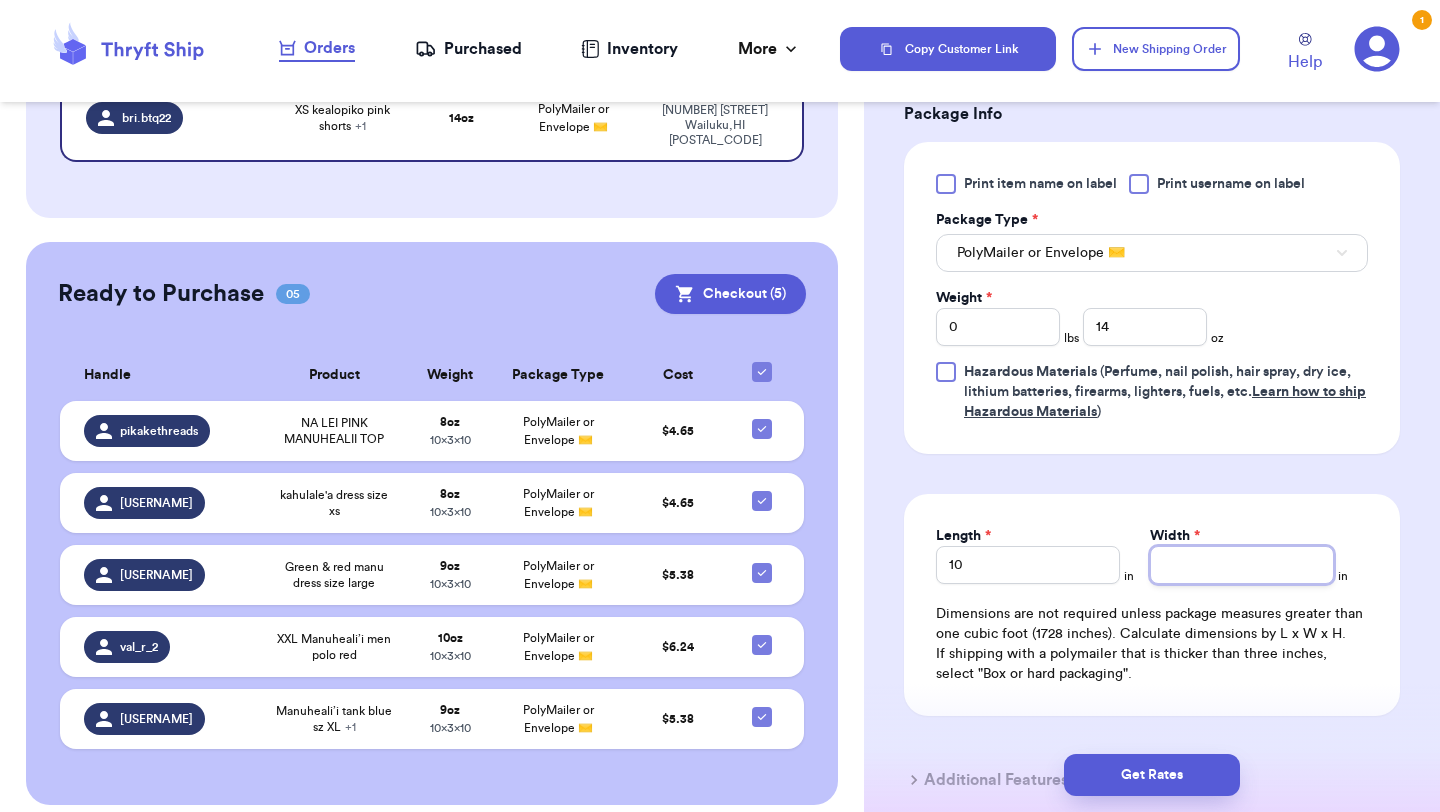 click on "Width *" at bounding box center (1242, 565) 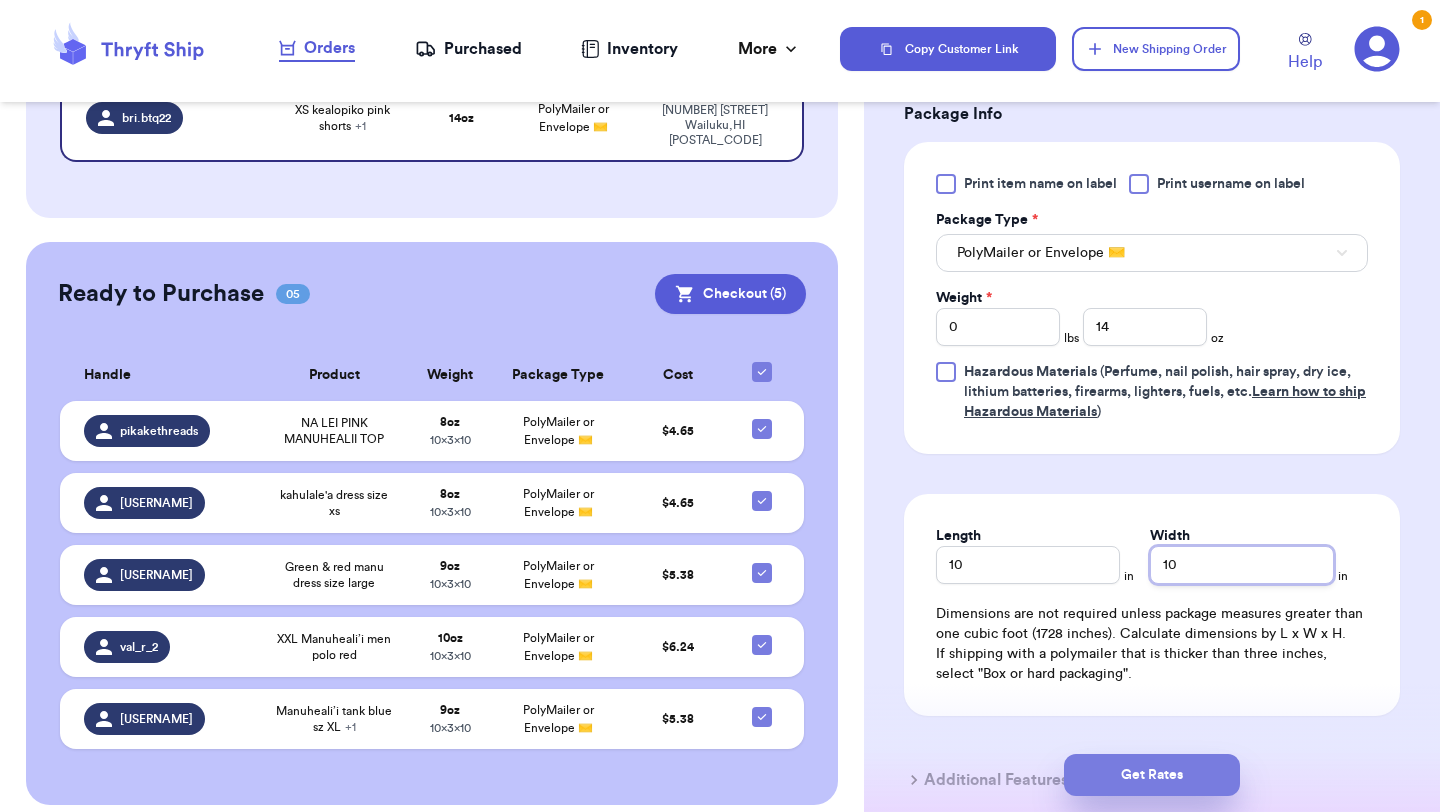 type on "10" 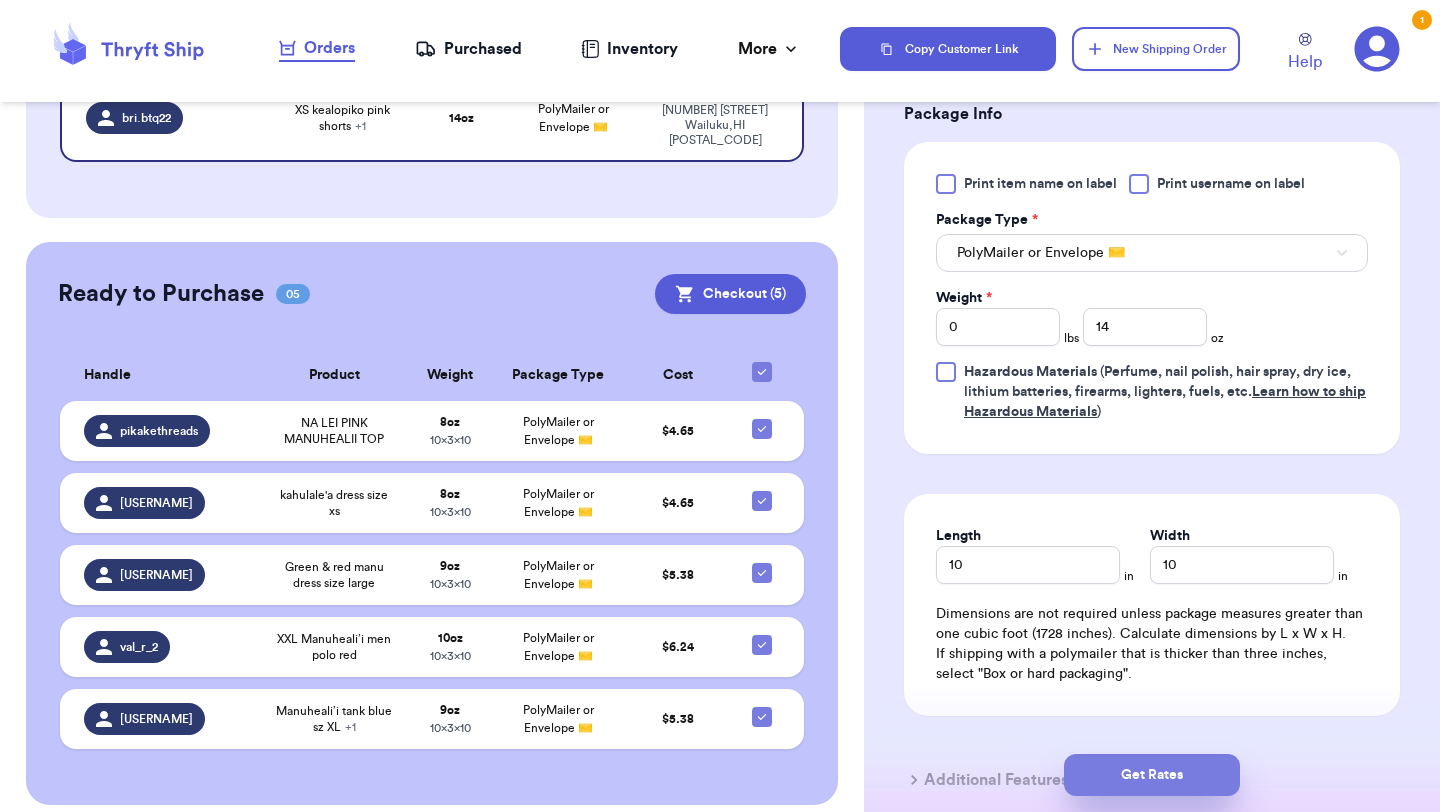 click on "Get Rates" at bounding box center [1152, 775] 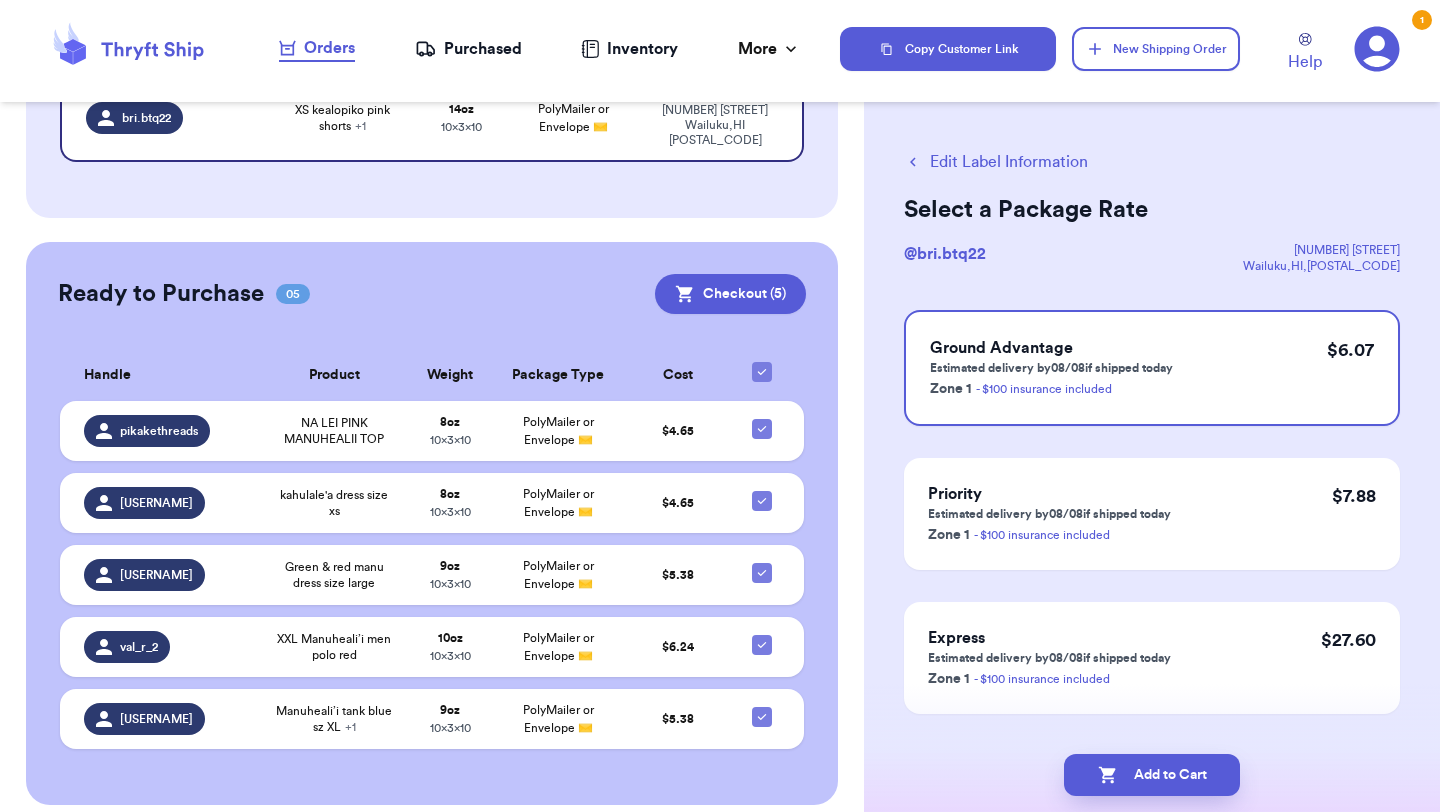 scroll, scrollTop: 0, scrollLeft: 0, axis: both 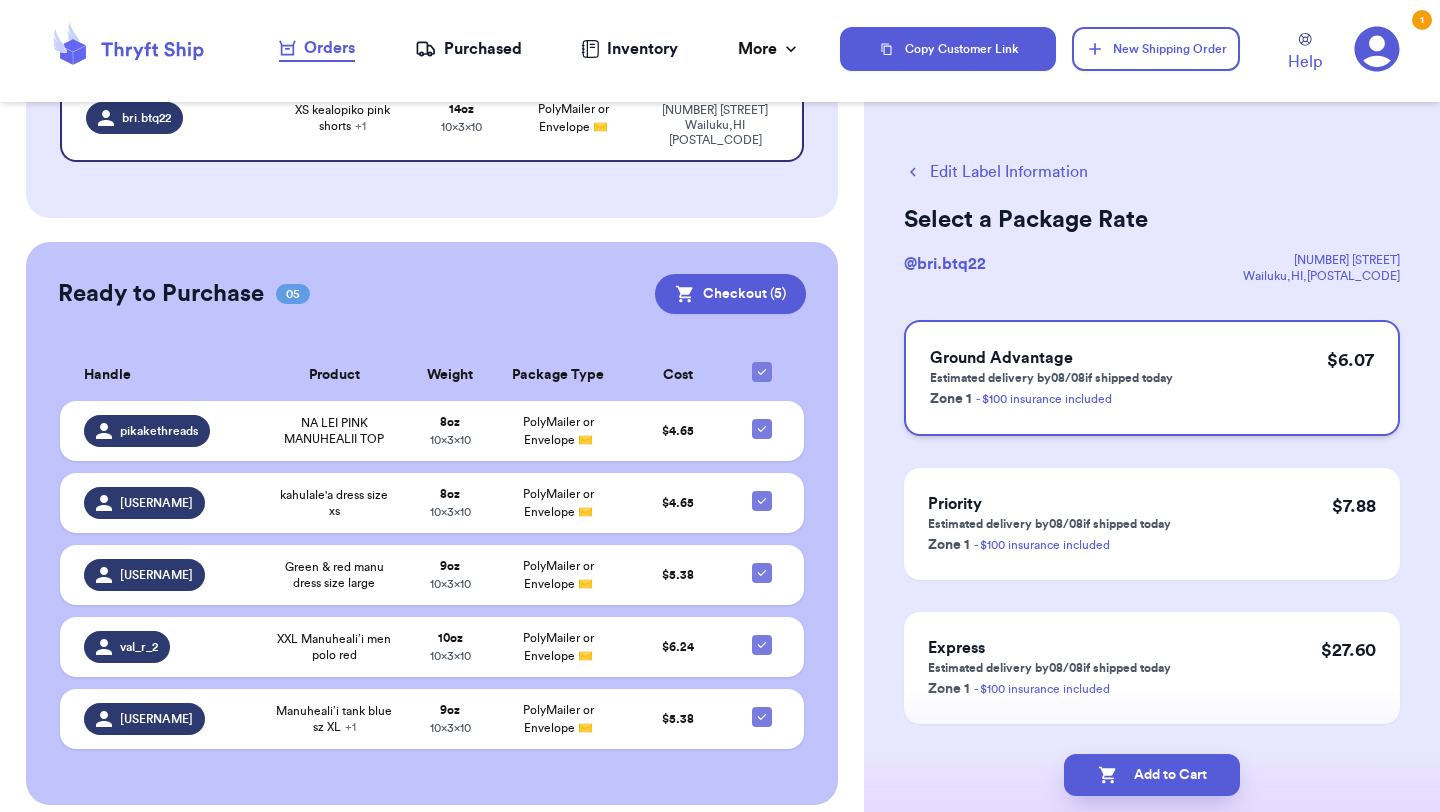 click on "Estimated delivery by  [DATE]  if shipped today" at bounding box center [1051, 378] 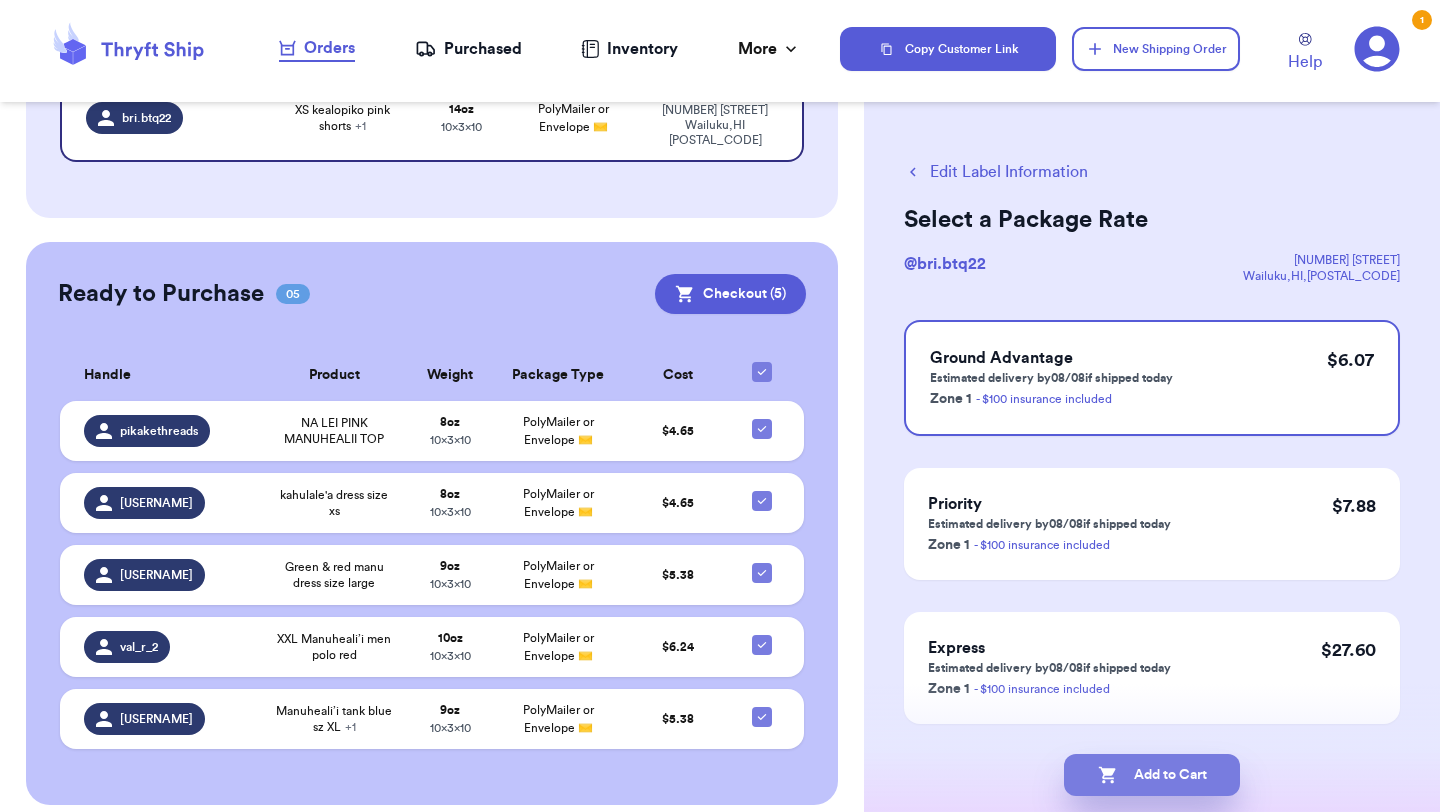 click on "Add to Cart" at bounding box center (1152, 775) 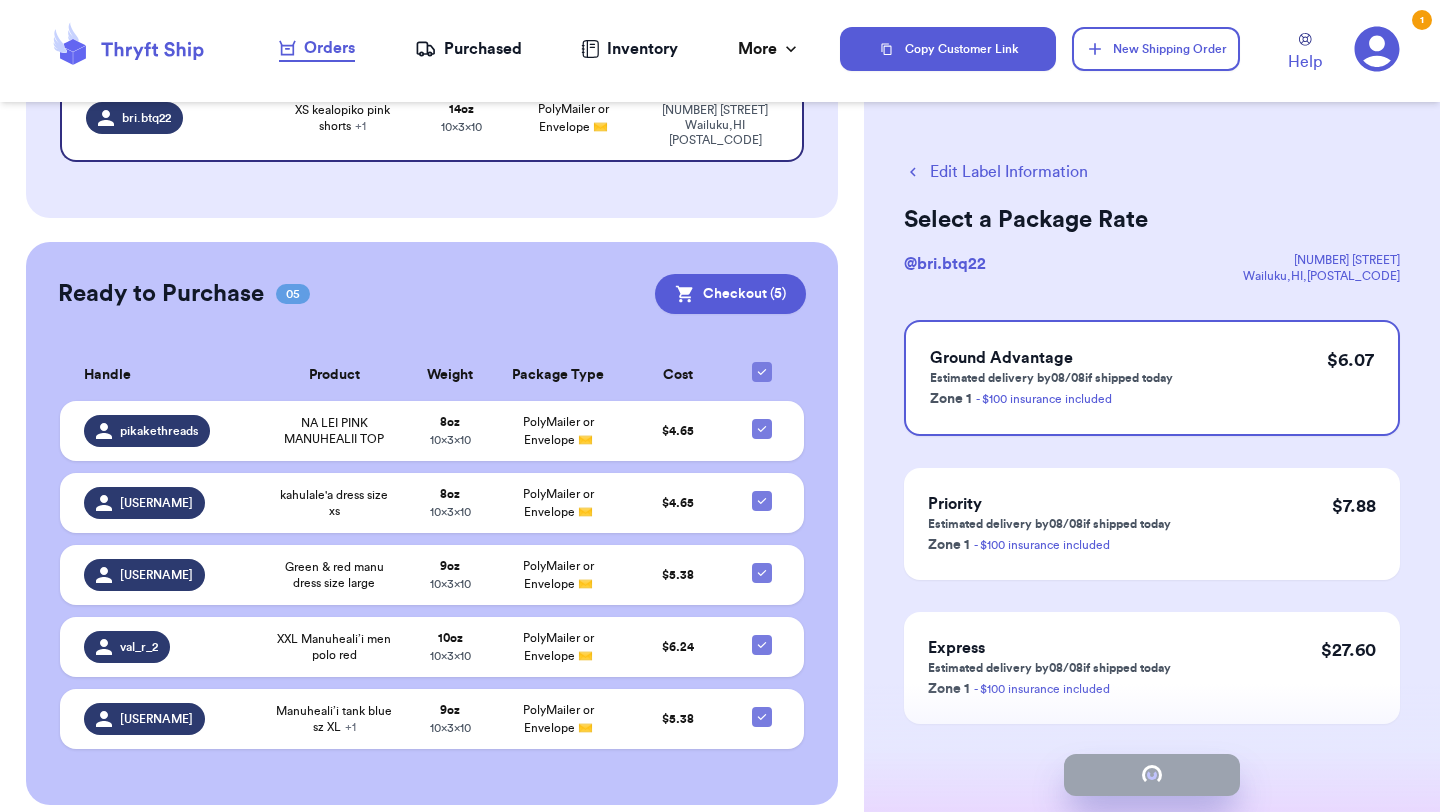 checkbox on "true" 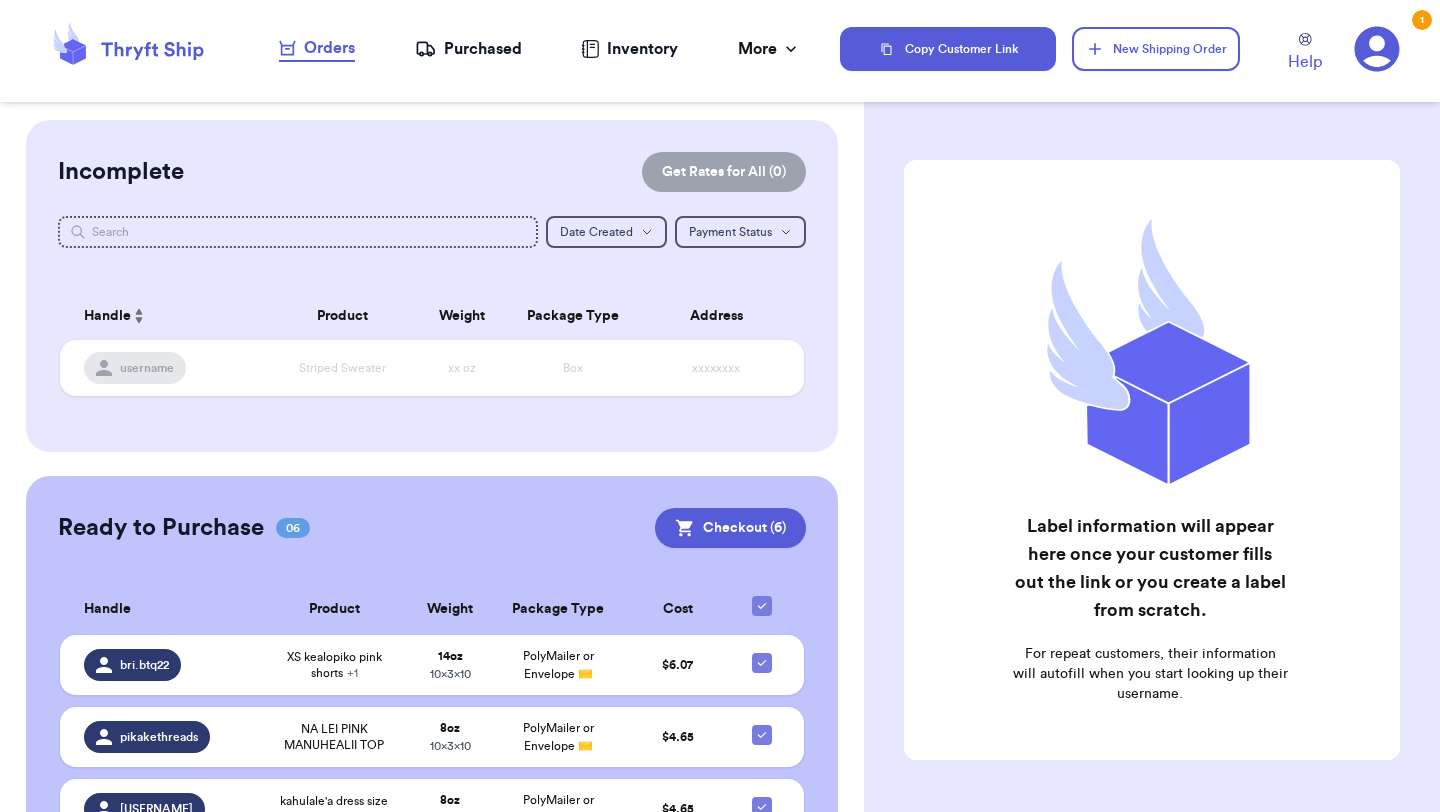 scroll, scrollTop: 321, scrollLeft: 0, axis: vertical 